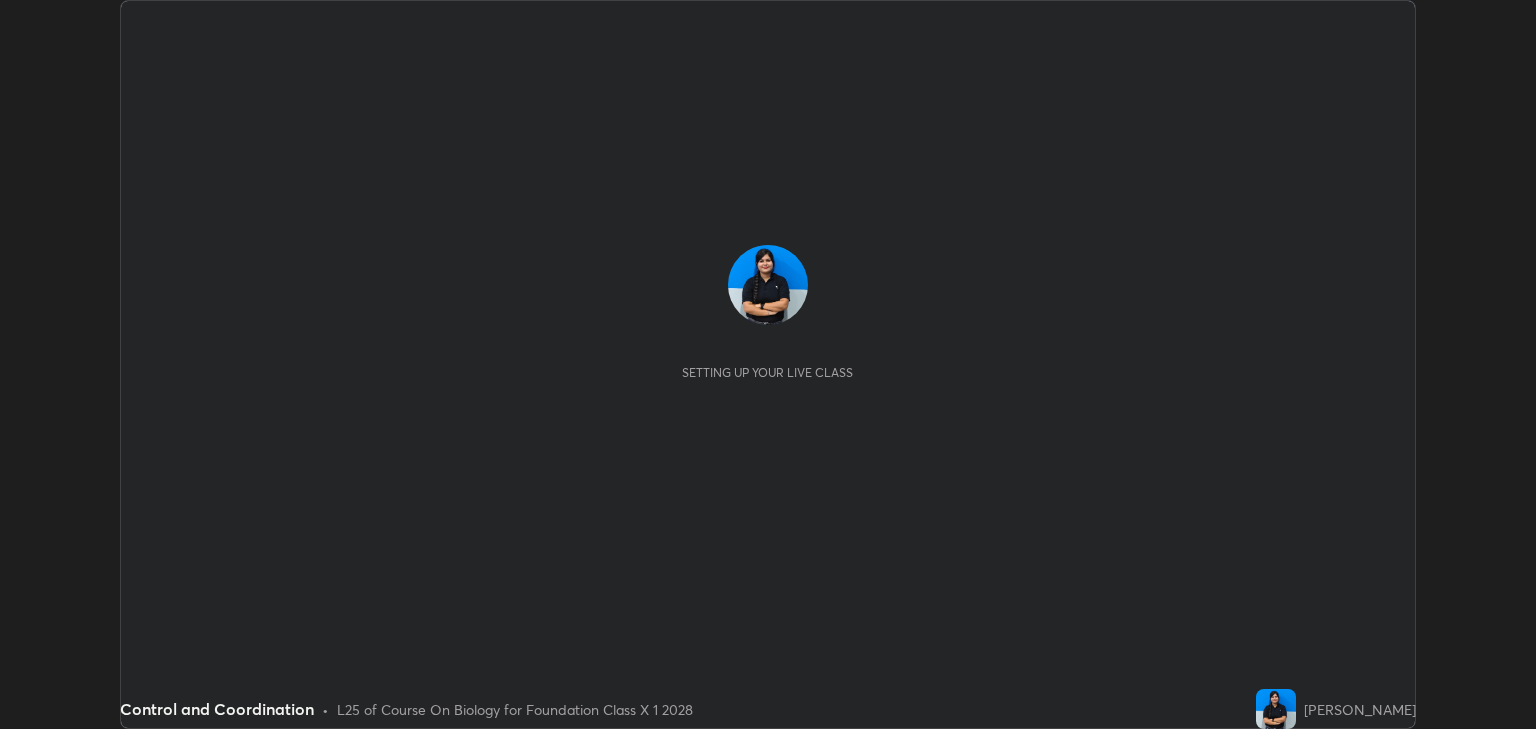 scroll, scrollTop: 0, scrollLeft: 0, axis: both 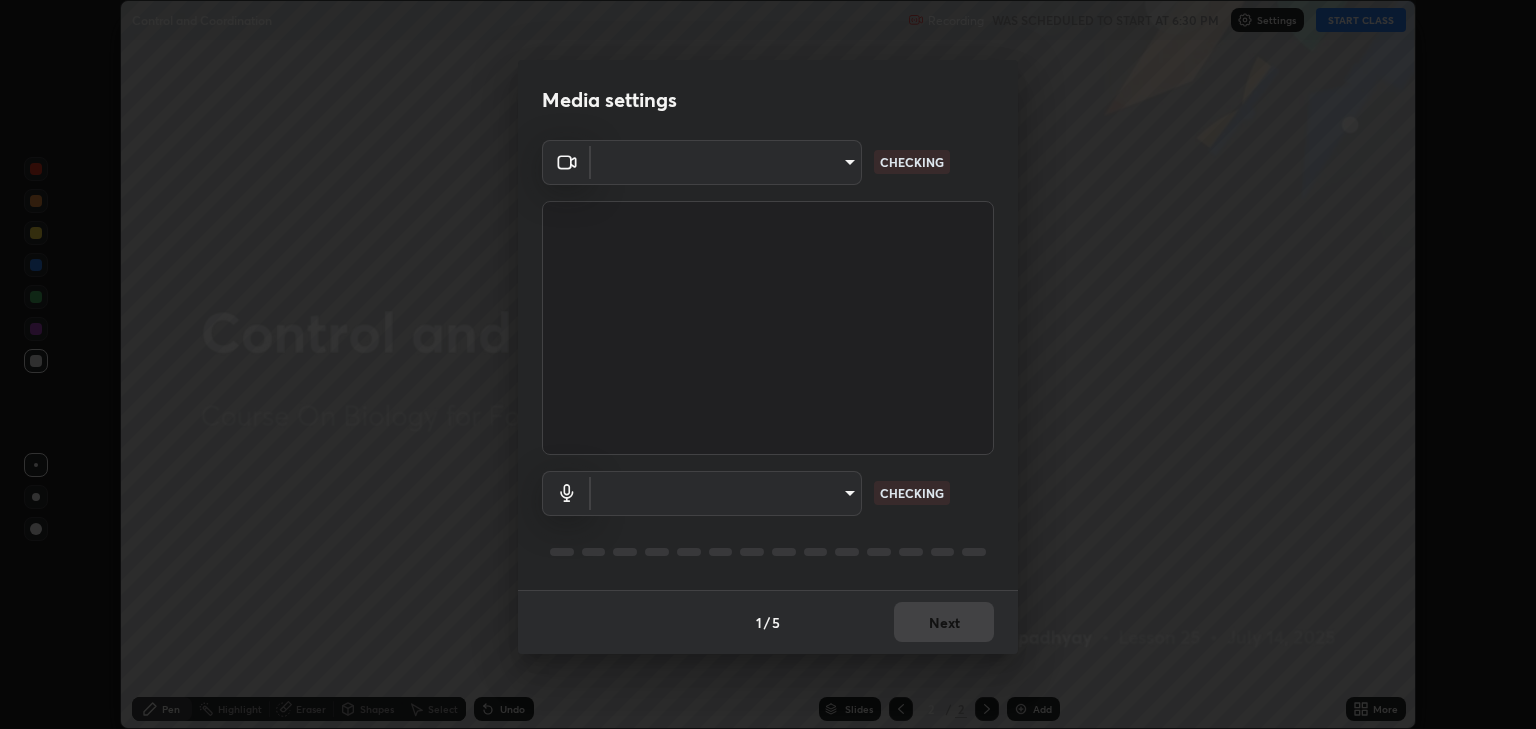 type on "a5fd4db2a2ff04be9e75800ceec395402009cfa99126b0c31c67d7c87717ec82" 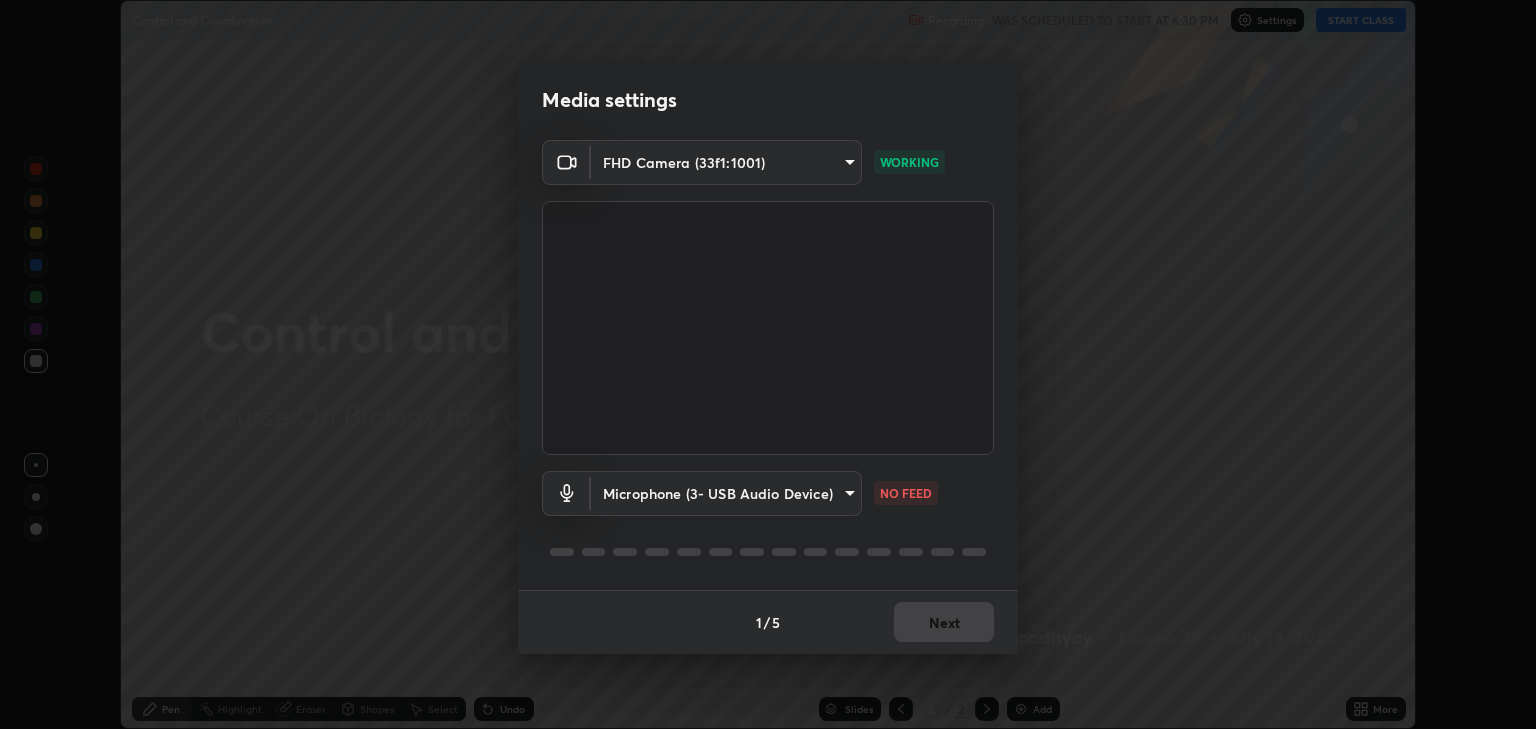 click on "Erase all Control and Coordination Recording WAS SCHEDULED TO START AT  6:30 PM Settings START CLASS Setting up your live class Control and Coordination • L25 of Course On Biology for Foundation Class X 1 2028 [PERSON_NAME] Pen Highlight Eraser Shapes Select Undo Slides 2 / 2 Add More No doubts shared Encourage your learners to ask a doubt for better clarity Report an issue Reason for reporting Buffering Chat not working Audio - Video sync issue Educator video quality low ​ Attach an image Report Media settings FHD Camera (33f1:1001) a5fd4db2a2ff04be9e75800ceec395402009cfa99126b0c31c67d7c87717ec82 WORKING Microphone (3- USB Audio Device) 551aeecc11de42104f2fe591cd8bb2d8593994eb7270aaf18c7d479631be0fd8 NO FEED 1 / 5 Next" at bounding box center [768, 364] 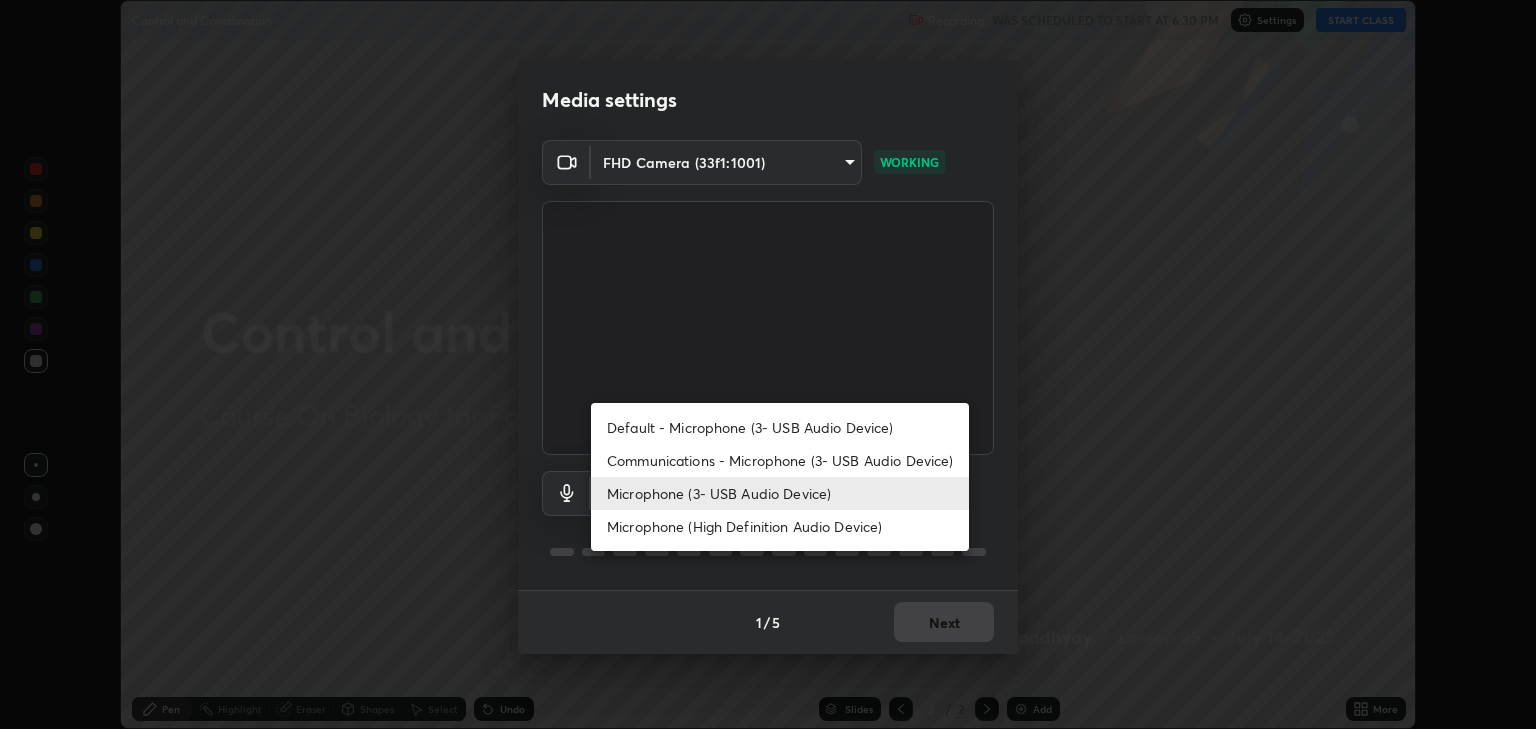 click on "Default - Microphone (3- USB Audio Device)" at bounding box center (780, 427) 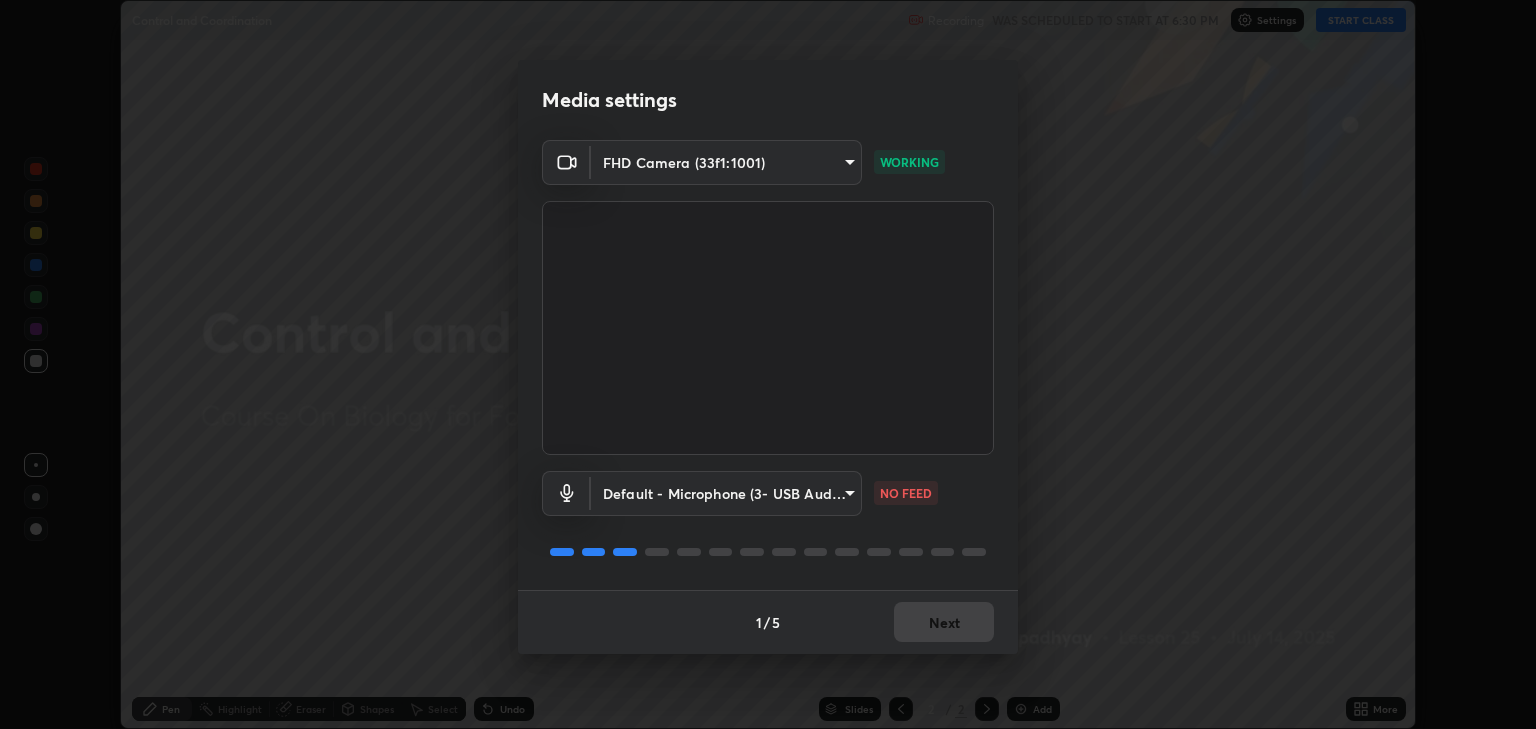 click on "Erase all Control and Coordination Recording WAS SCHEDULED TO START AT  6:30 PM Settings START CLASS Setting up your live class Control and Coordination • L25 of Course On Biology for Foundation Class X 1 2028 [PERSON_NAME] Pen Highlight Eraser Shapes Select Undo Slides 2 / 2 Add More No doubts shared Encourage your learners to ask a doubt for better clarity Report an issue Reason for reporting Buffering Chat not working Audio - Video sync issue Educator video quality low ​ Attach an image Report Media settings FHD Camera (33f1:1001) a5fd4db2a2ff04be9e75800ceec395402009cfa99126b0c31c67d7c87717ec82 WORKING Default - Microphone (3- USB Audio Device) default NO FEED 1 / 5 Next" at bounding box center (768, 364) 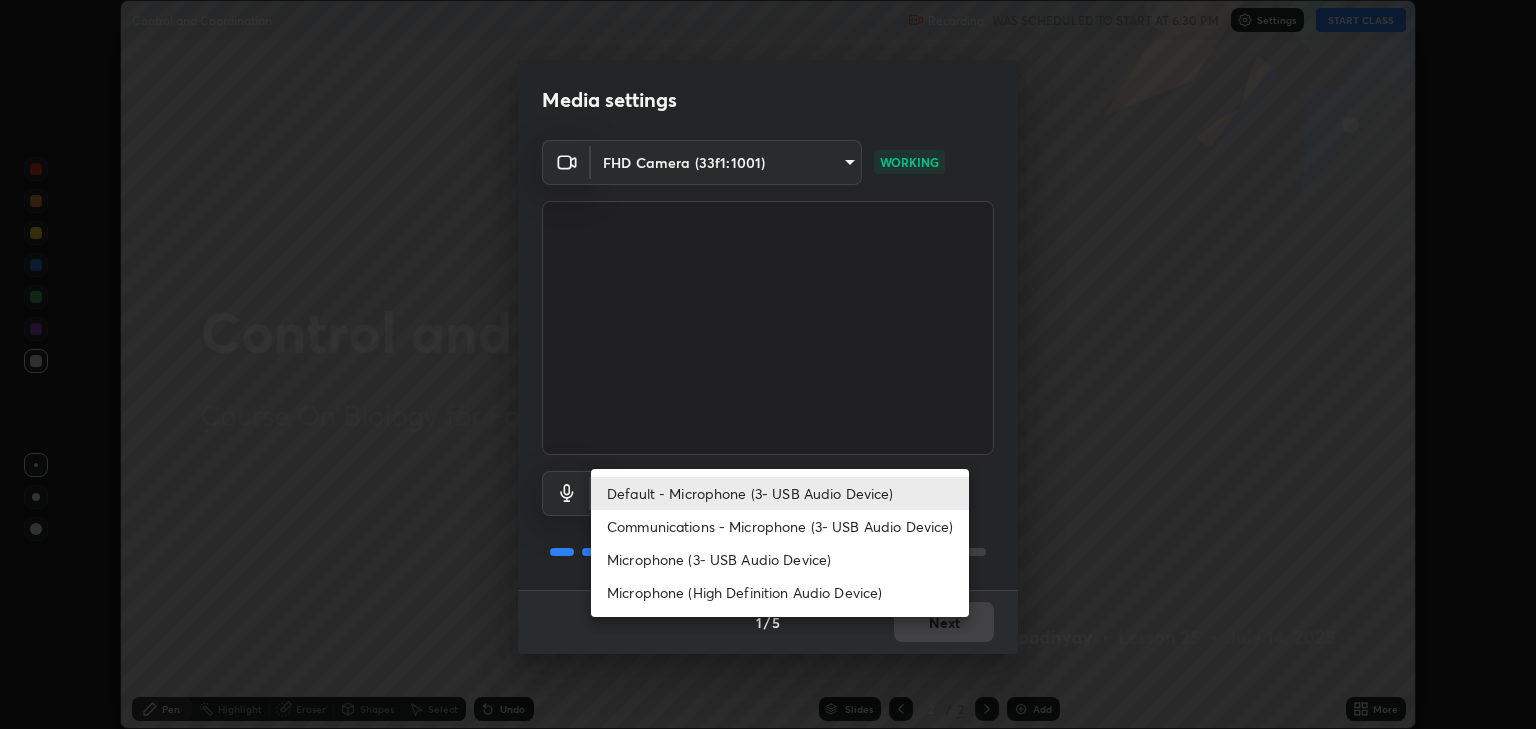 click on "Microphone (3- USB Audio Device)" at bounding box center (780, 559) 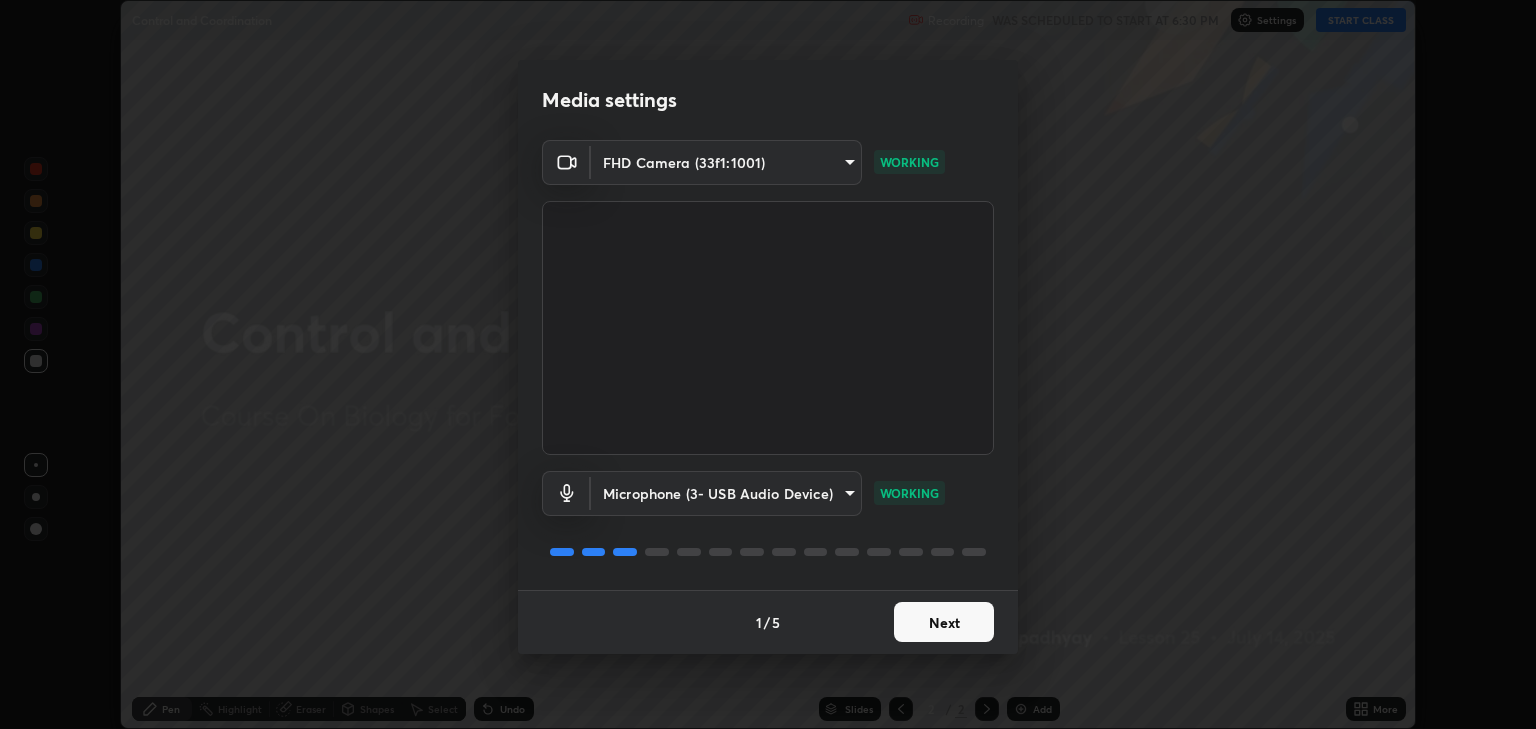 click on "Next" at bounding box center [944, 622] 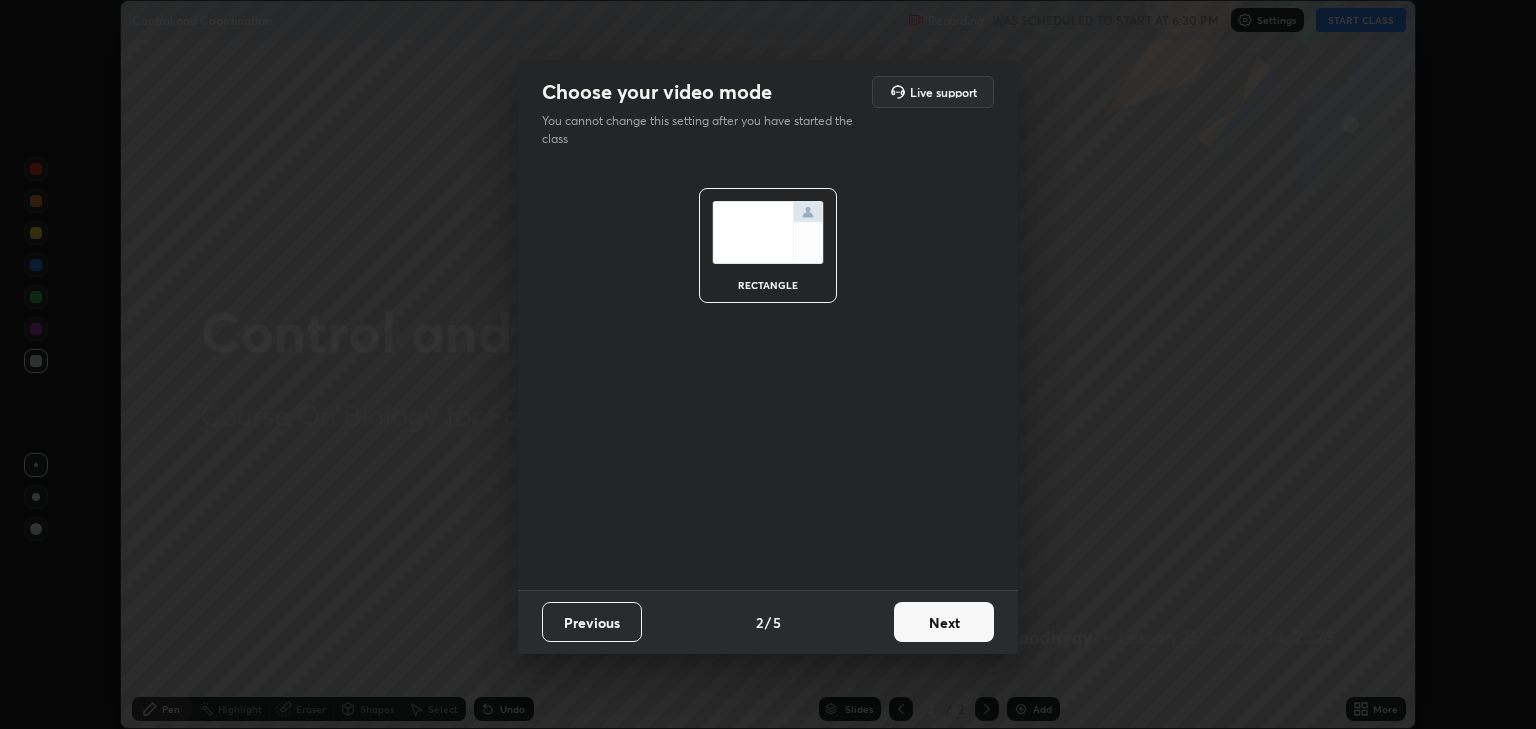 click on "Next" at bounding box center (944, 622) 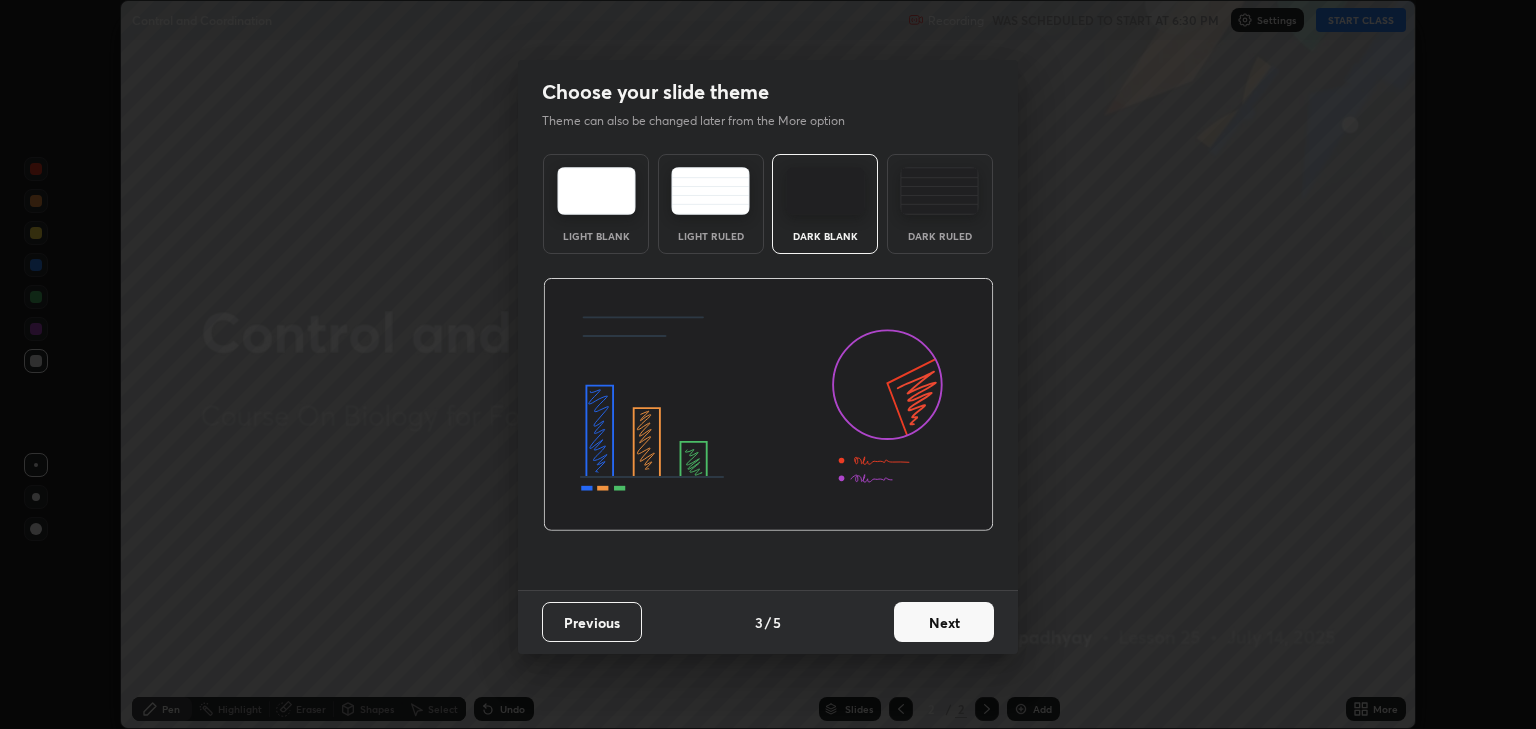 click on "Next" at bounding box center [944, 622] 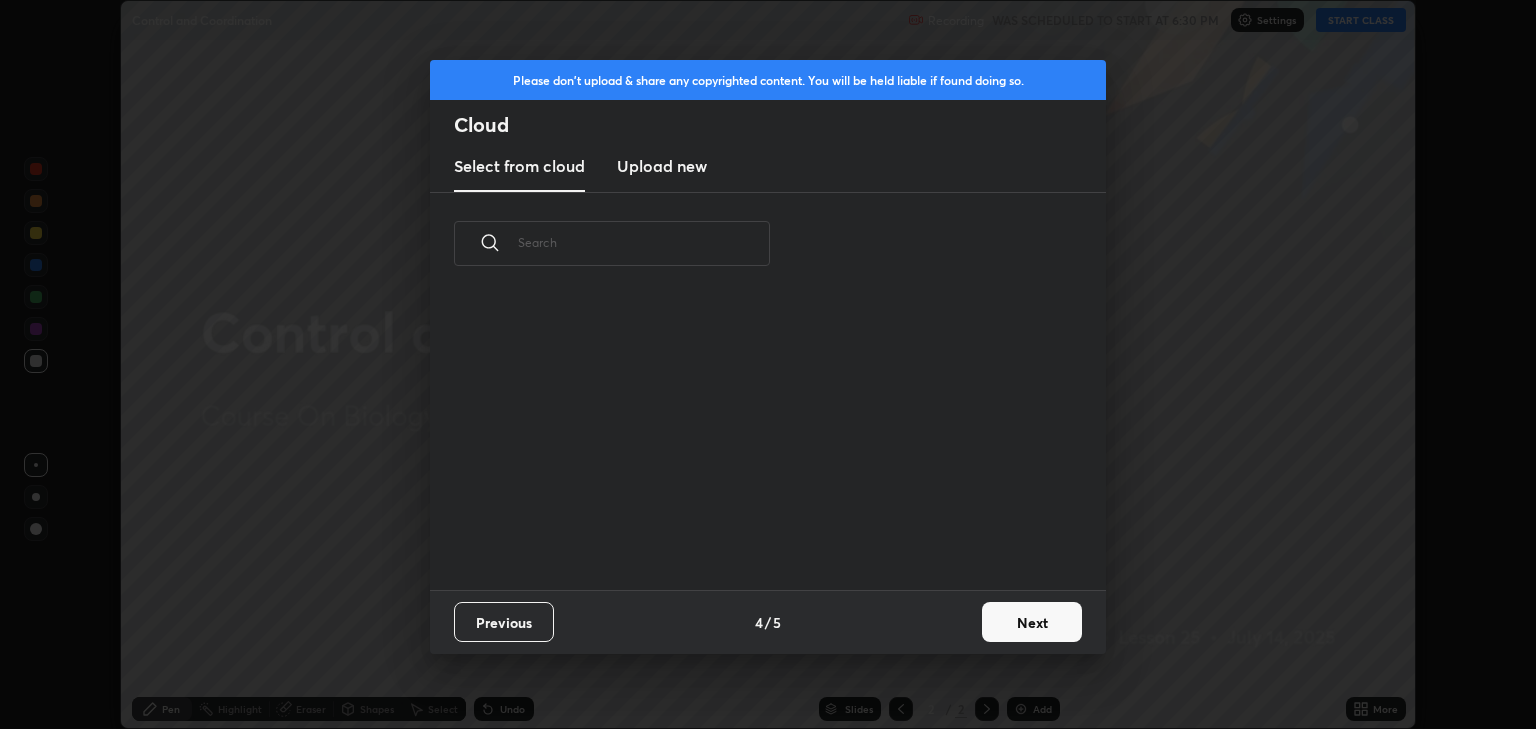 scroll, scrollTop: 6, scrollLeft: 11, axis: both 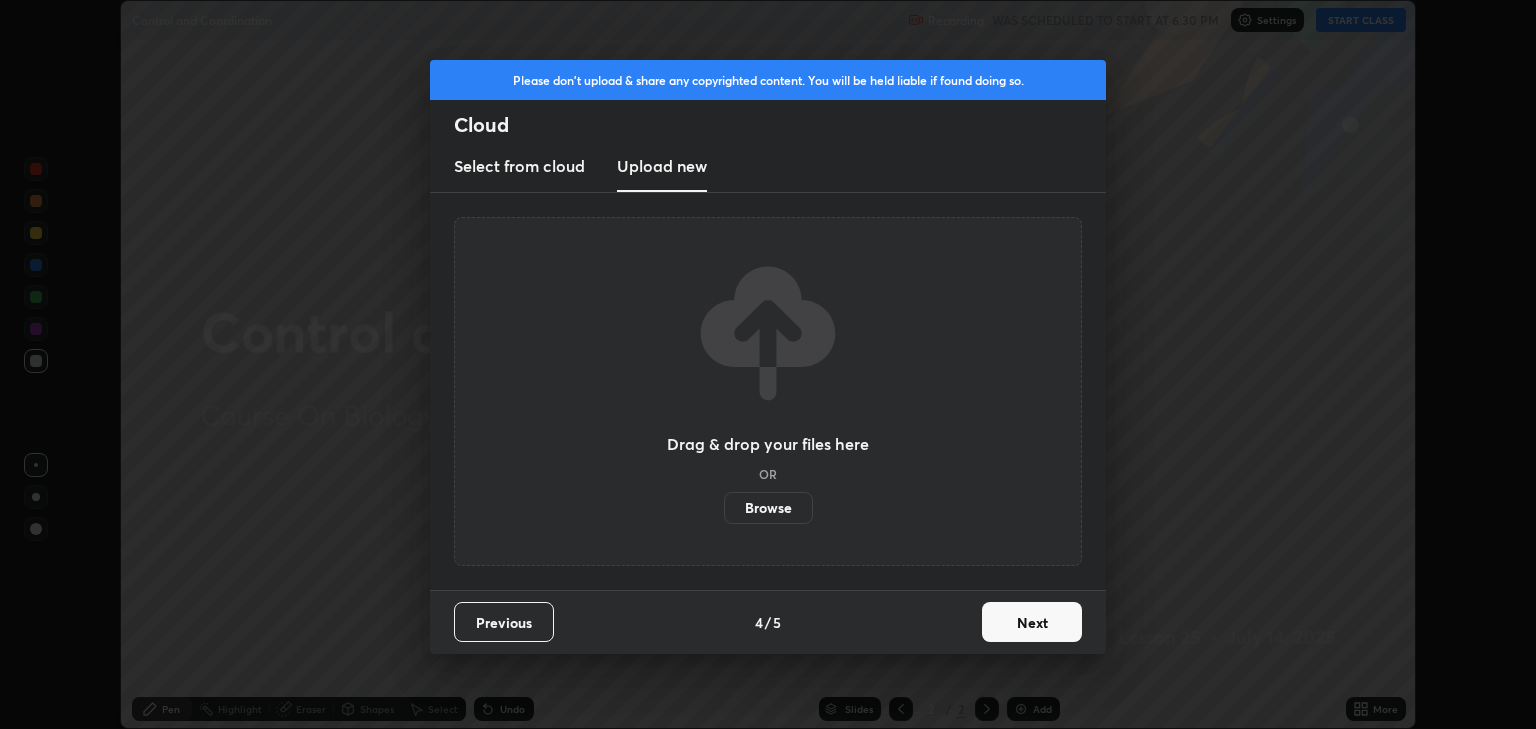 click on "Browse" at bounding box center (768, 508) 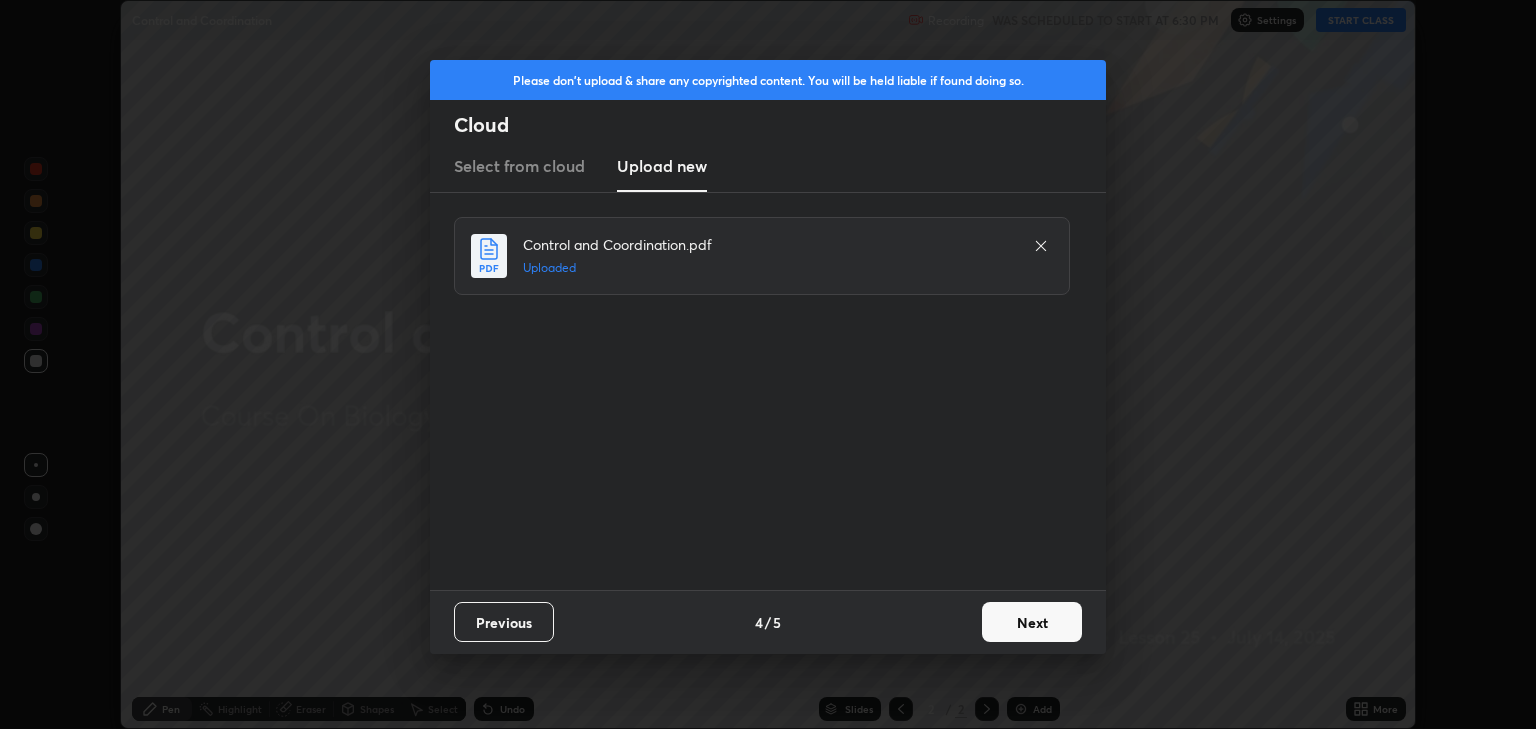 click on "Next" at bounding box center (1032, 622) 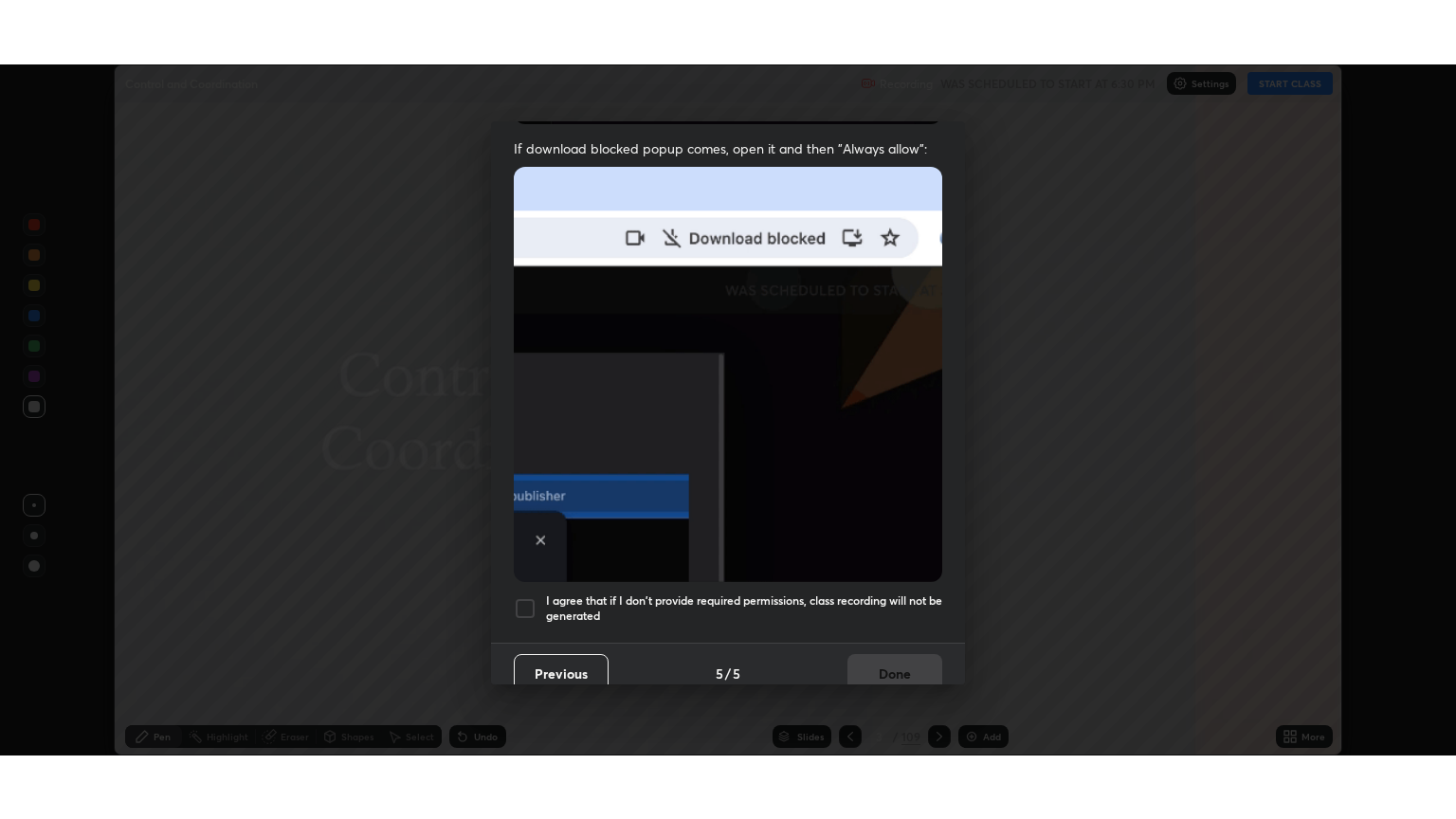 scroll, scrollTop: 384, scrollLeft: 0, axis: vertical 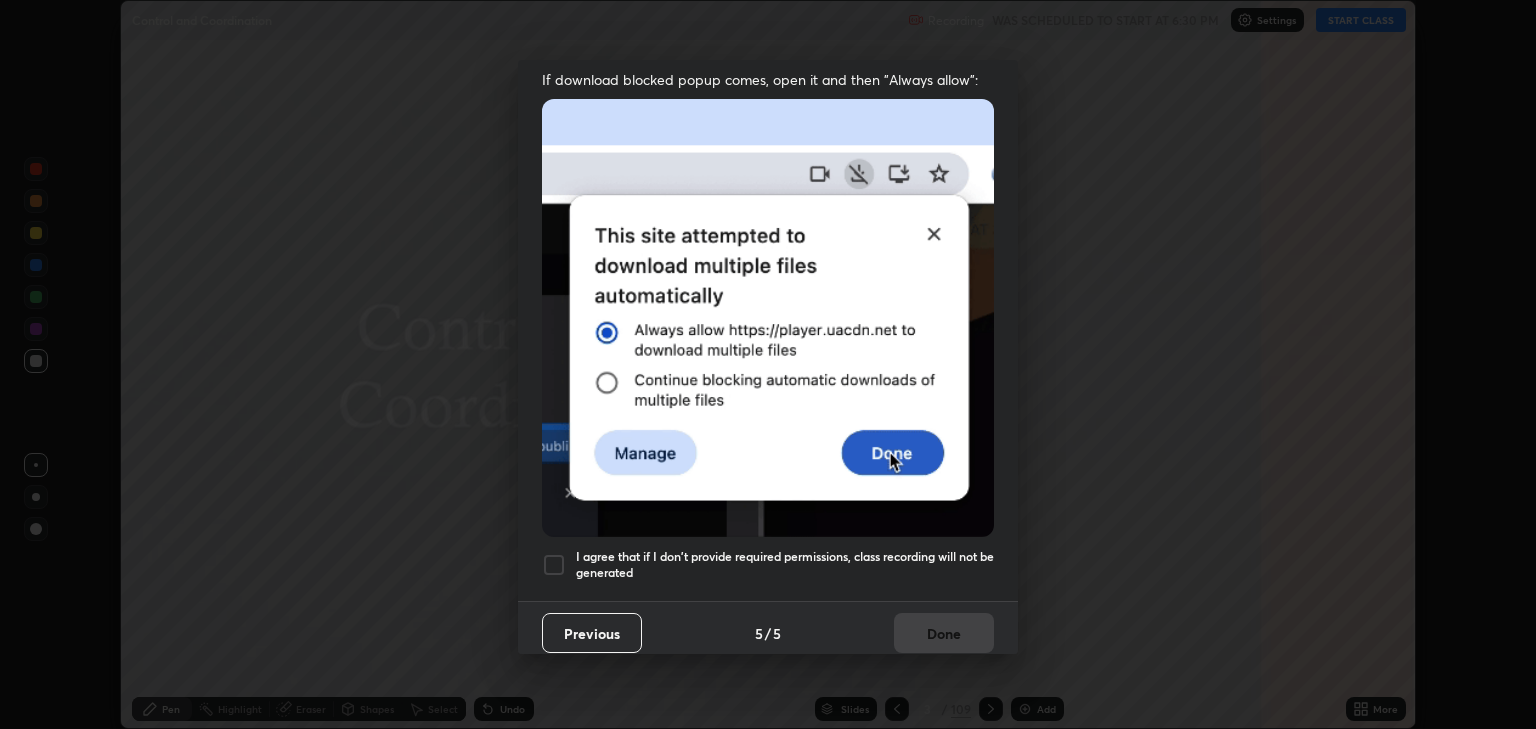 click at bounding box center (554, 565) 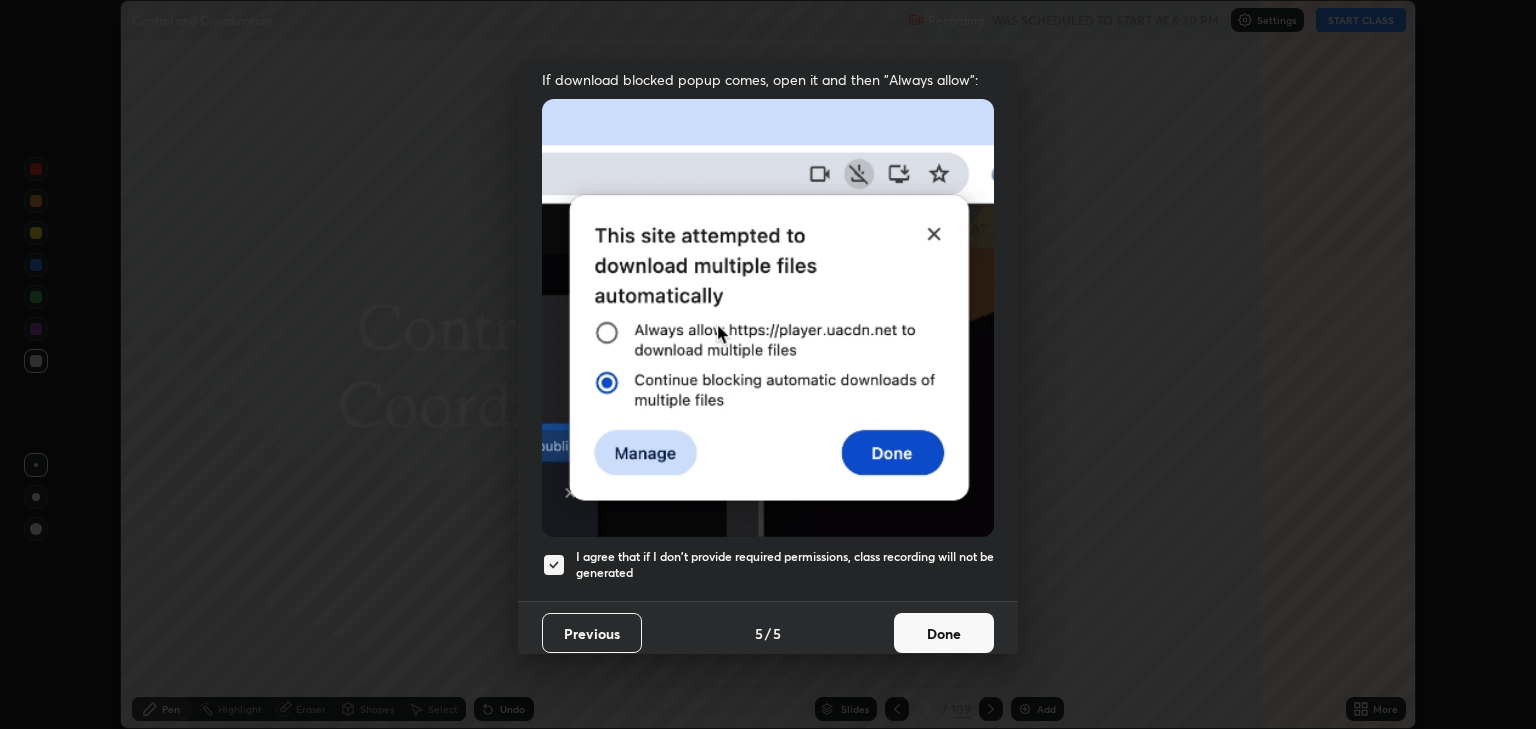 click on "Done" at bounding box center (944, 633) 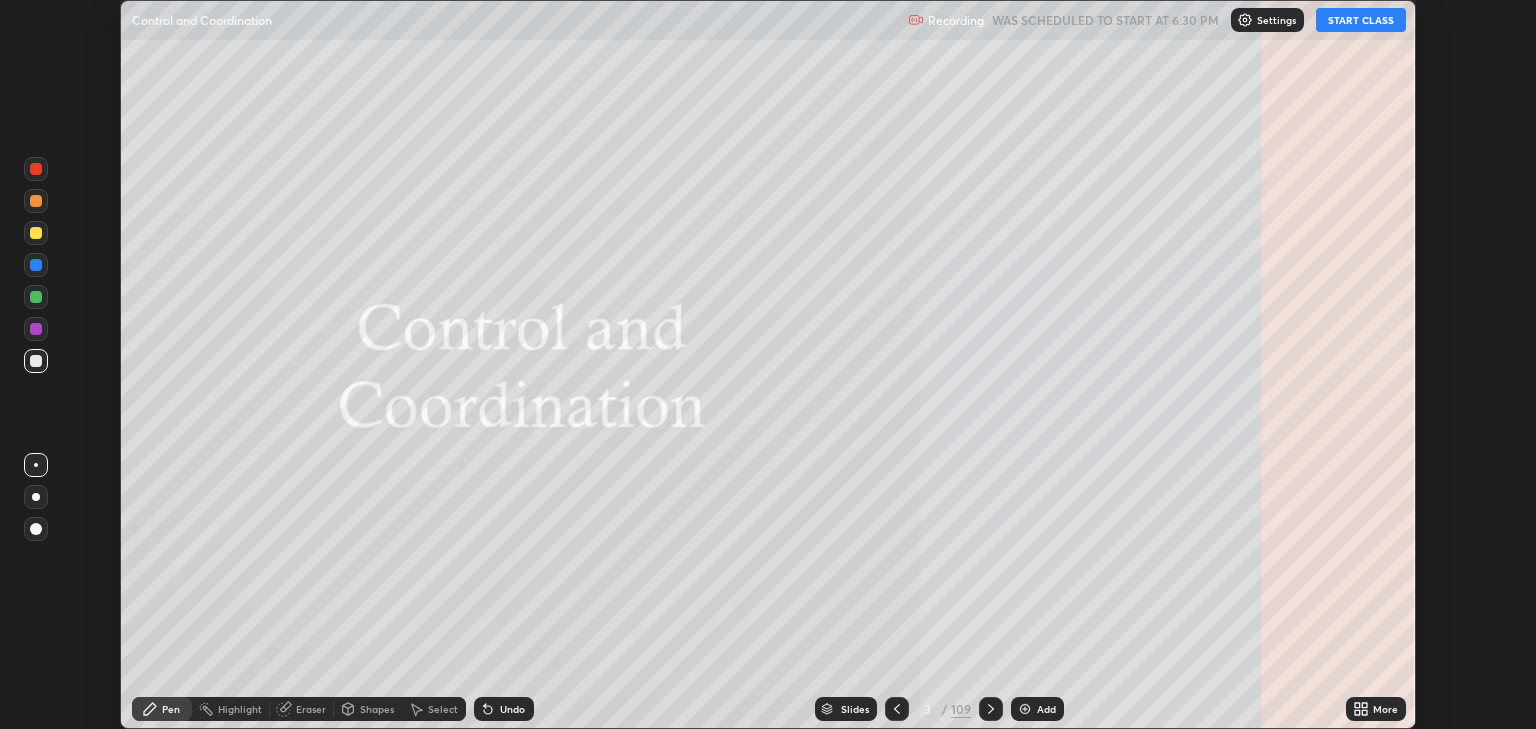 click on "START CLASS" at bounding box center (1361, 20) 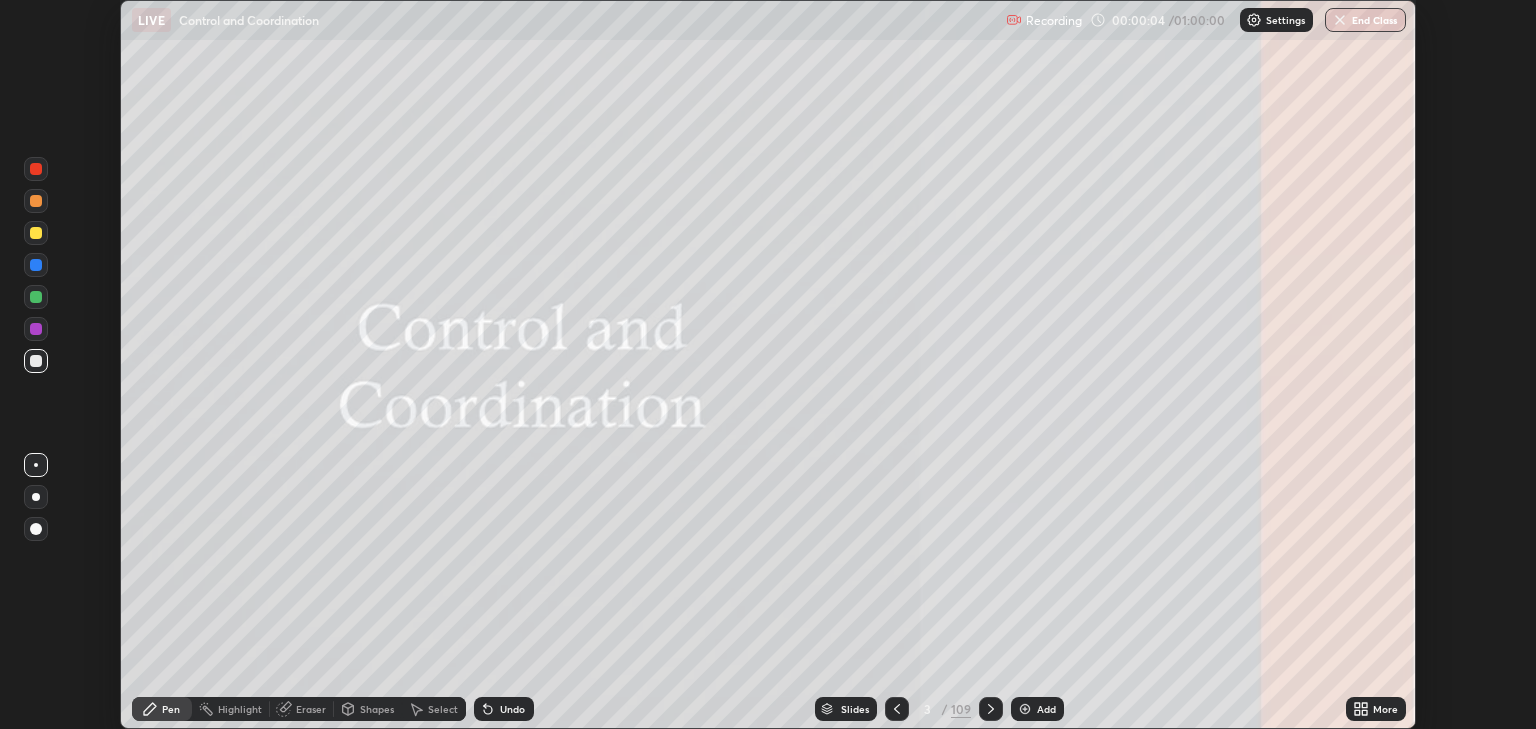 click 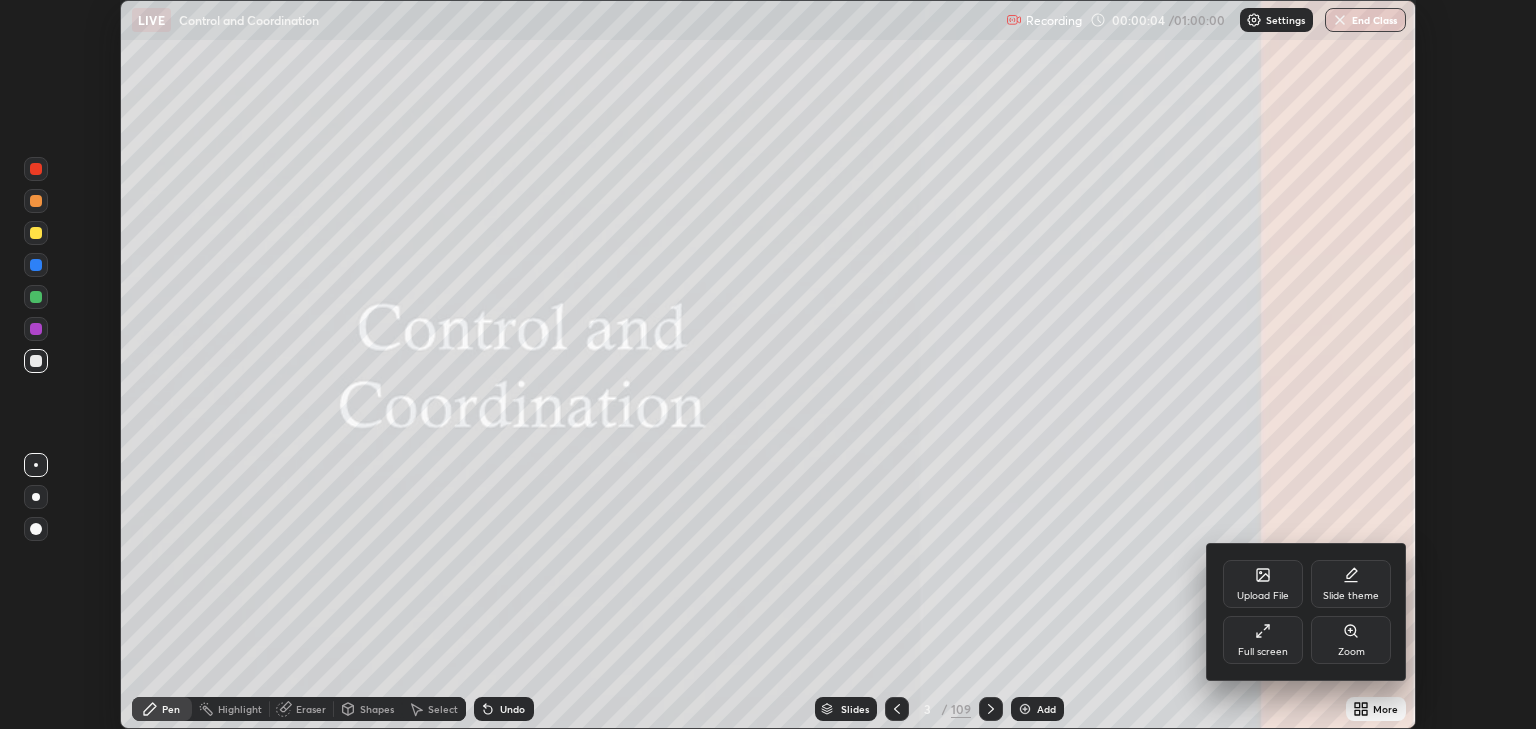 click on "Full screen" at bounding box center [1263, 640] 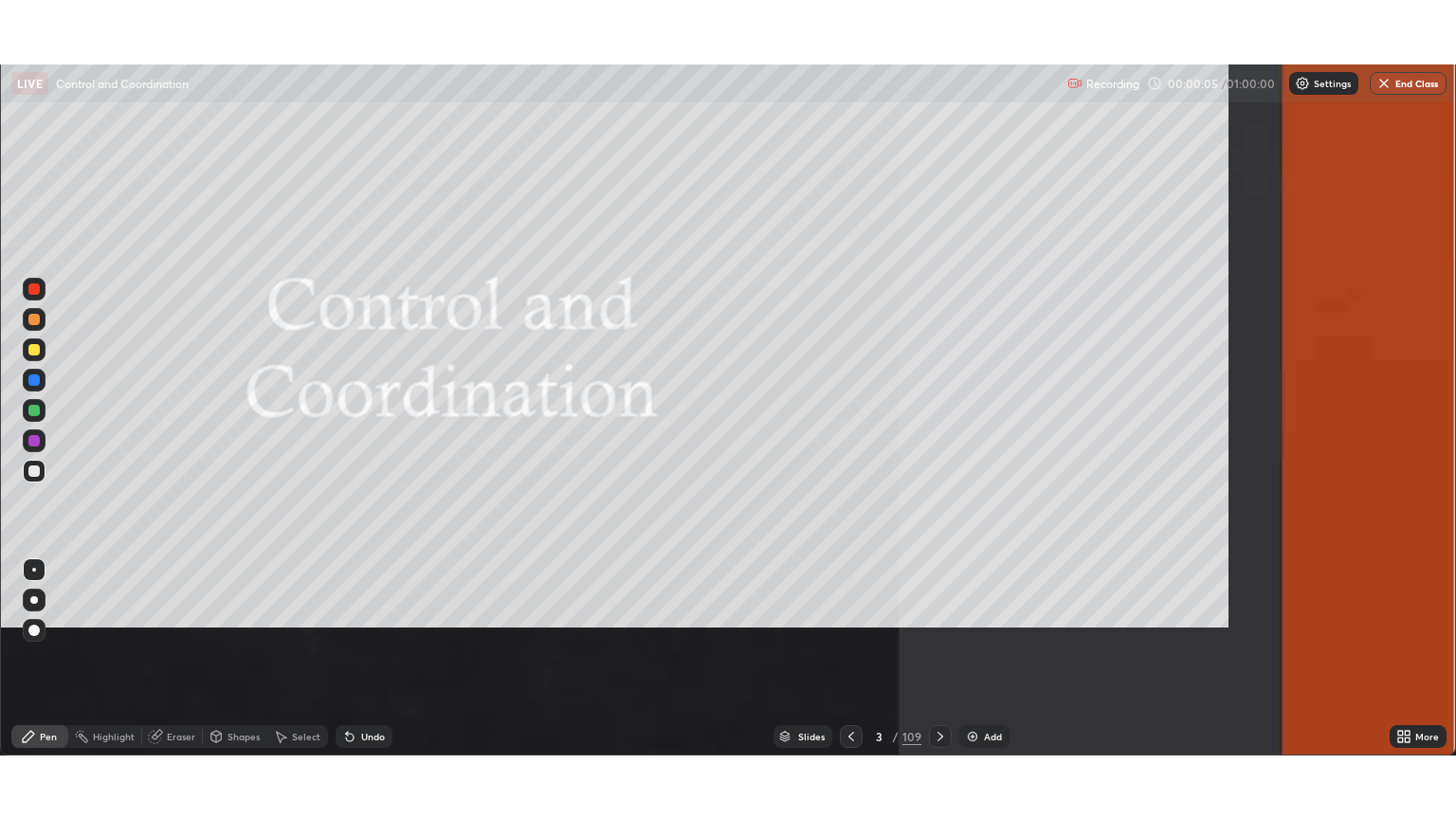 scroll, scrollTop: 93973, scrollLeft: 93336, axis: both 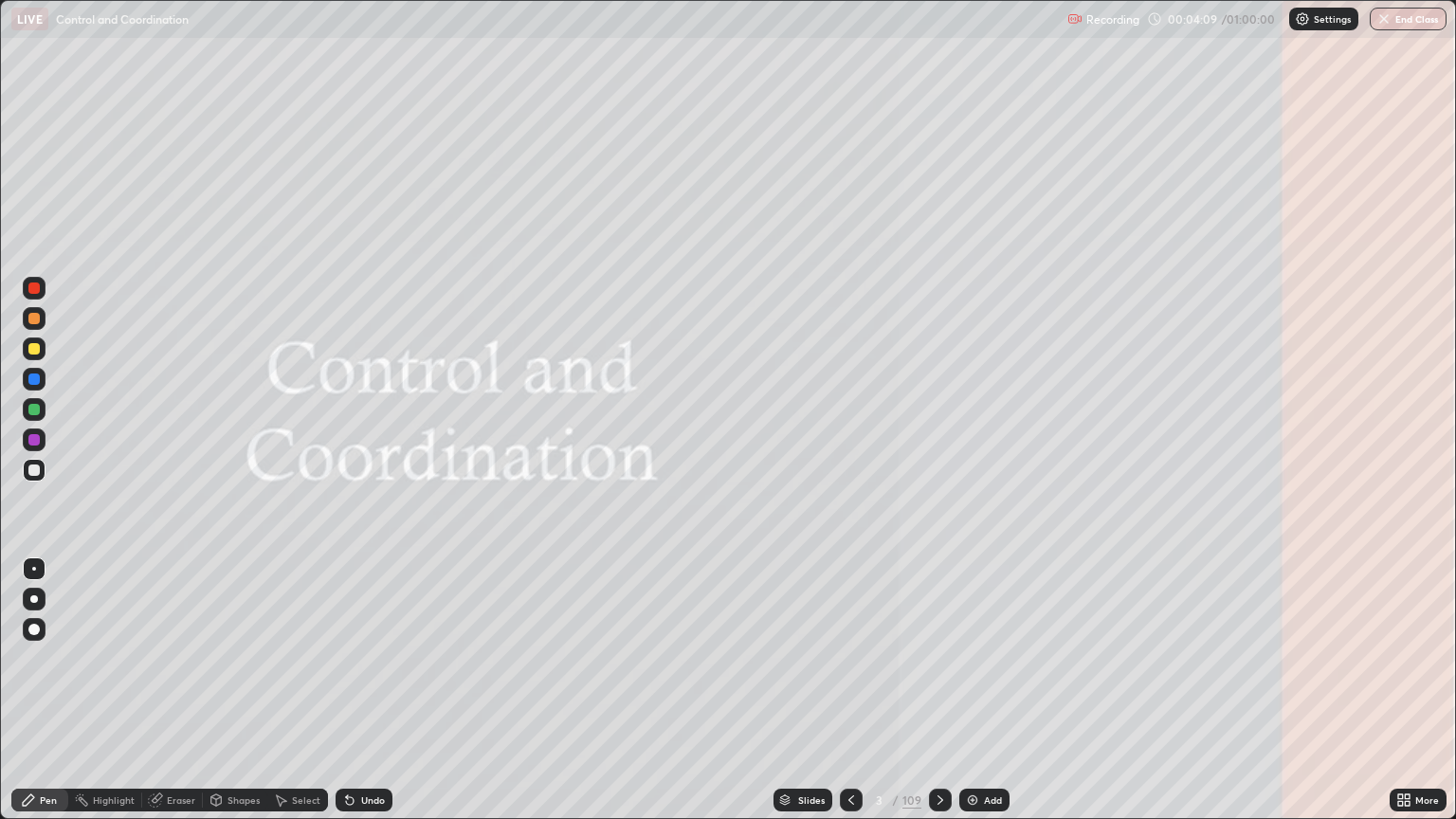 click on "Slides" at bounding box center [803, 800] 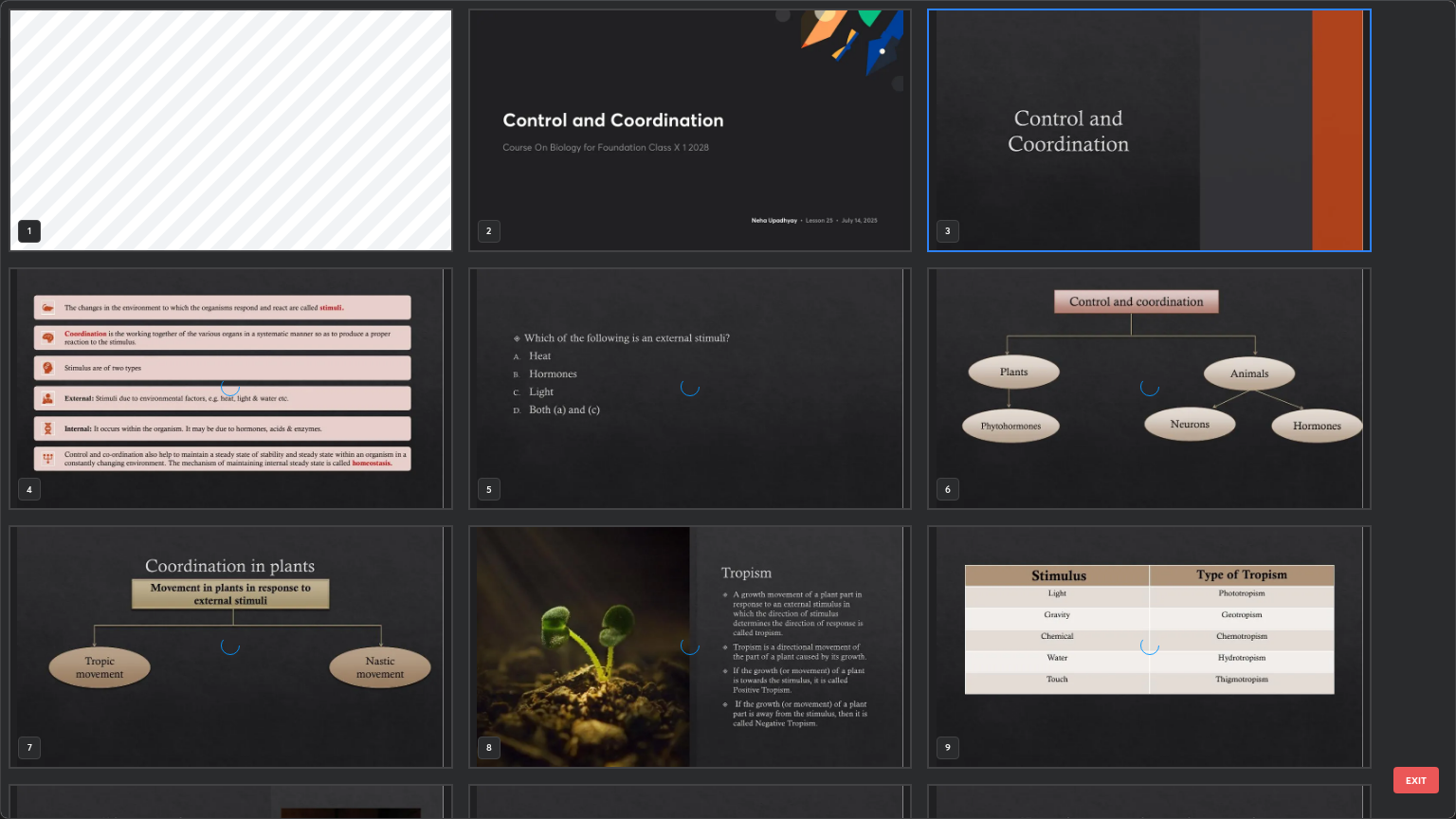 scroll, scrollTop: 6, scrollLeft: 9, axis: both 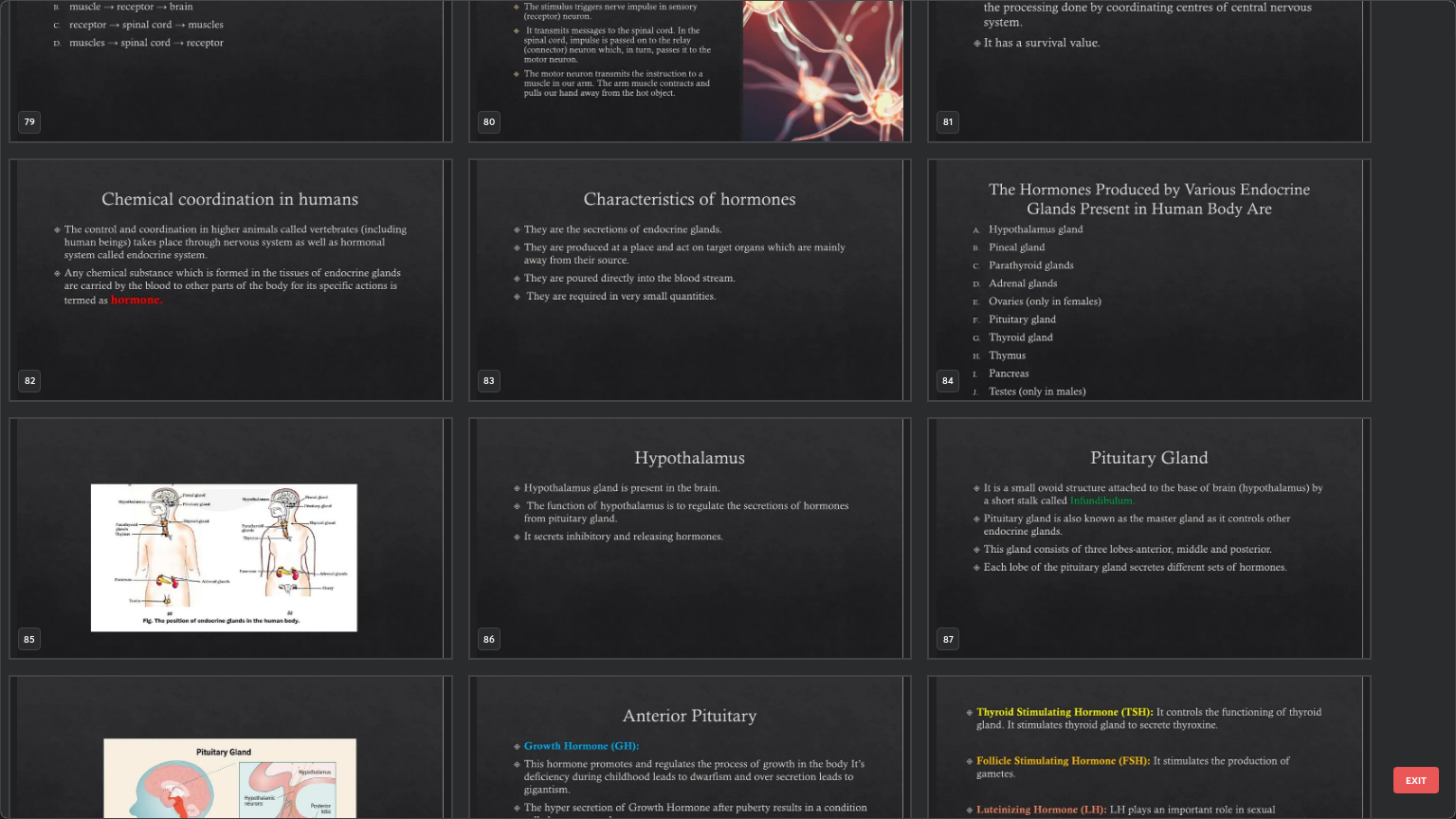 click at bounding box center (230, 280) 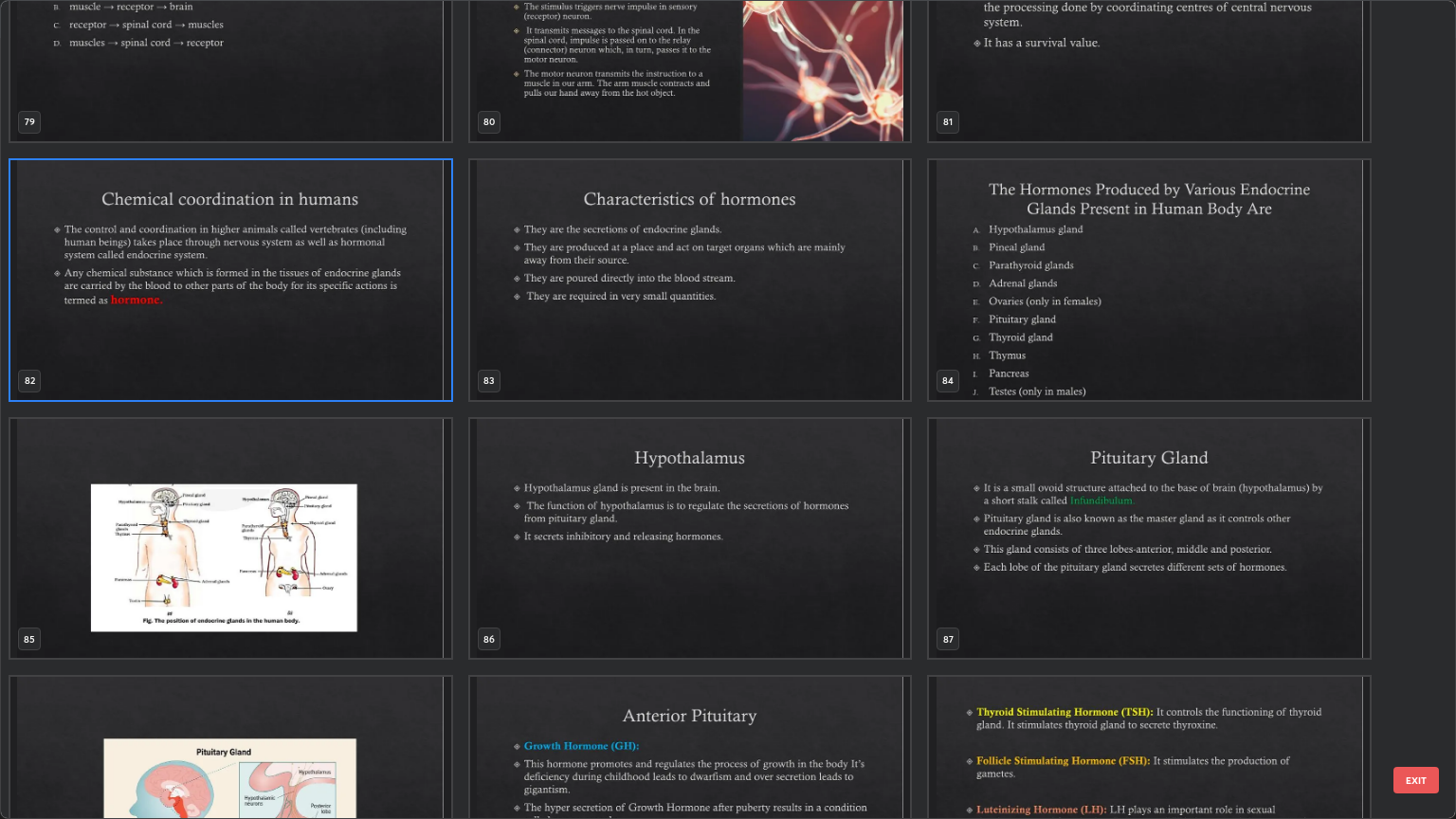 click at bounding box center [230, 280] 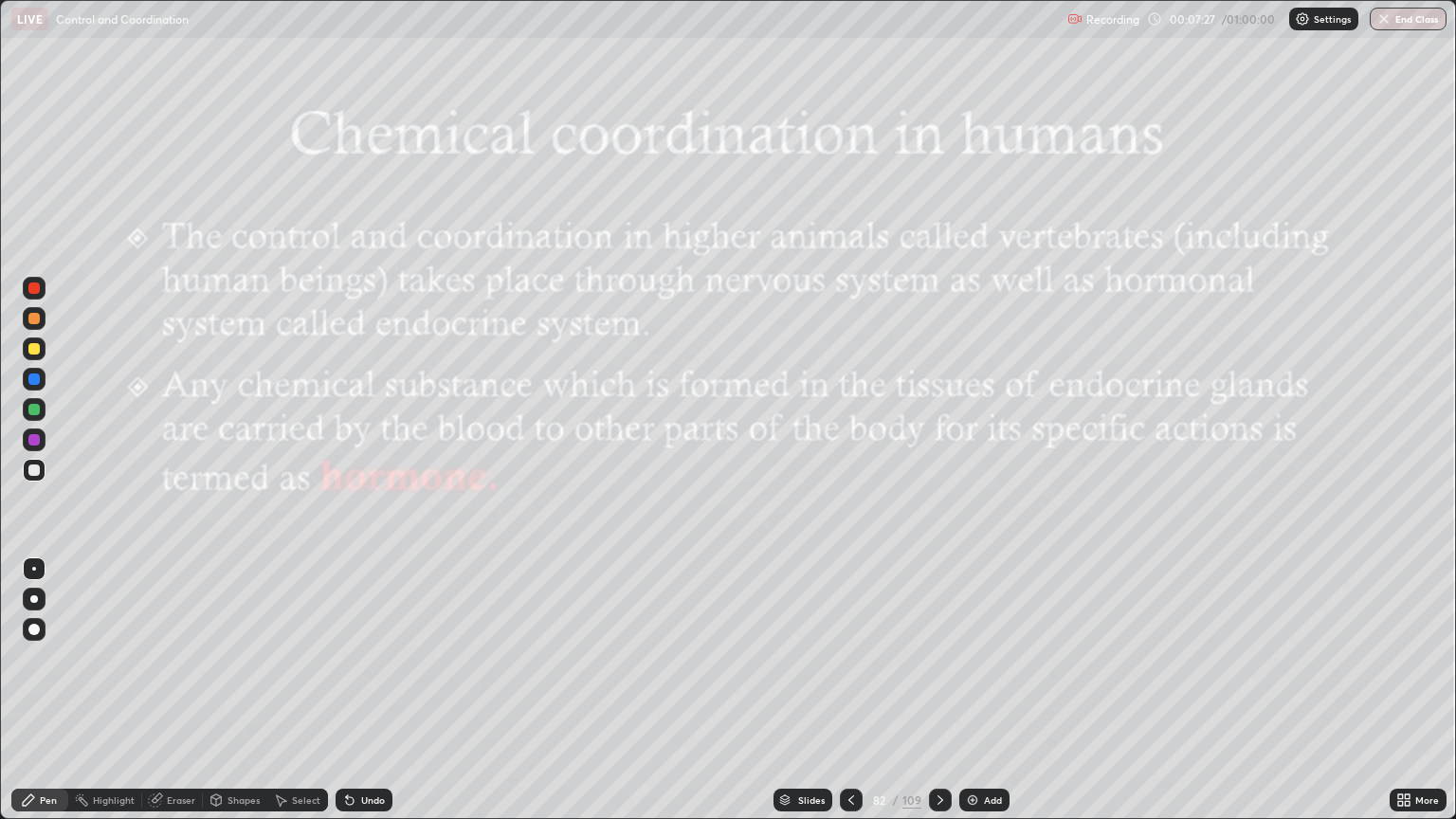 click on "Slides" at bounding box center [803, 800] 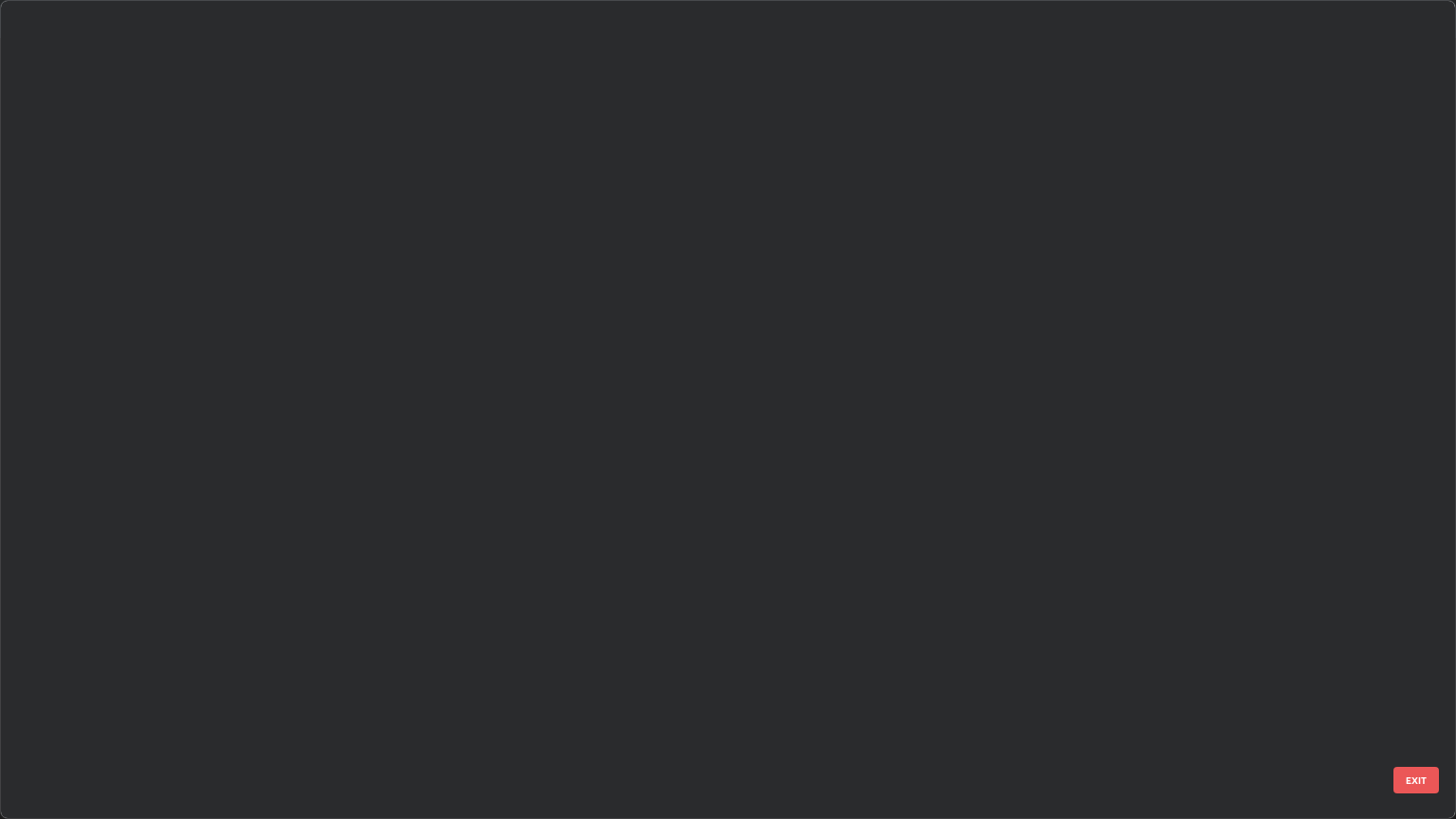 scroll, scrollTop: 6418, scrollLeft: 0, axis: vertical 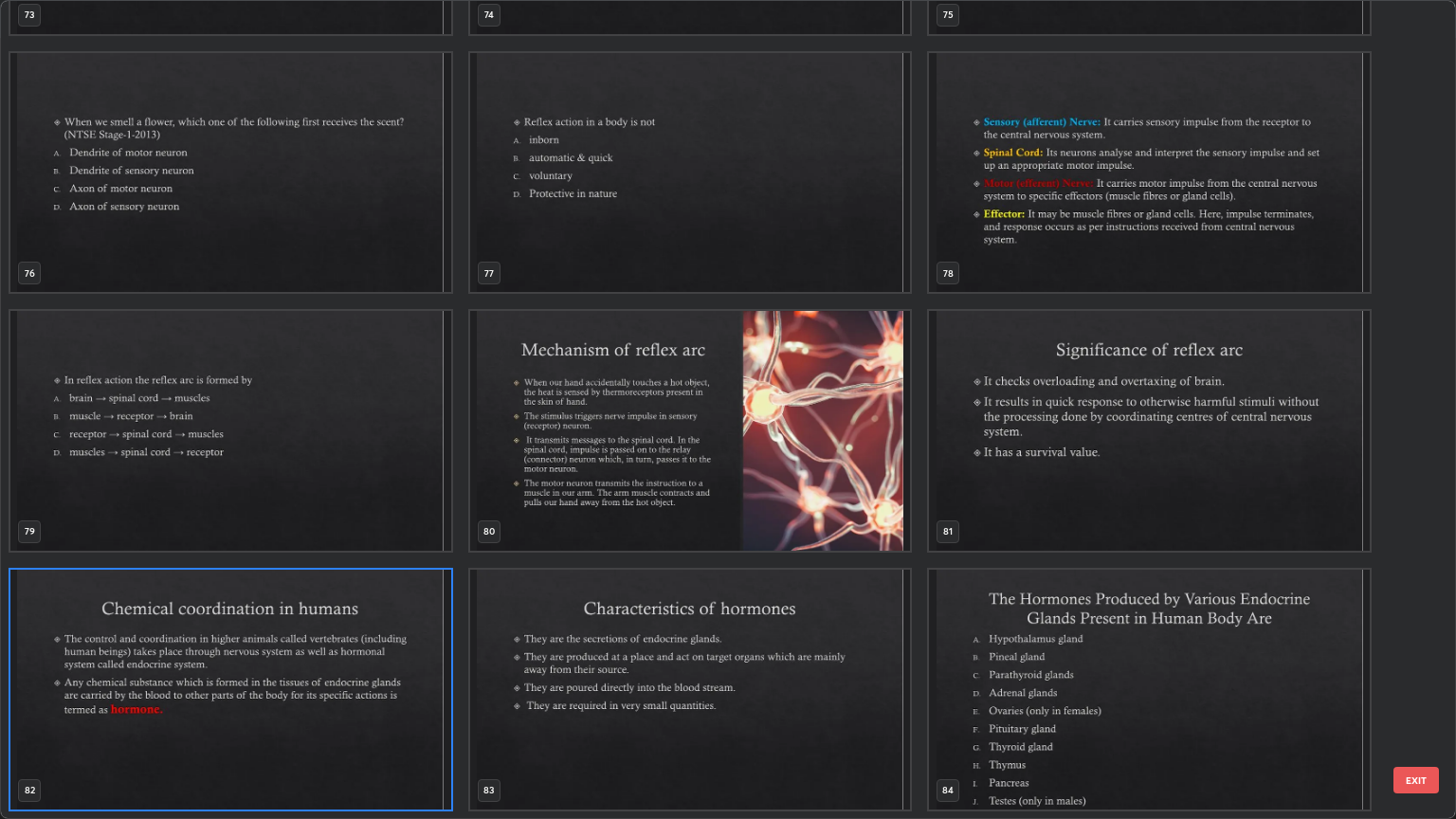 click at bounding box center [230, 689] 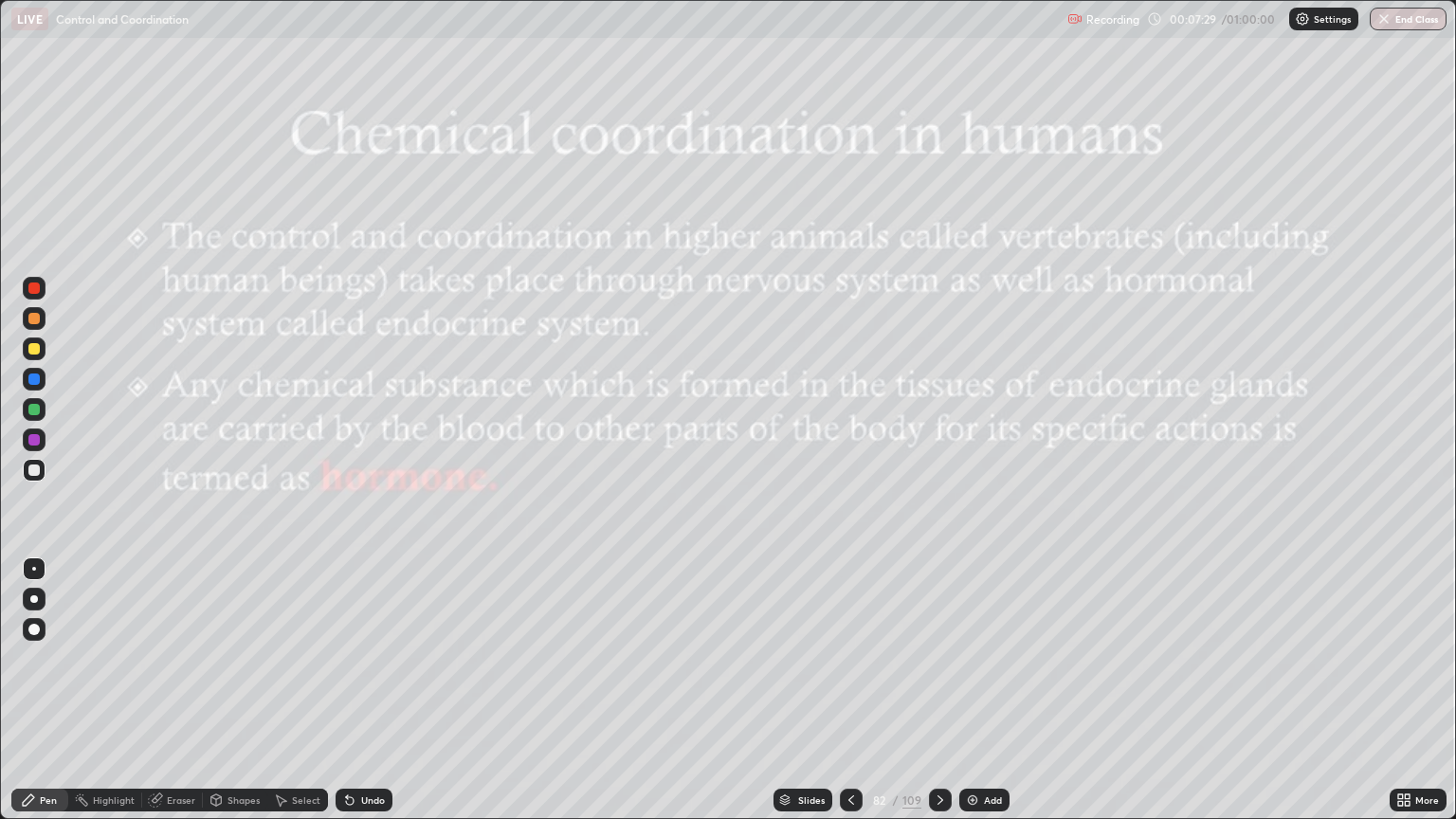 click at bounding box center (230, 689) 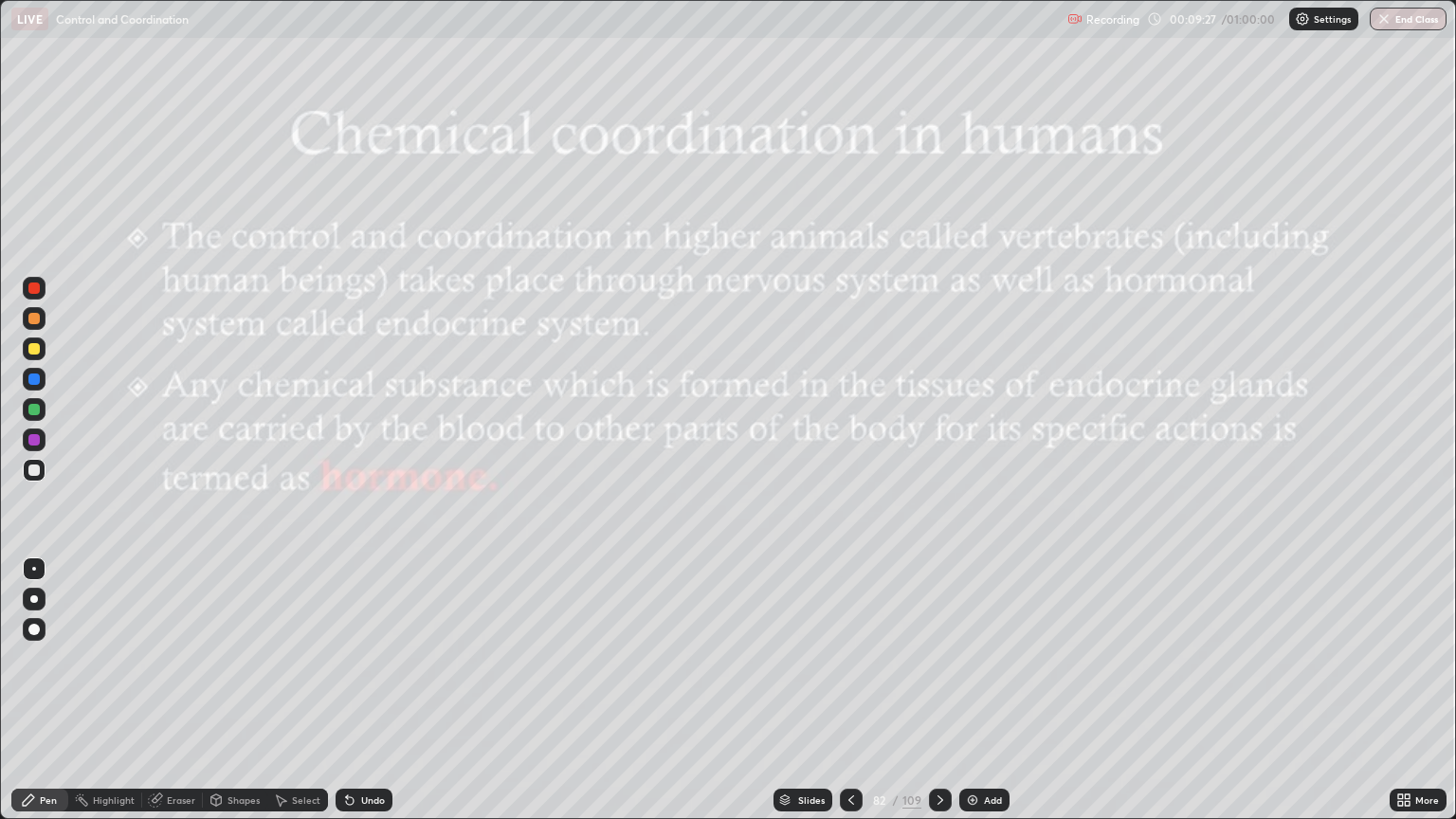 click on "Add" at bounding box center [992, 800] 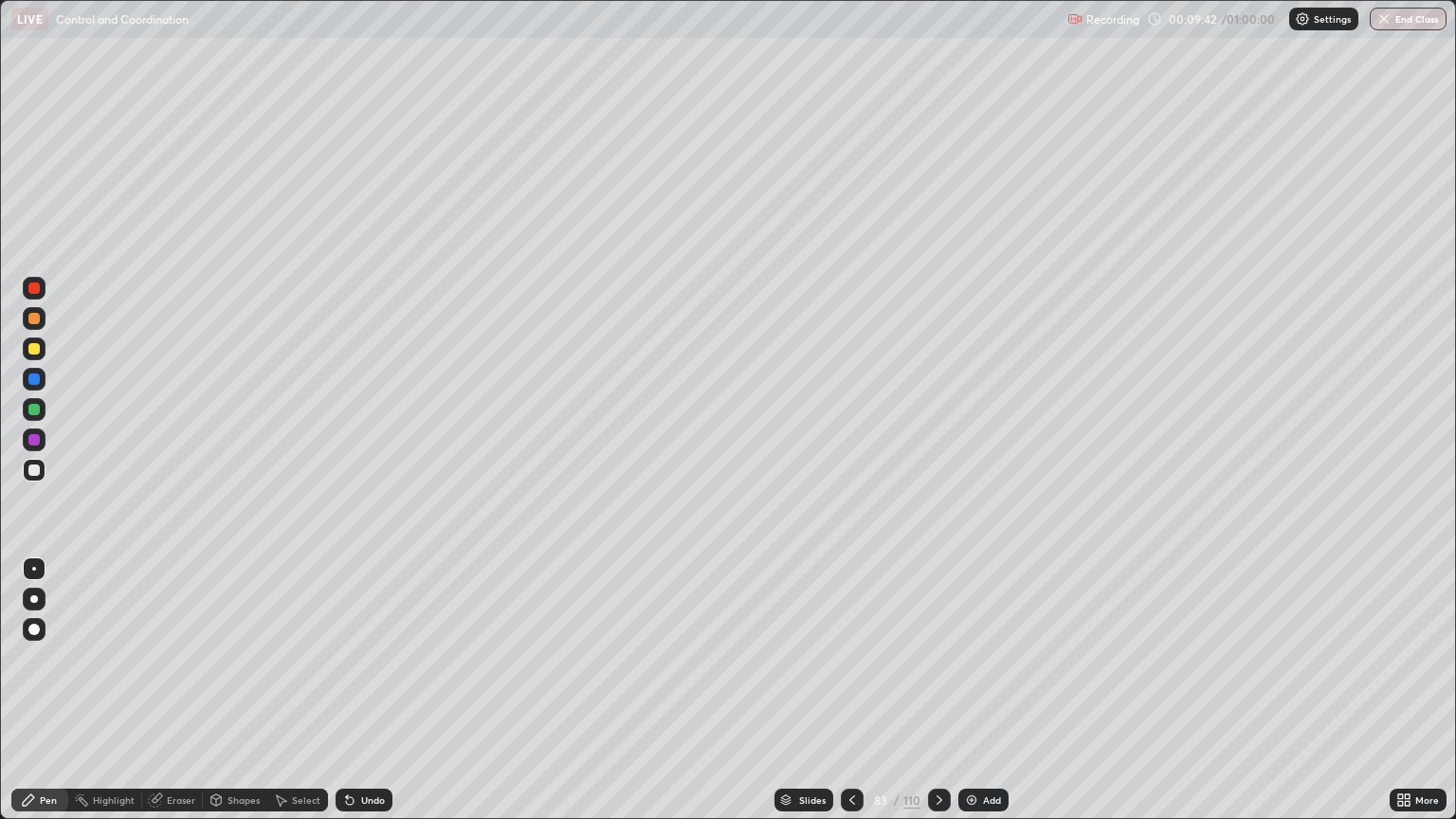 click on "Shapes" at bounding box center [244, 800] 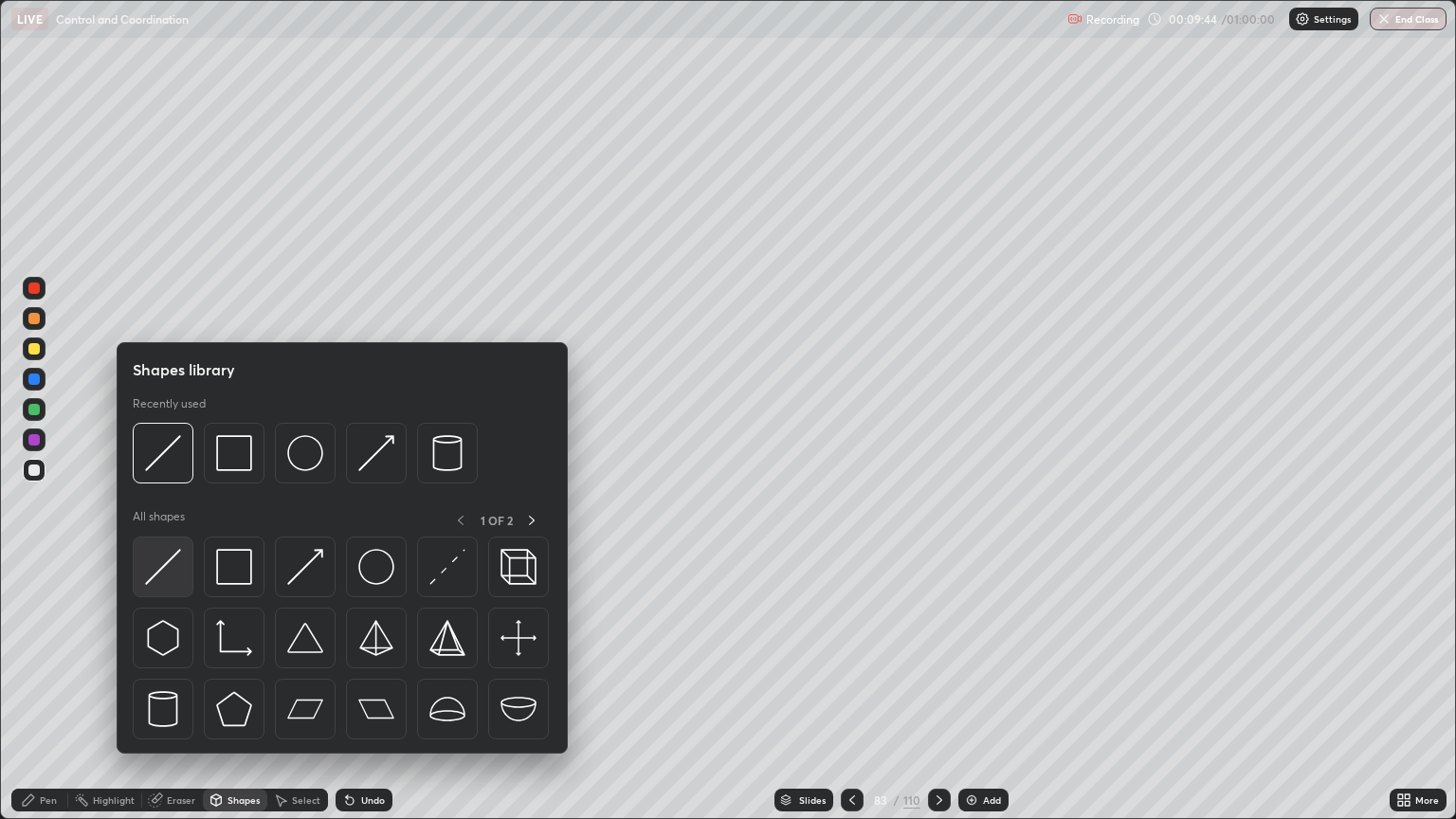 click at bounding box center (163, 567) 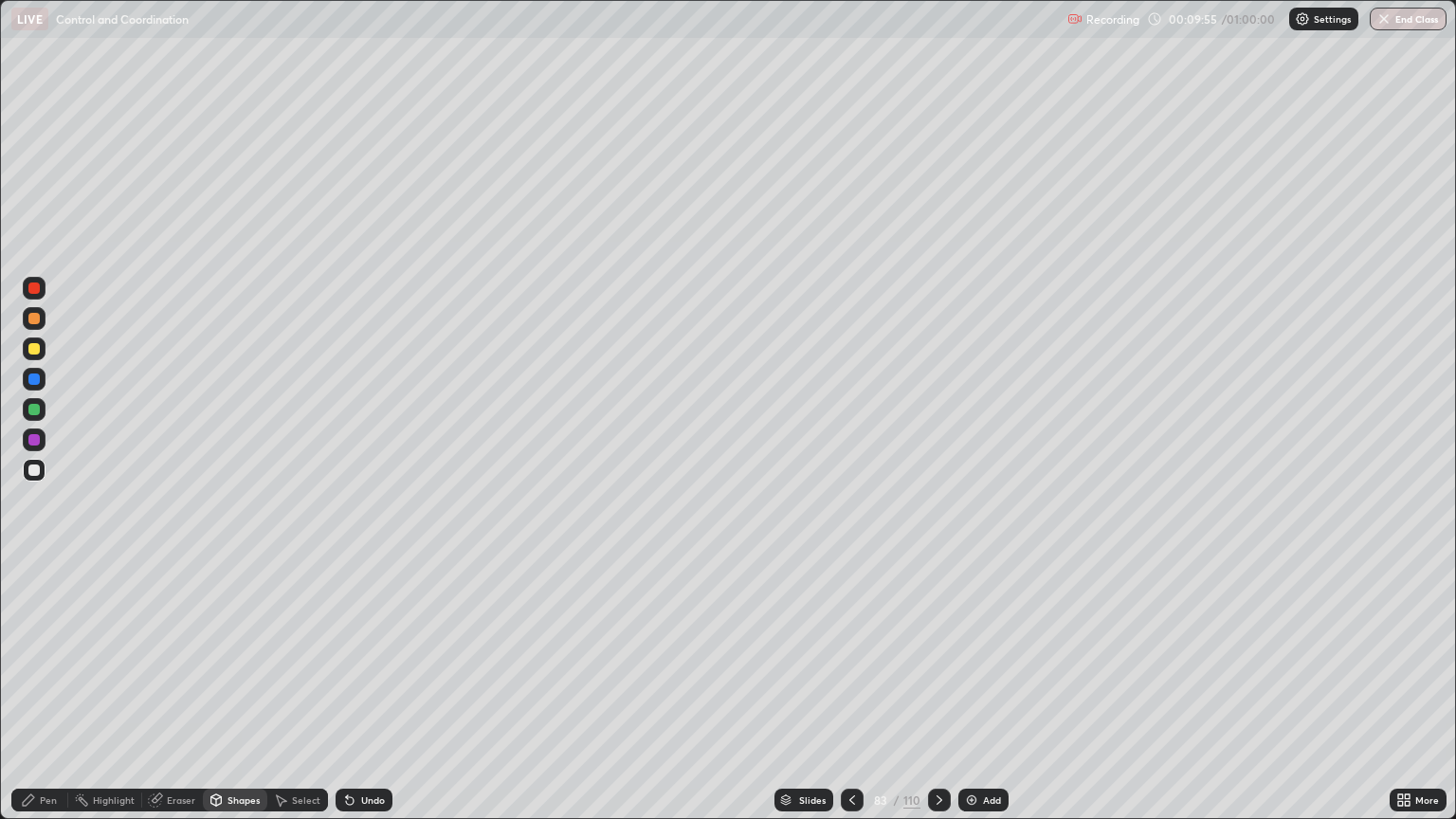 click on "Shapes" at bounding box center [235, 800] 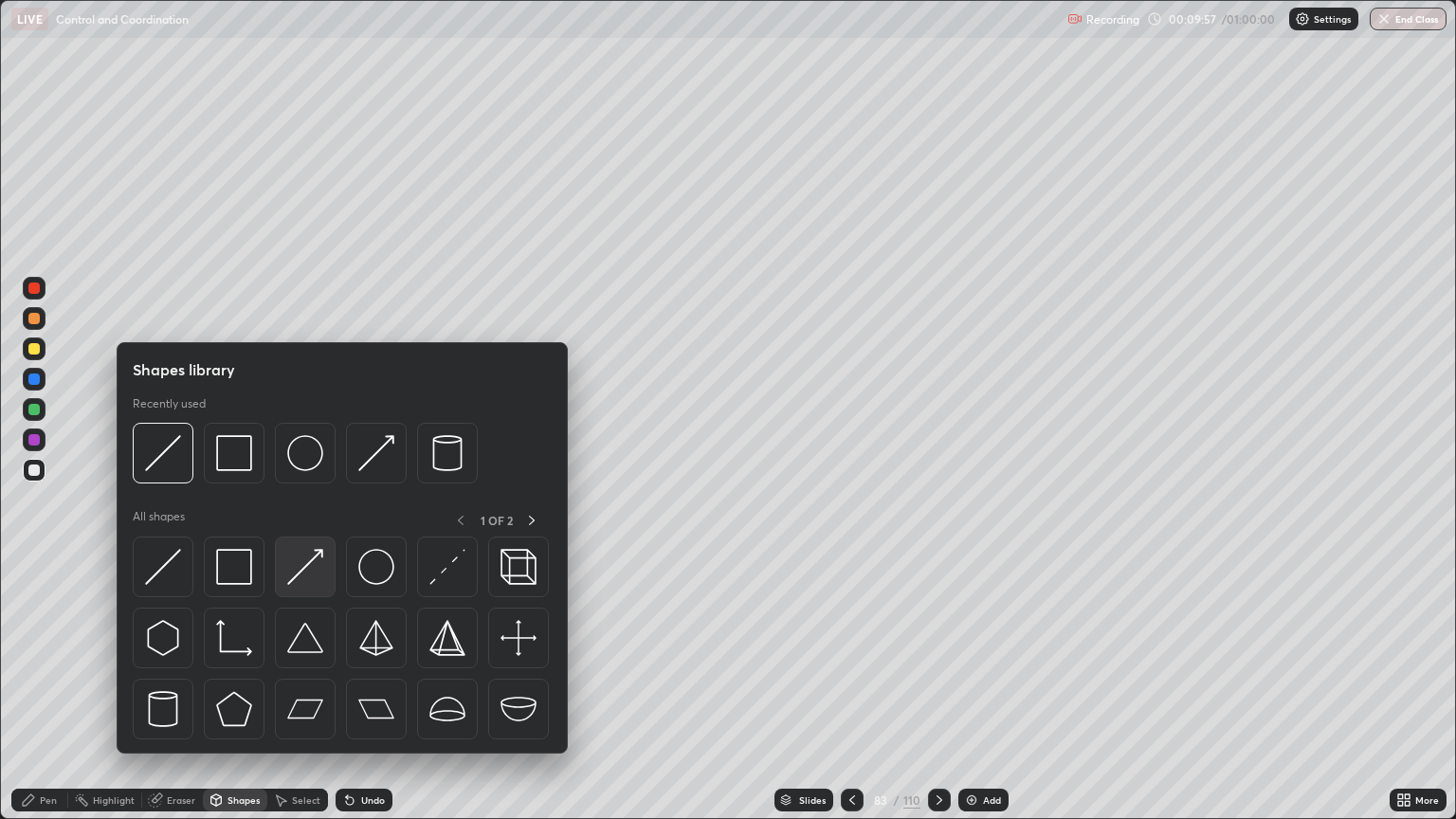 click at bounding box center (305, 567) 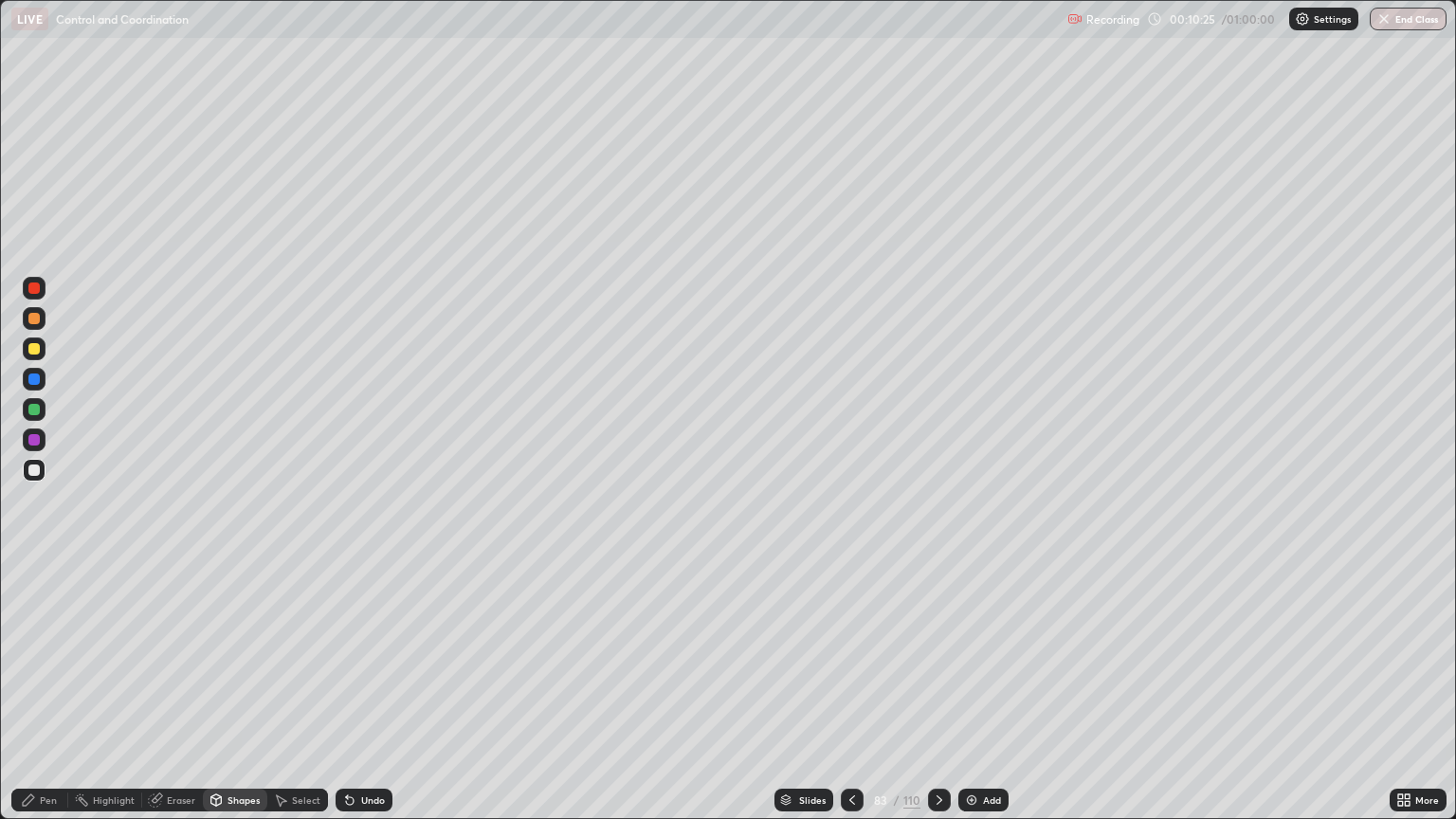 click on "Undo" at bounding box center (364, 800) 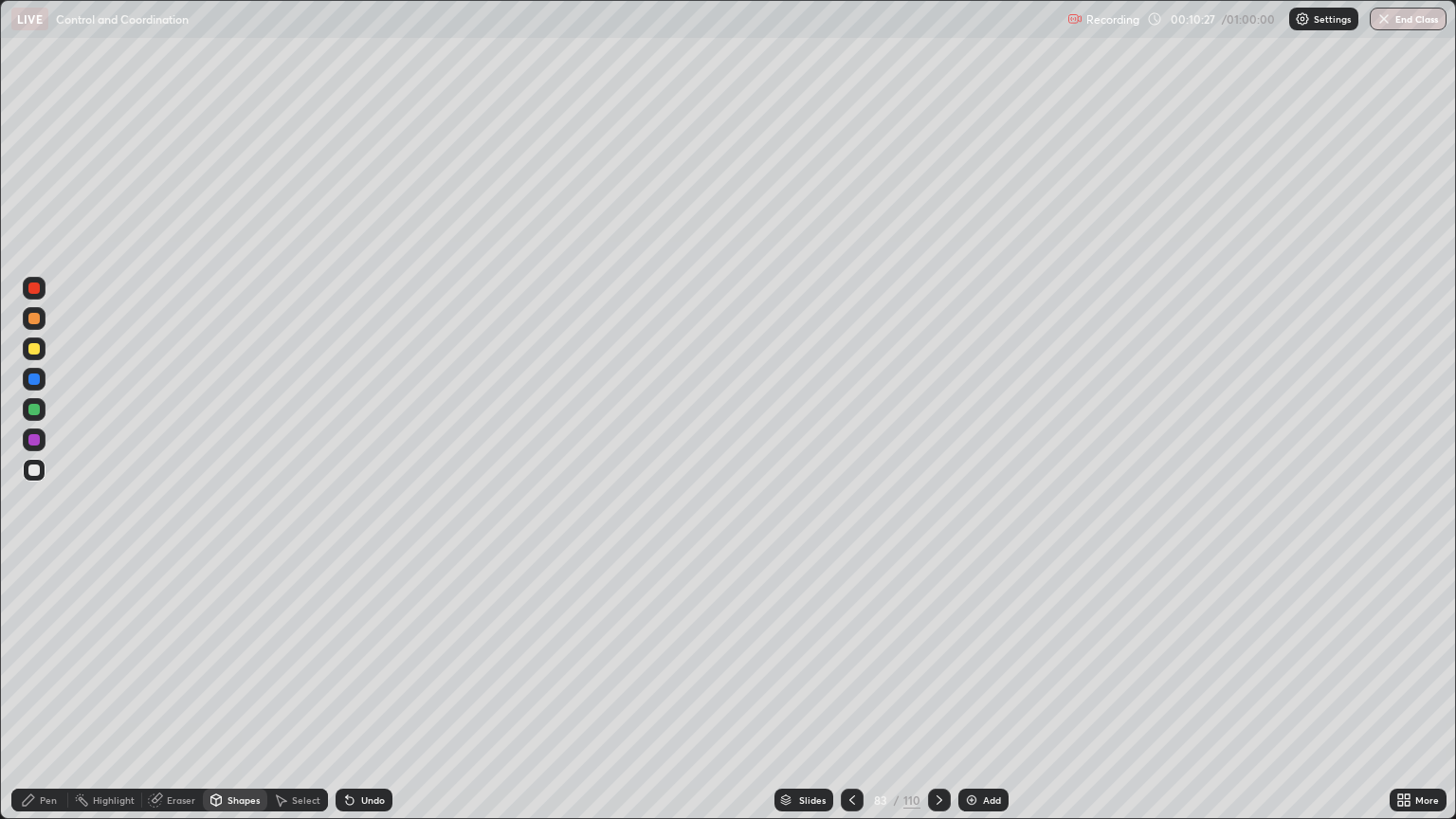 click on "Eraser" at bounding box center [173, 800] 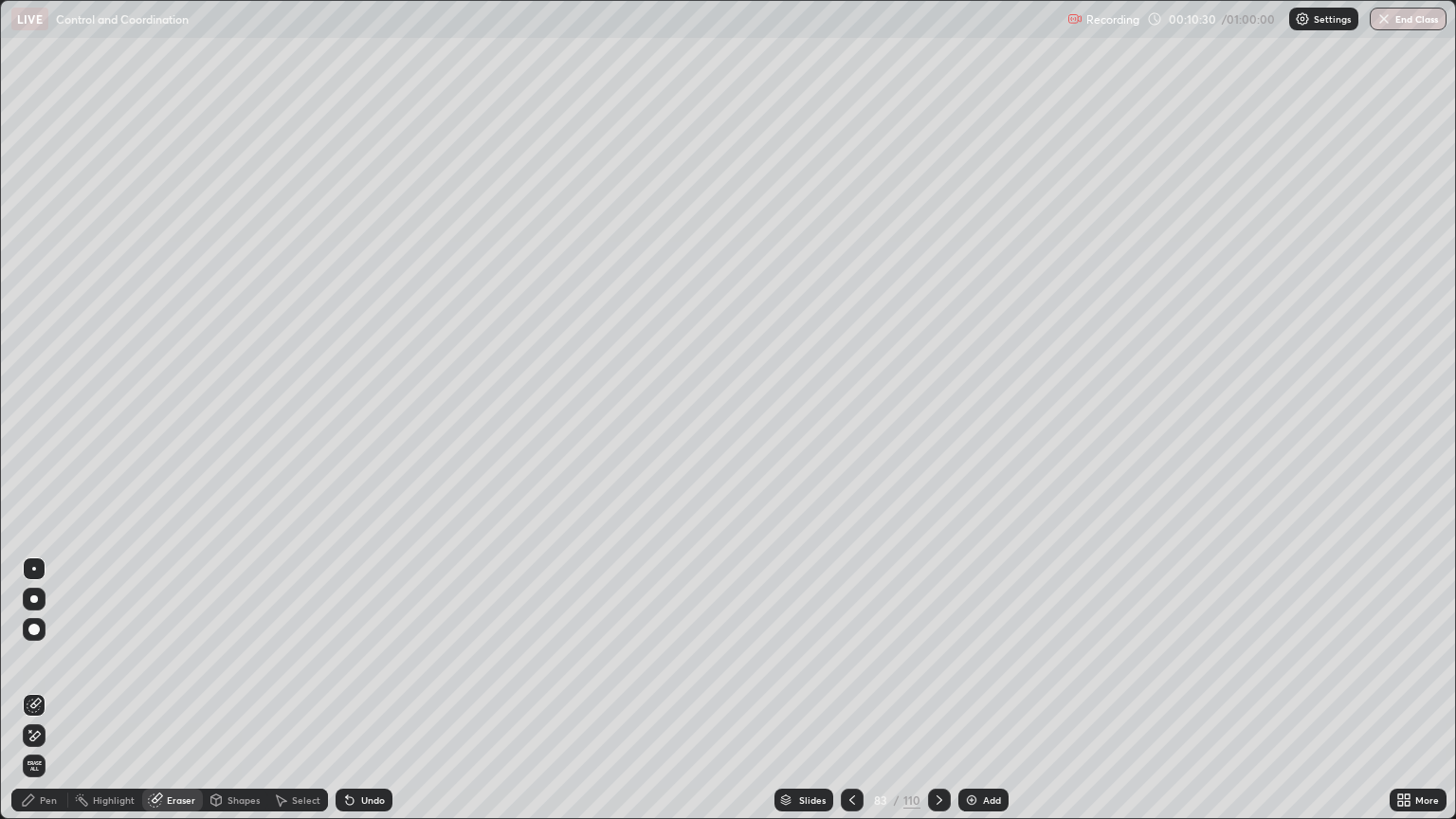 click on "Highlight" at bounding box center (105, 800) 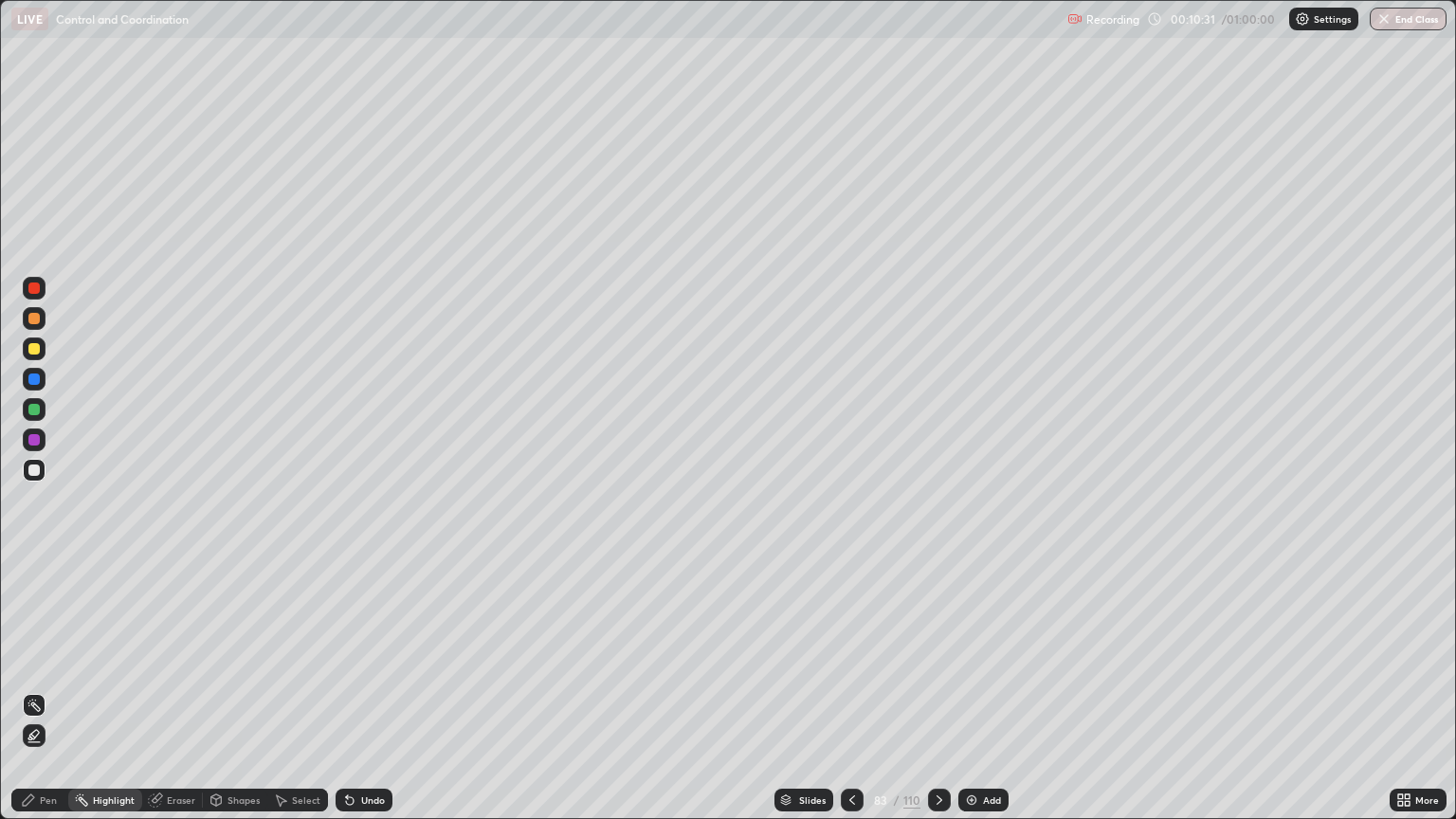 click 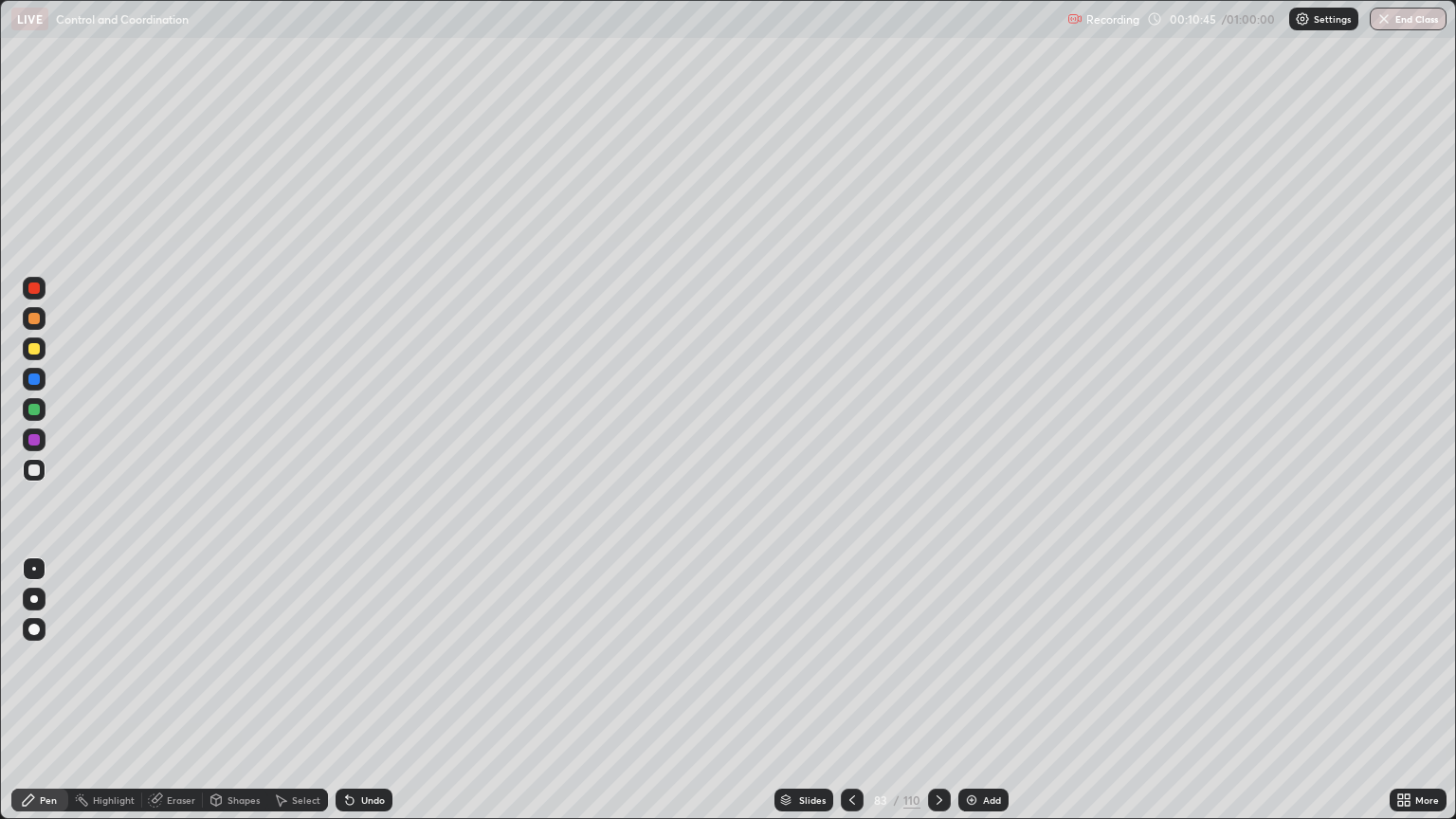 click at bounding box center [34, 599] 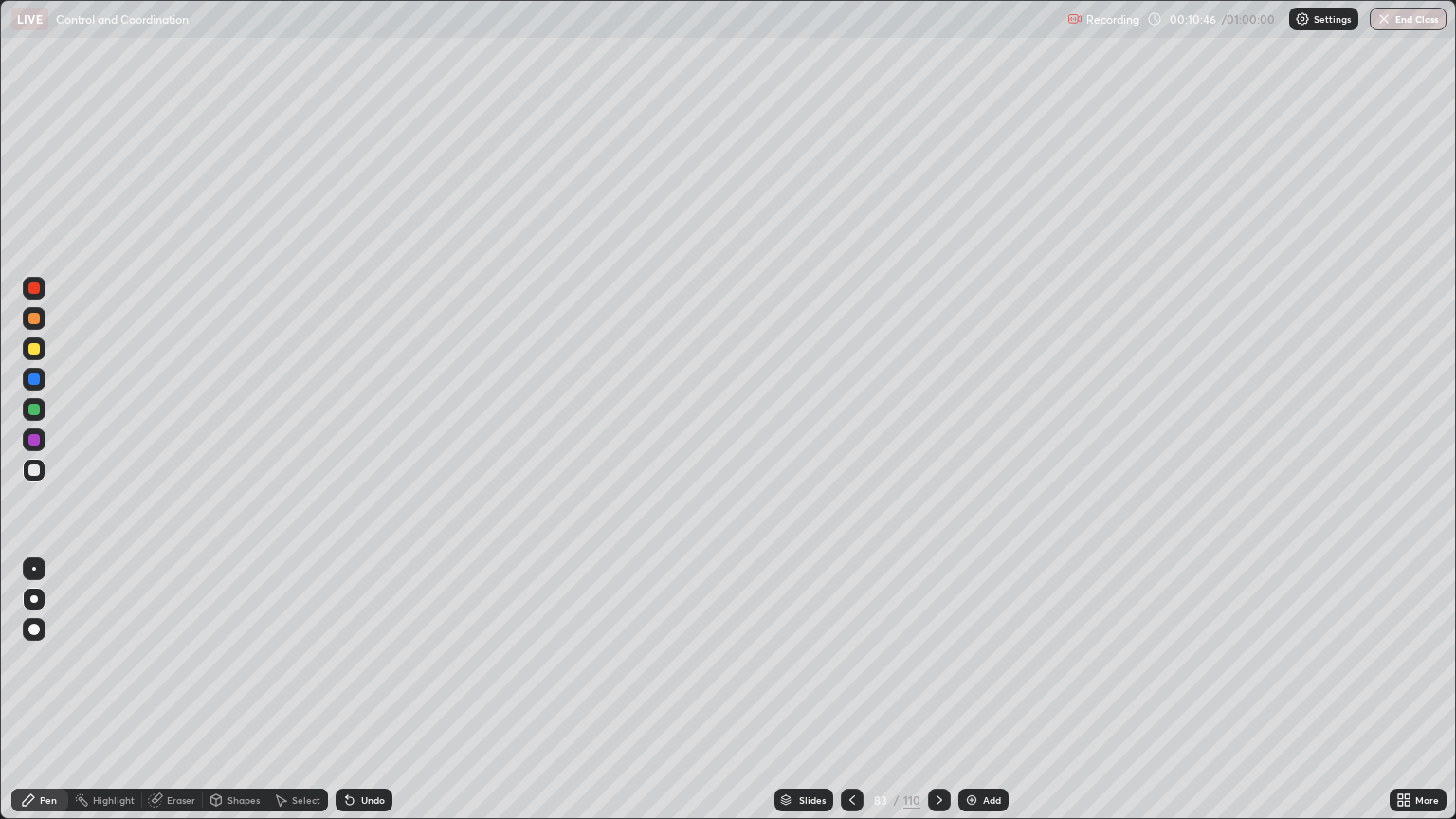 click at bounding box center [34, 440] 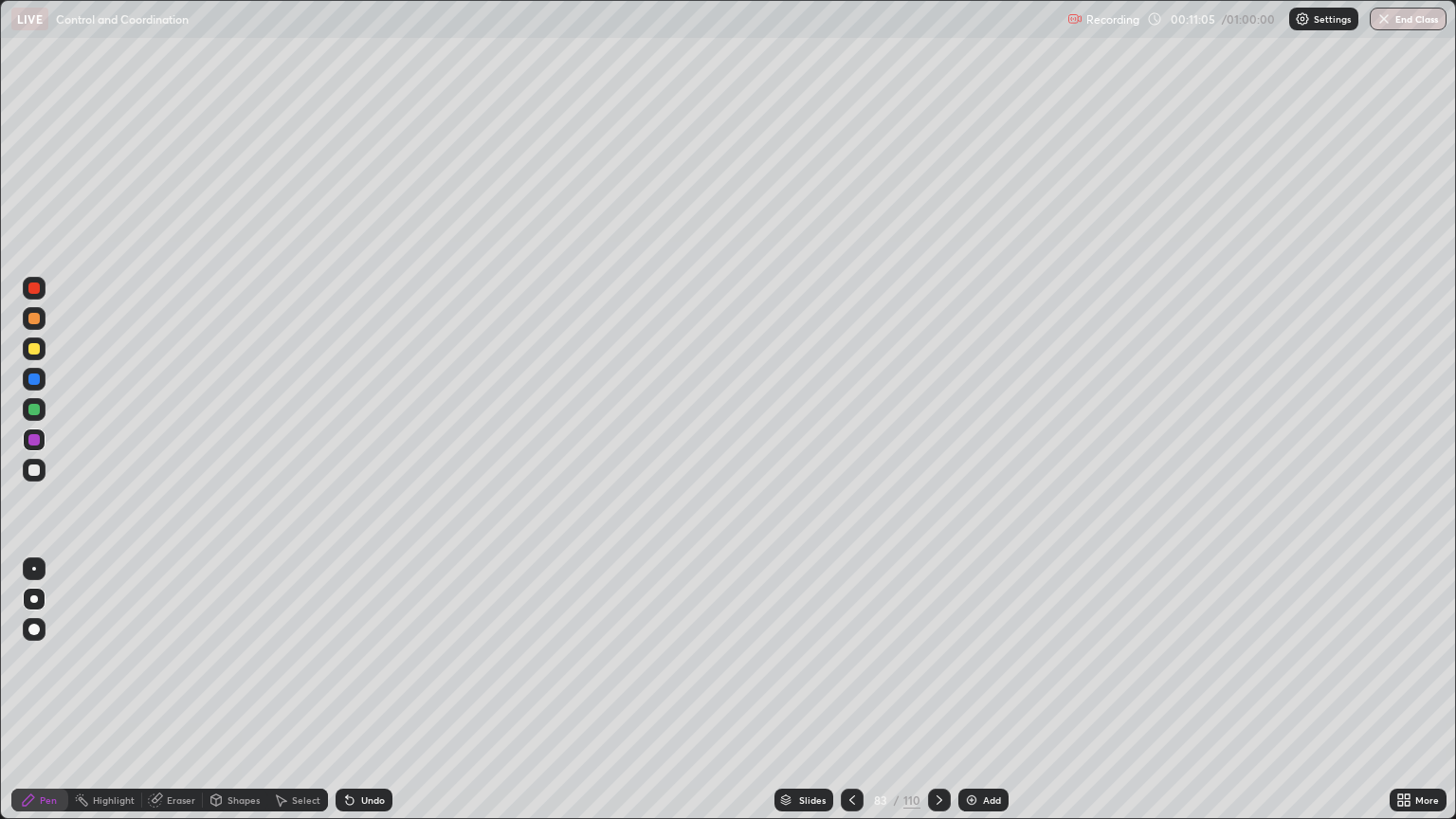 click on "Shapes" at bounding box center (244, 800) 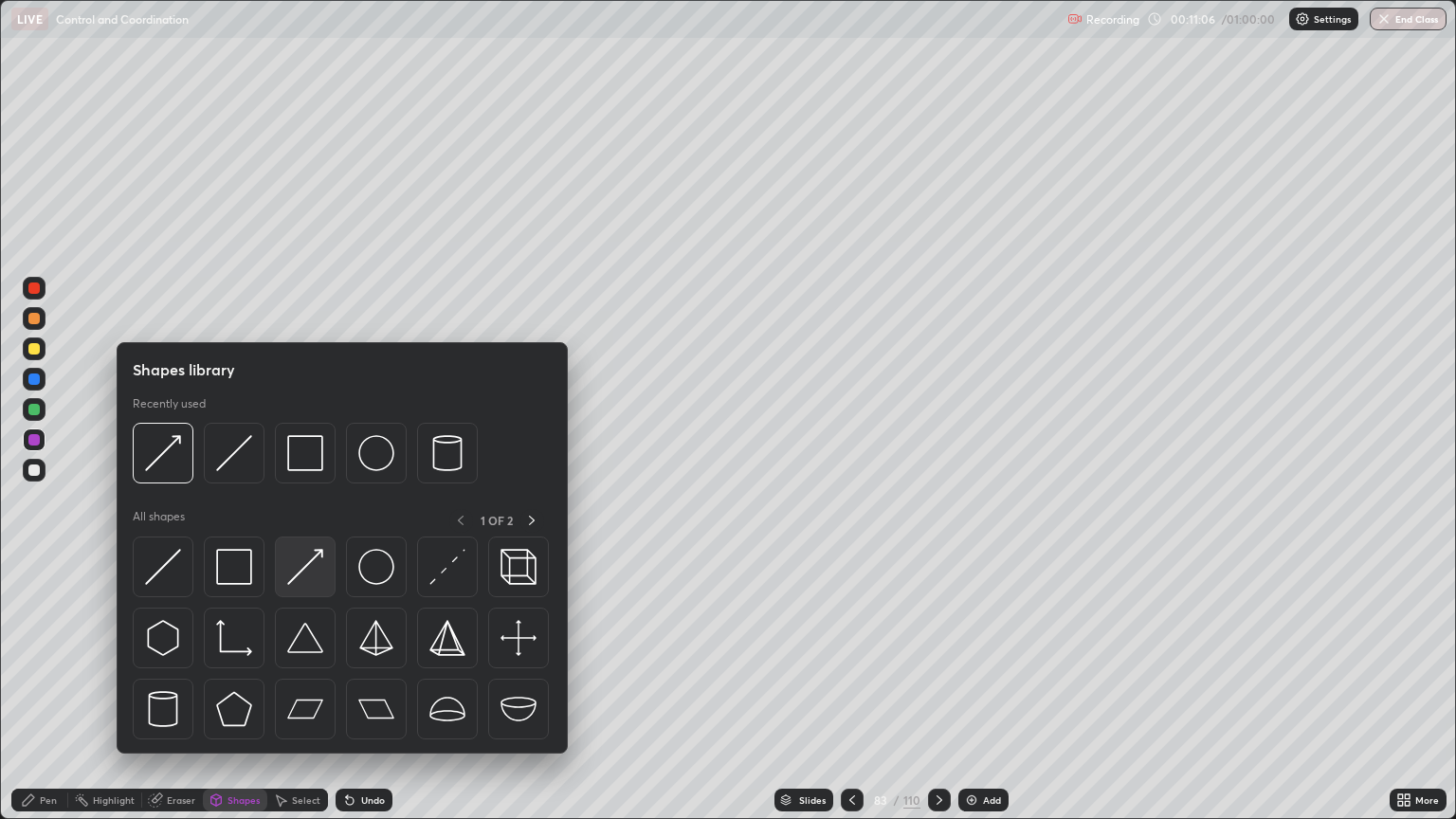 click at bounding box center [305, 567] 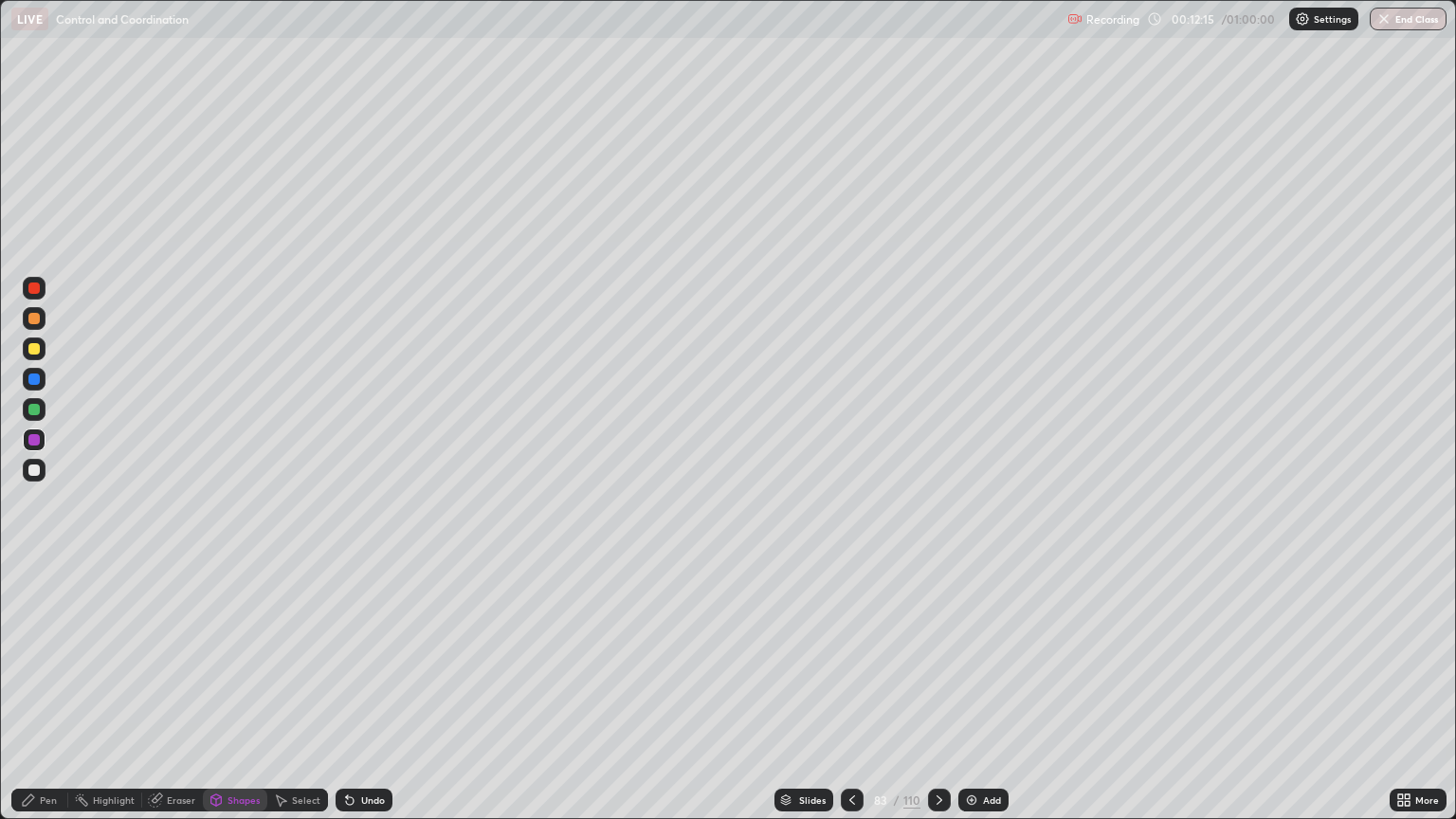 click on "Undo" at bounding box center [373, 800] 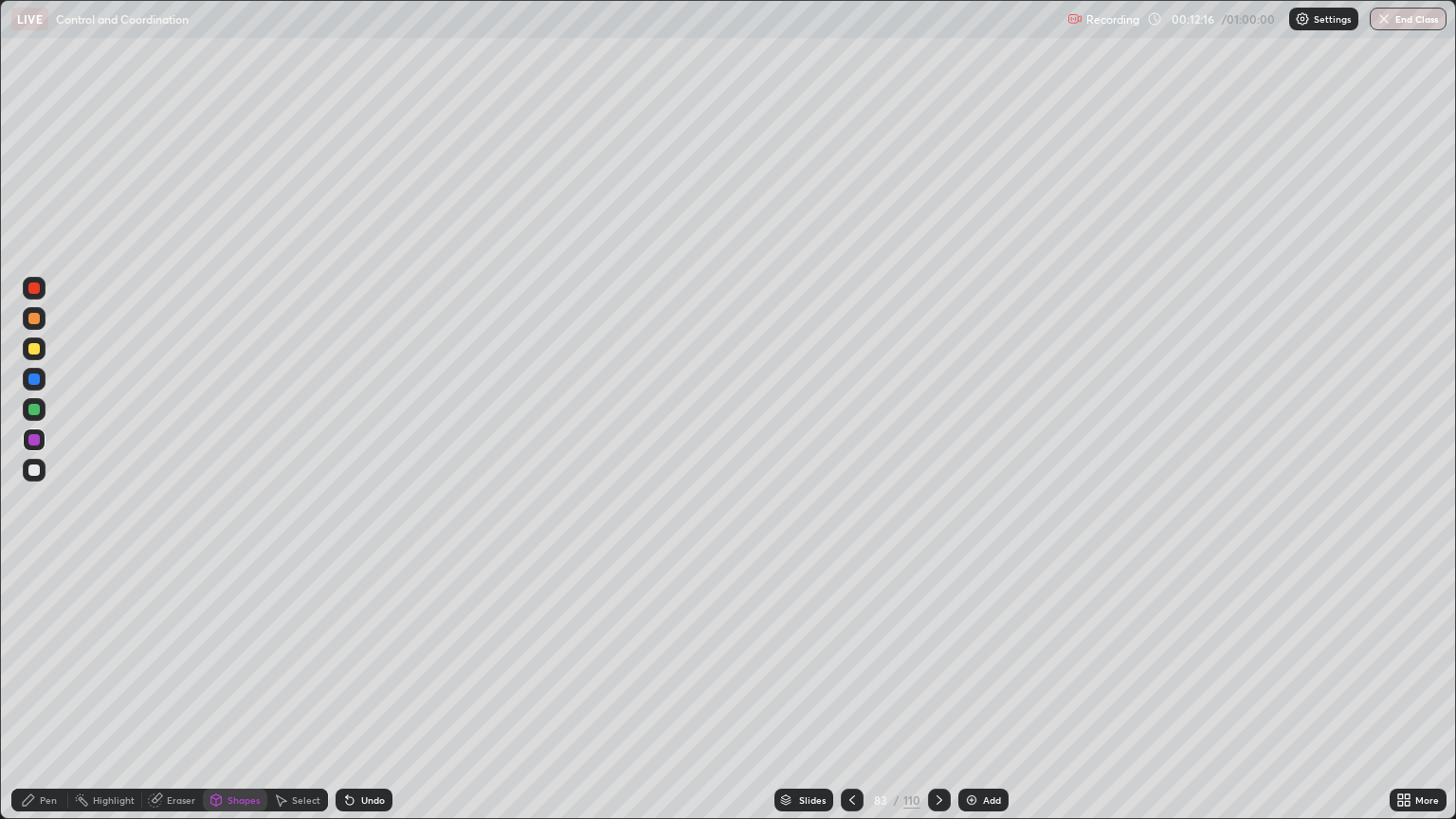 click on "Pen" at bounding box center [40, 800] 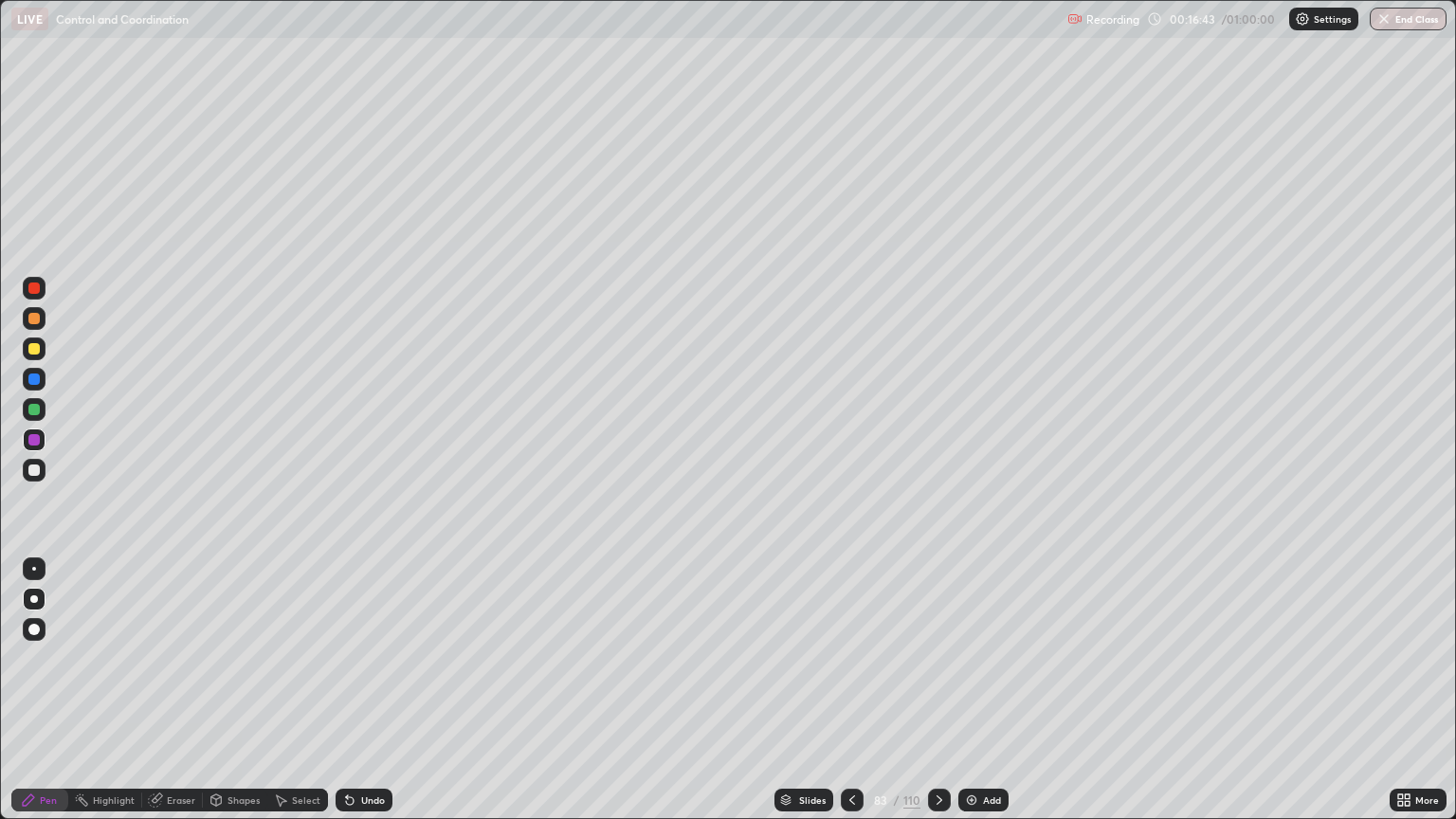 click 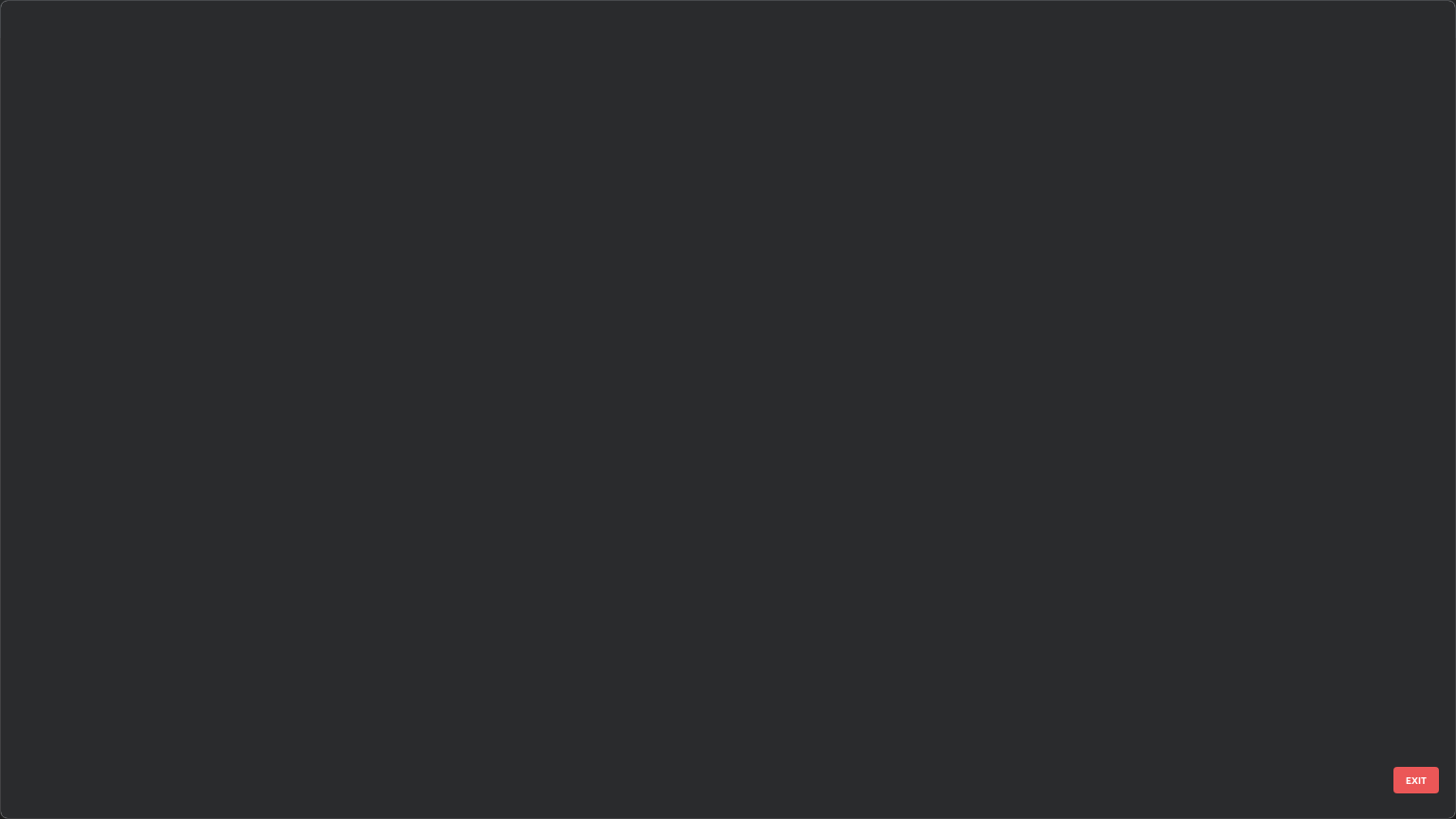 scroll, scrollTop: 6418, scrollLeft: 0, axis: vertical 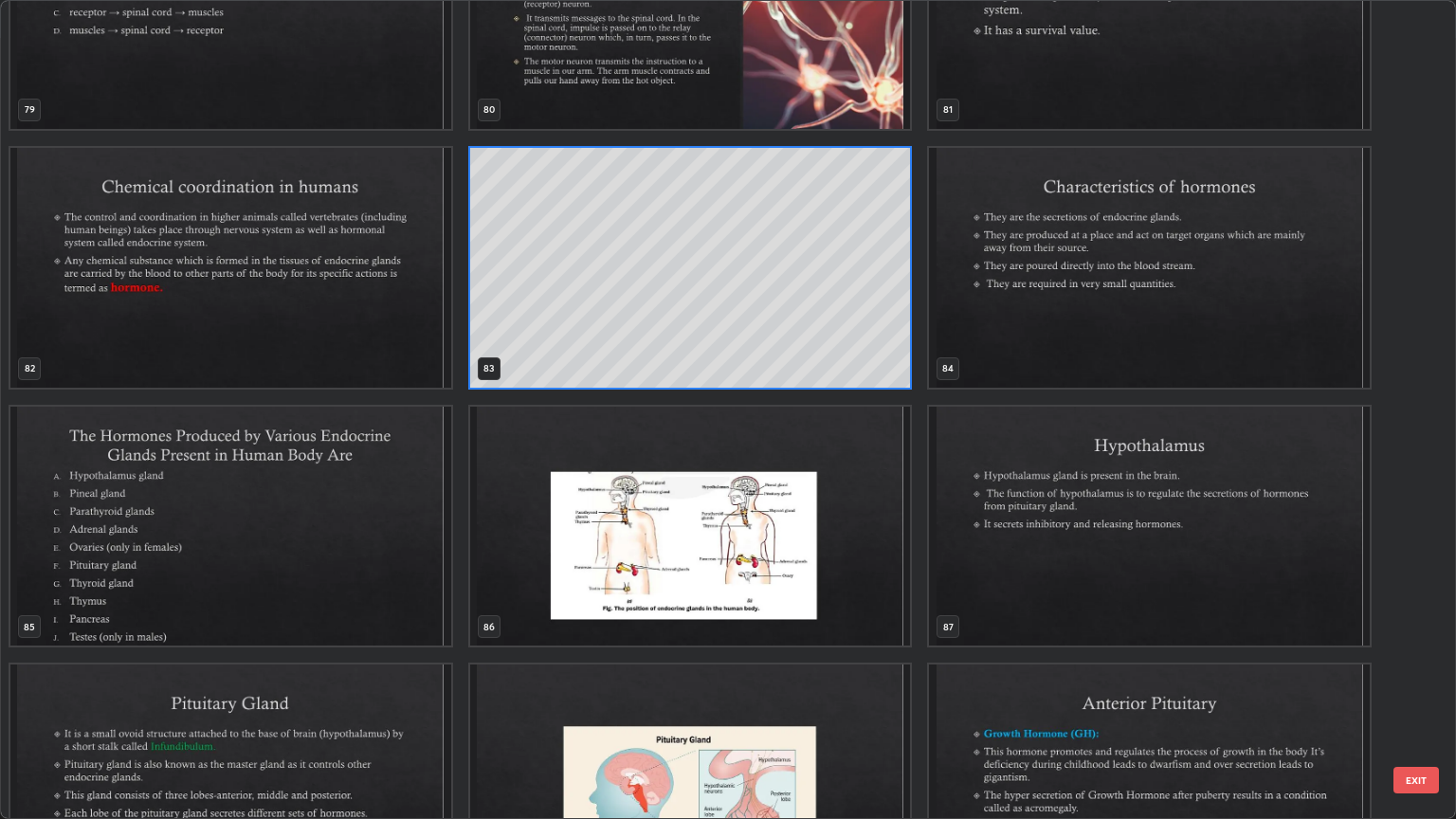 click at bounding box center [690, 526] 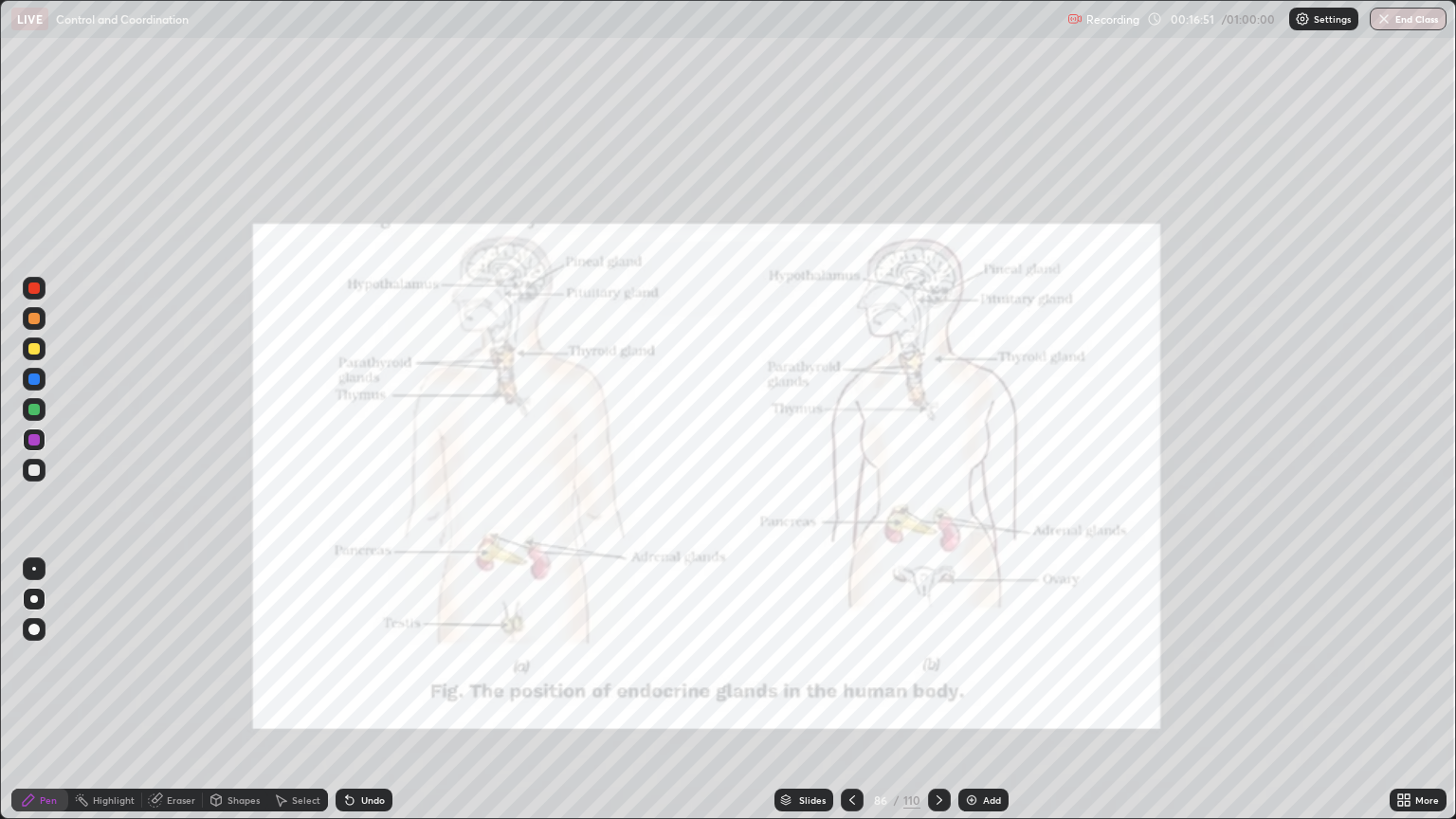 click at bounding box center [690, 526] 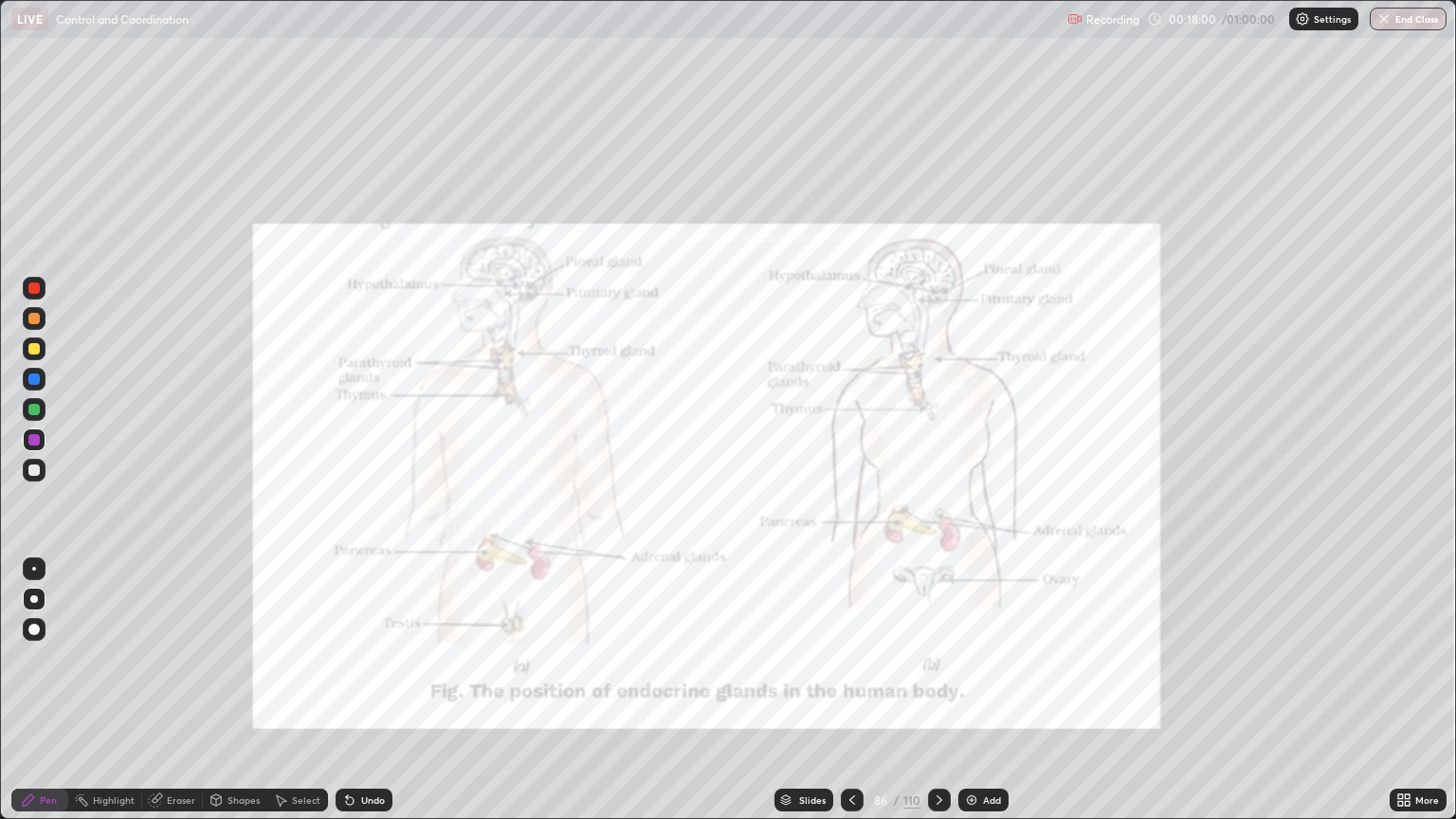 click at bounding box center (852, 800) 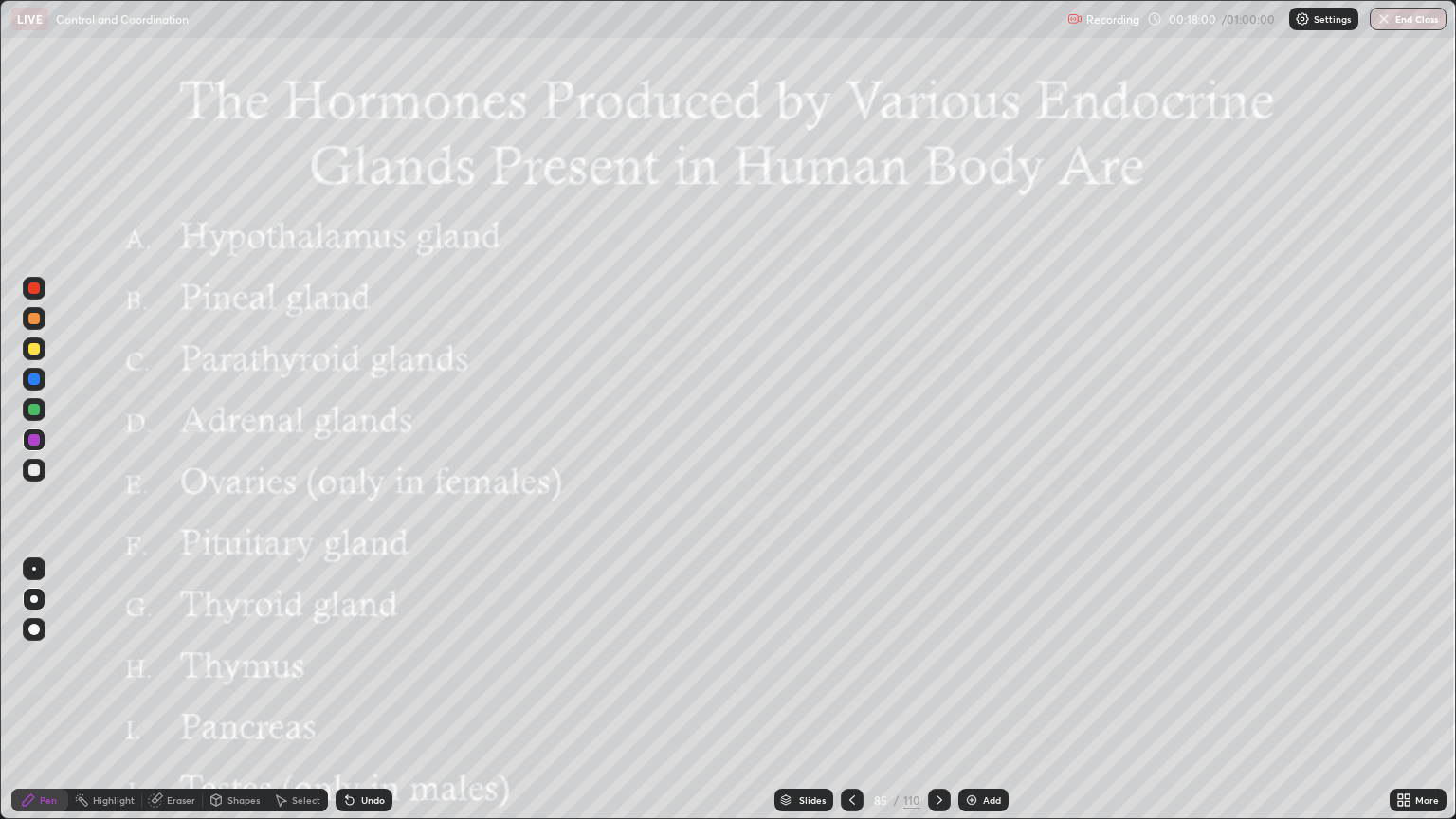 click 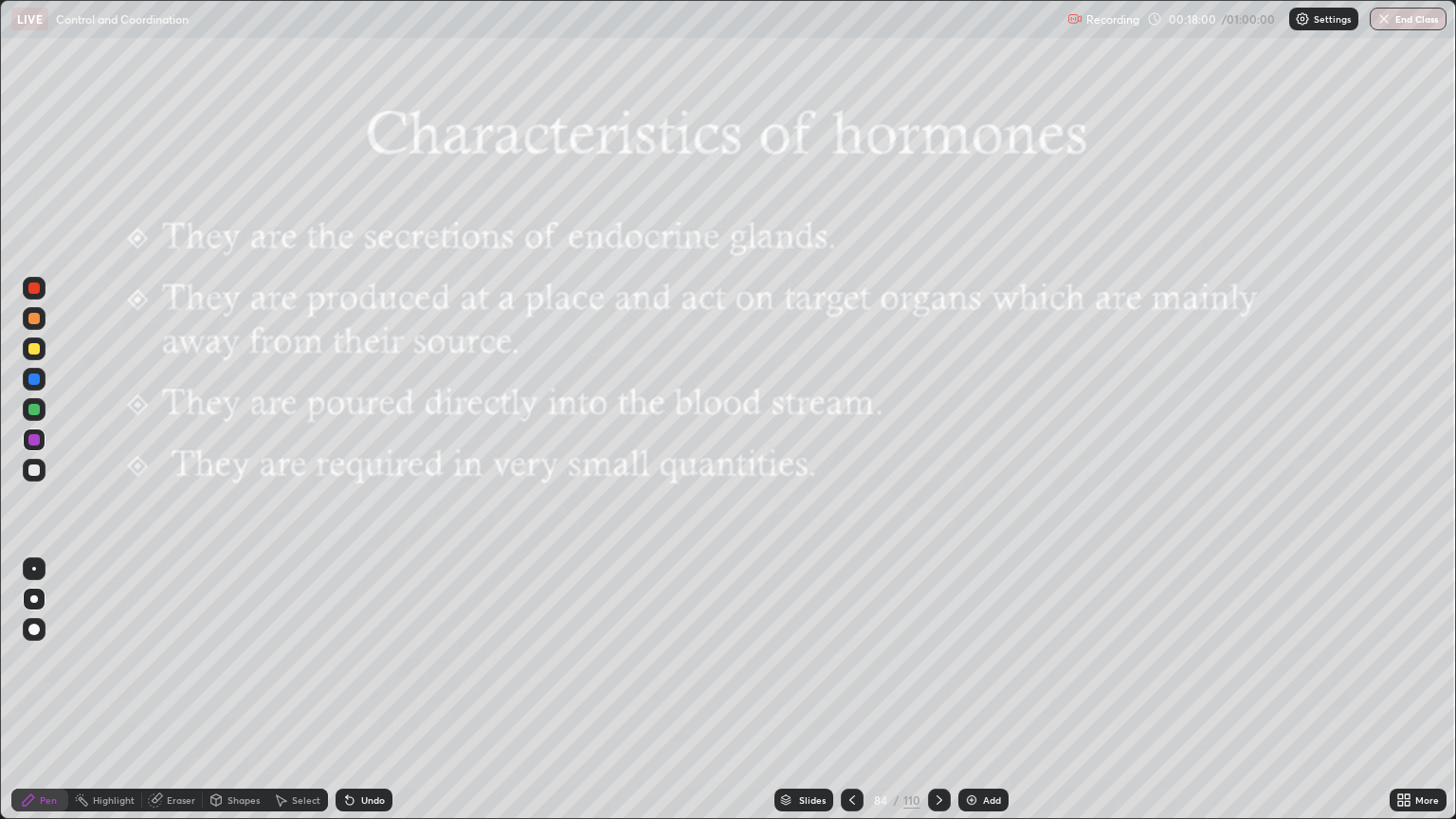 click 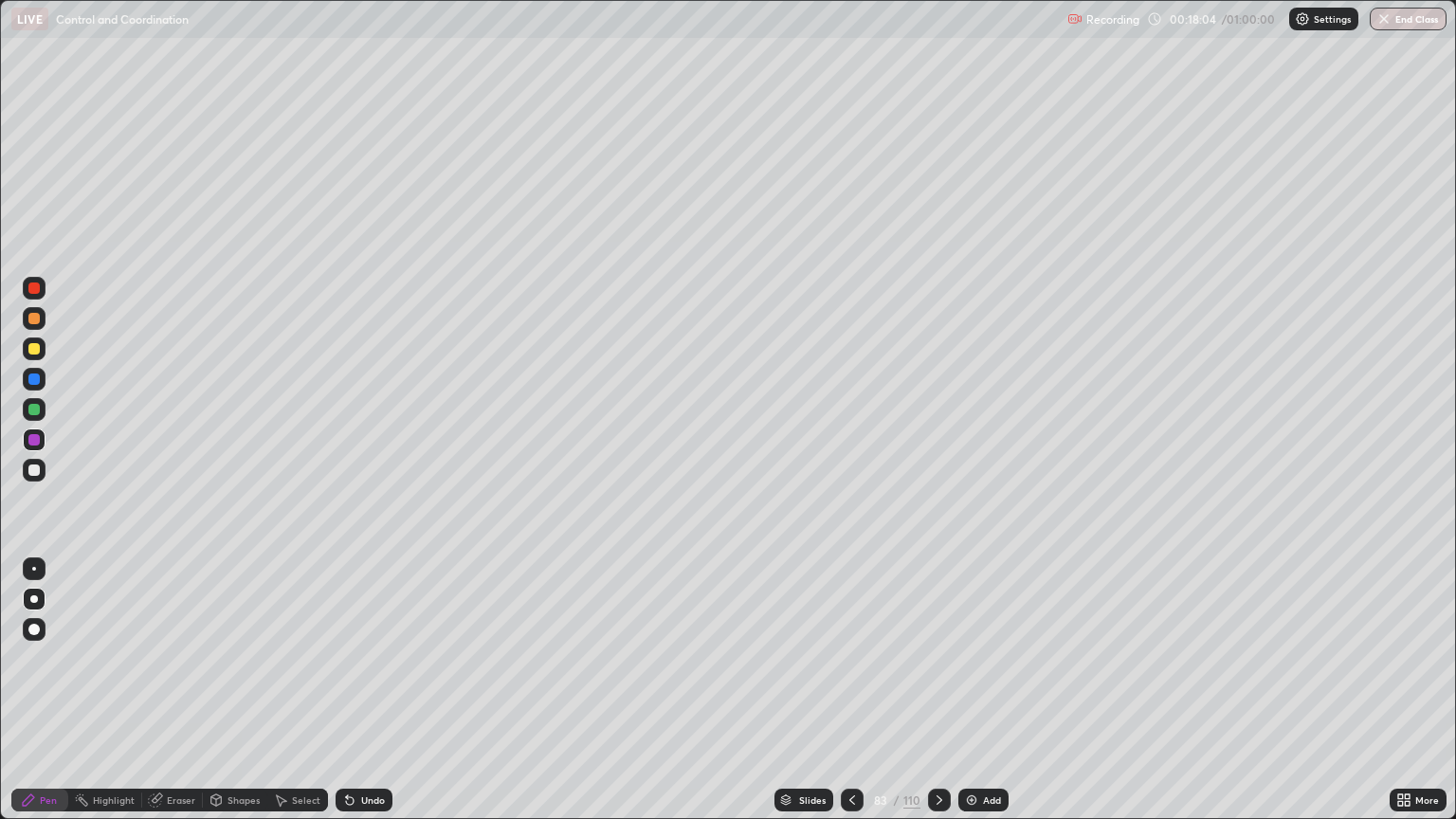 click on "Eraser" at bounding box center [173, 800] 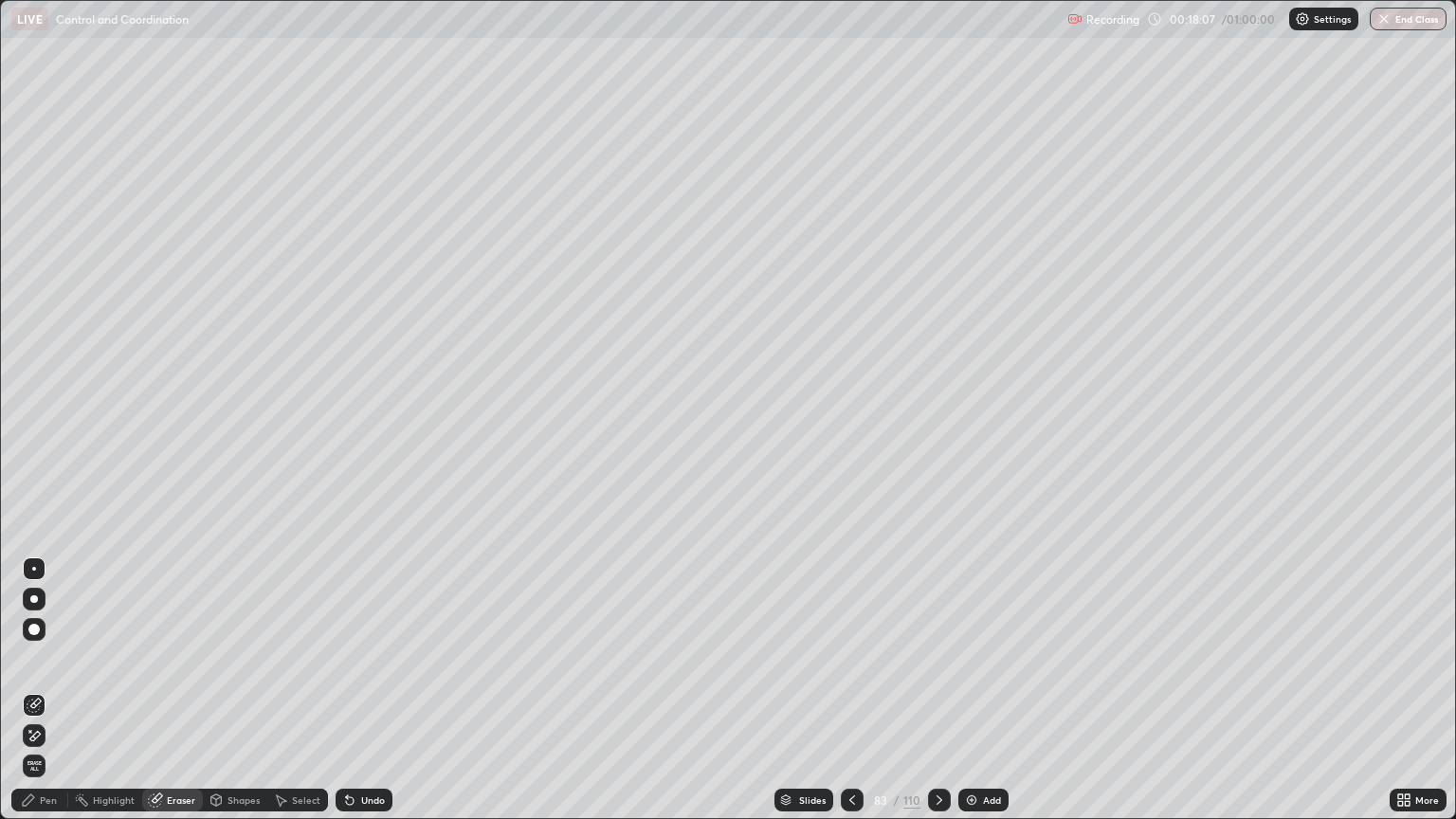 click 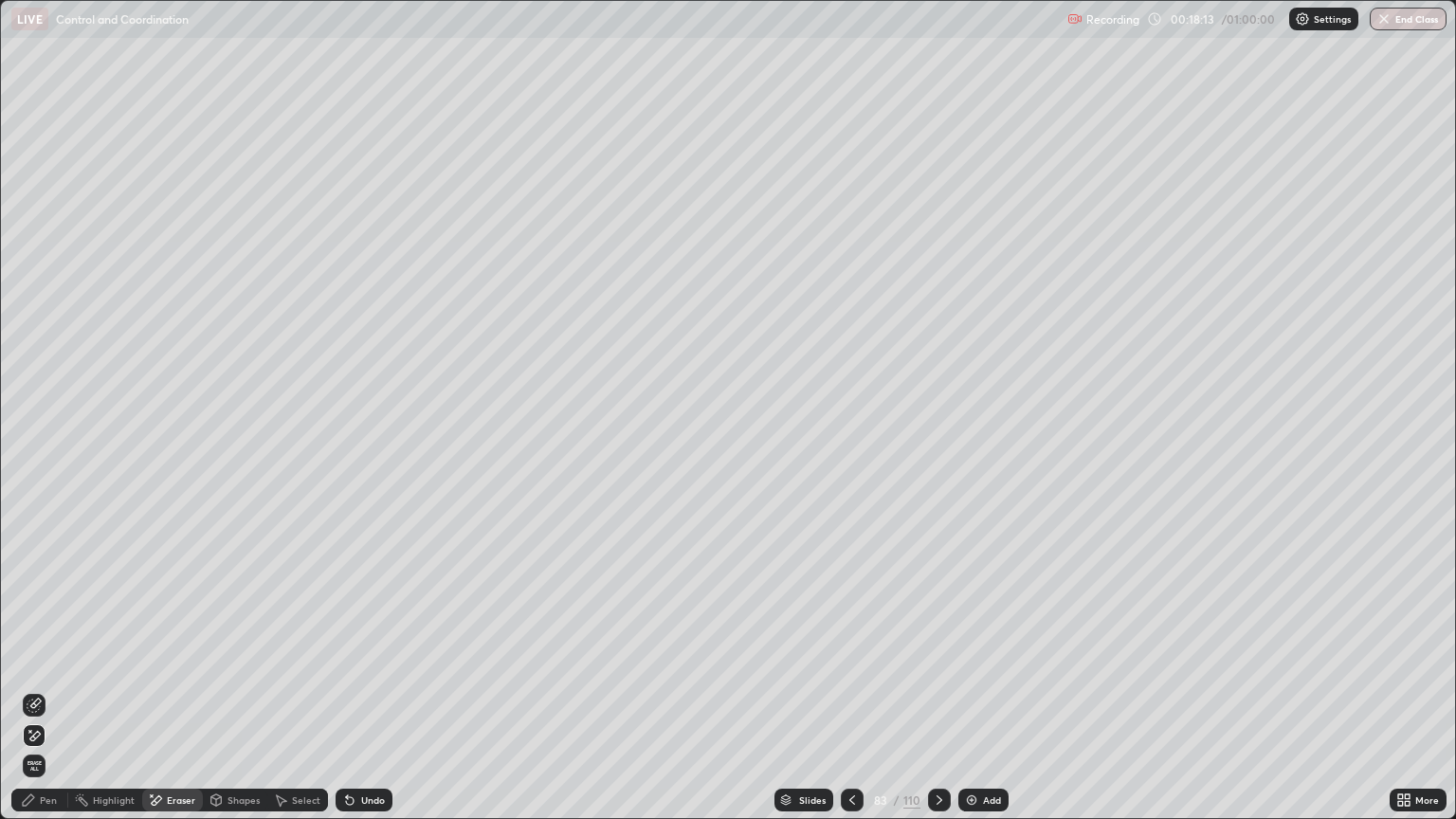 click on "Pen" at bounding box center (48, 800) 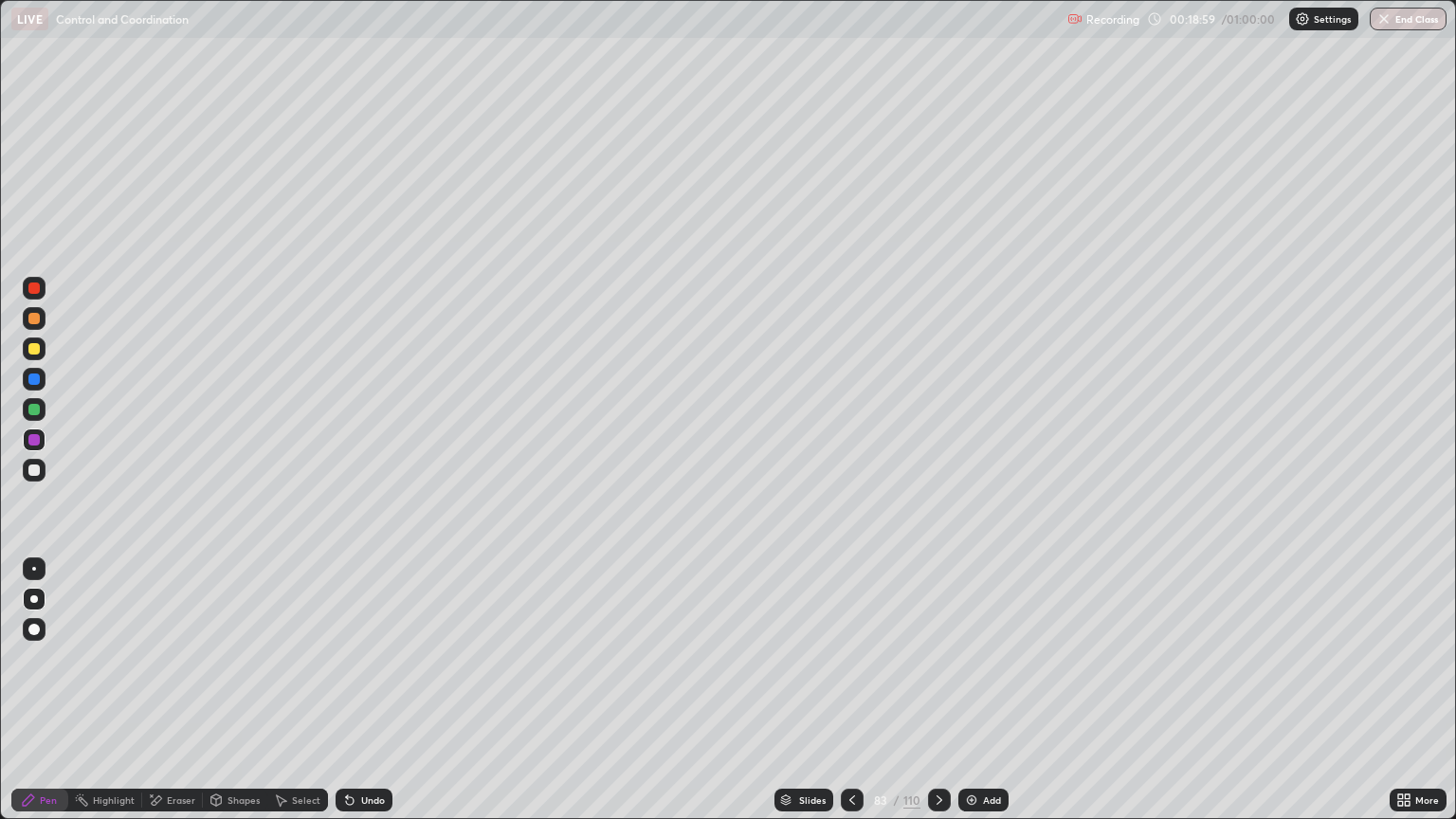 click on "Eraser" at bounding box center (173, 800) 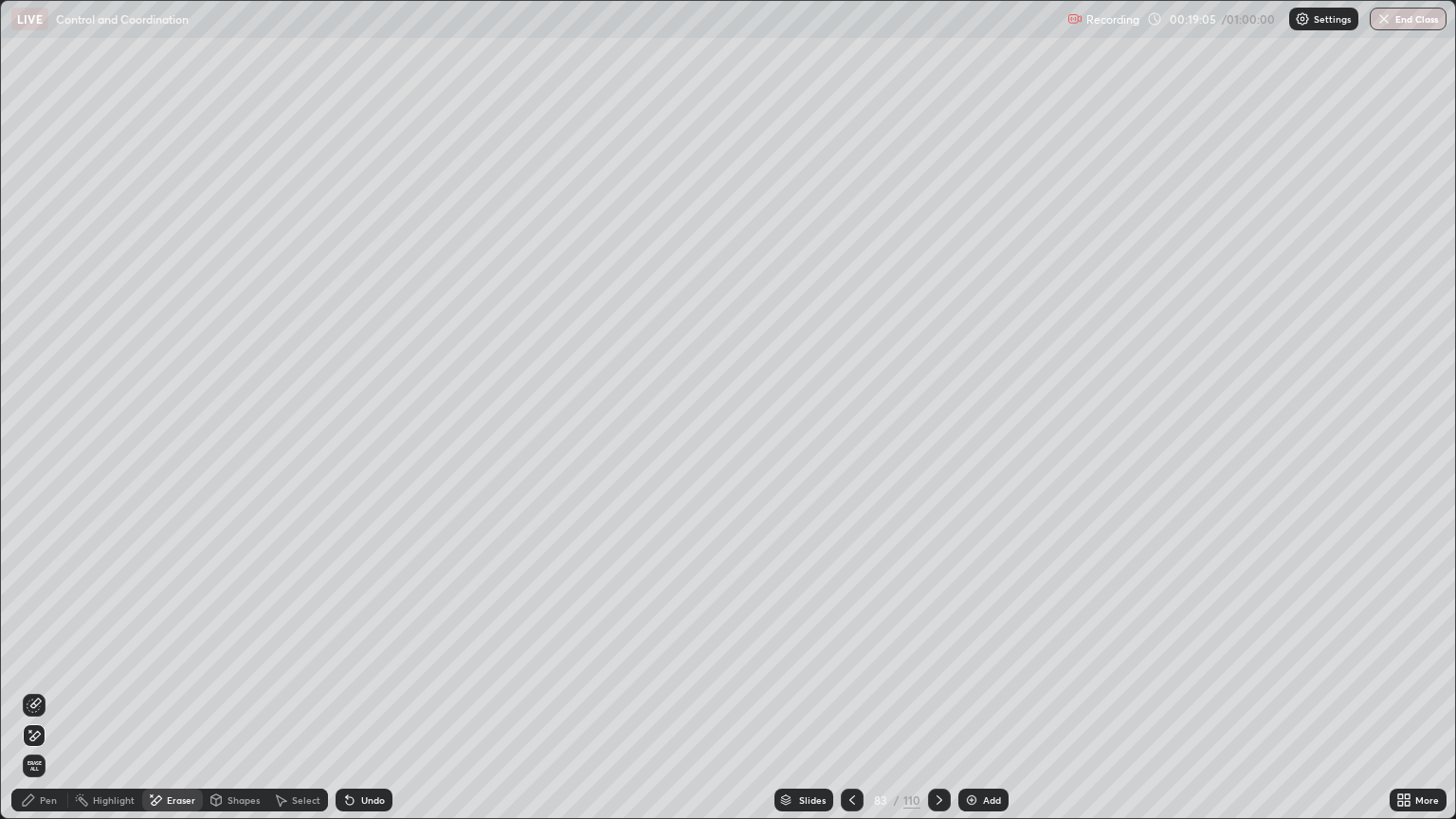 click on "Pen" at bounding box center [48, 800] 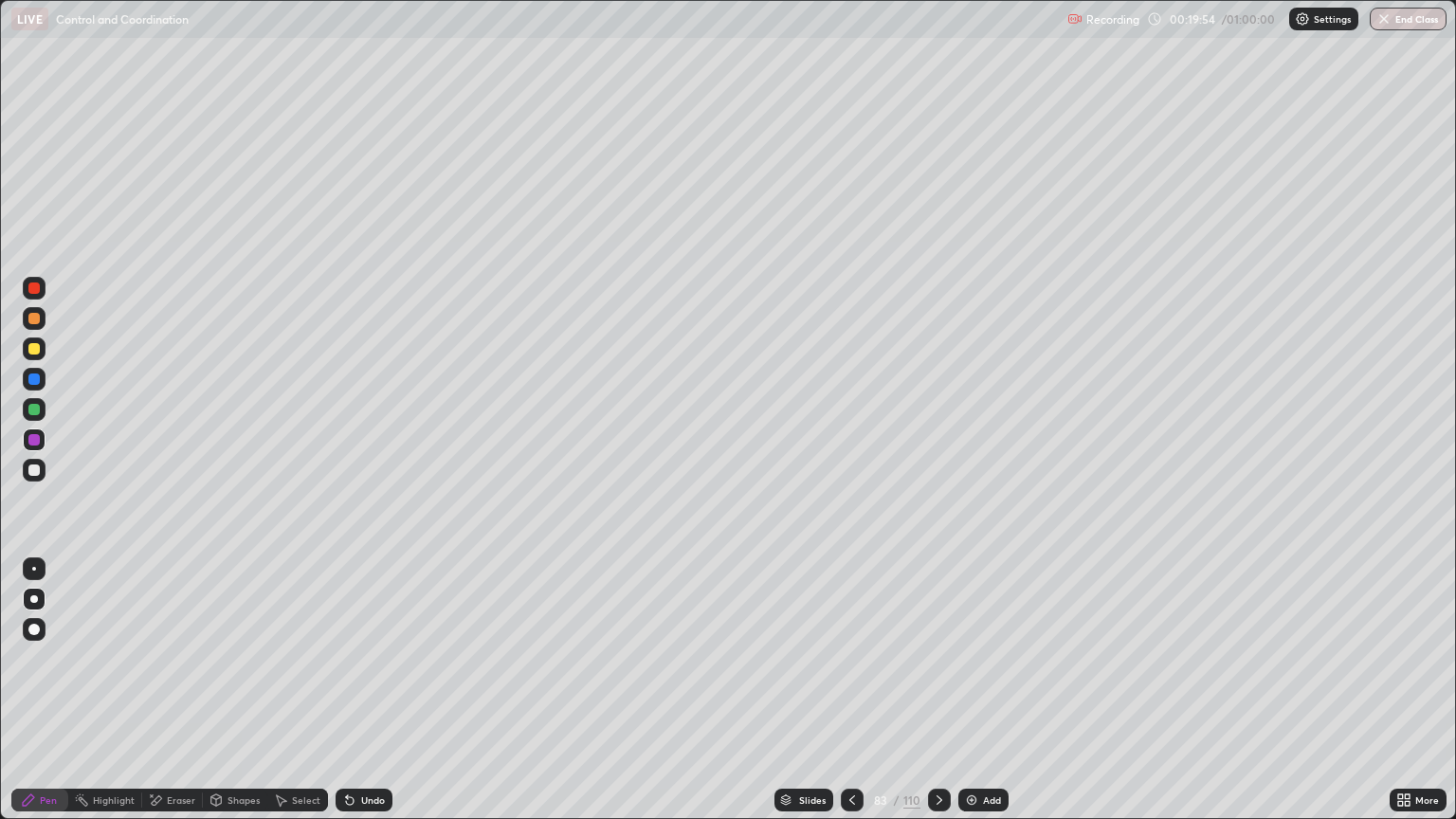 click on "Eraser" at bounding box center (181, 800) 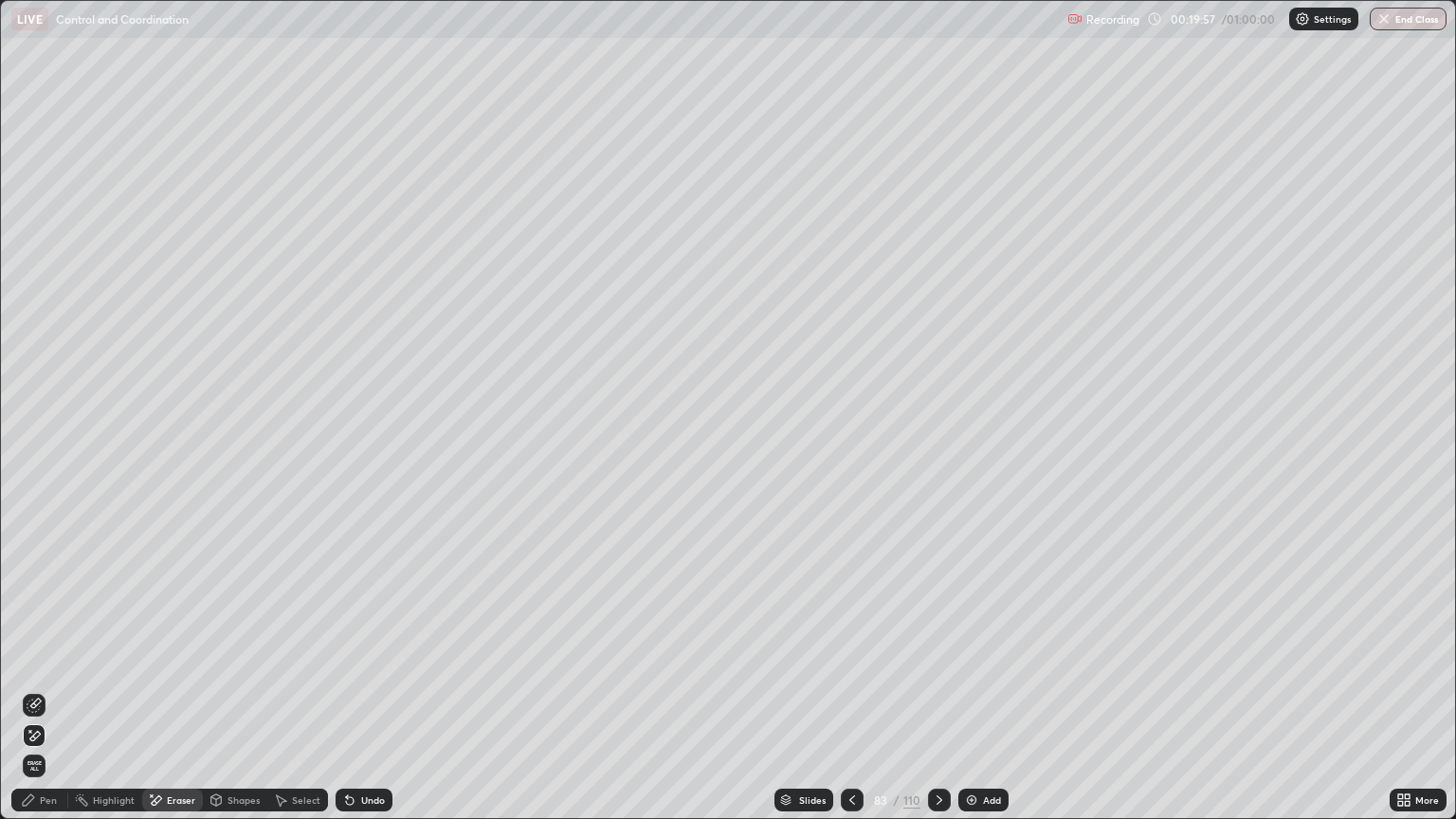 click on "Pen" at bounding box center (40, 800) 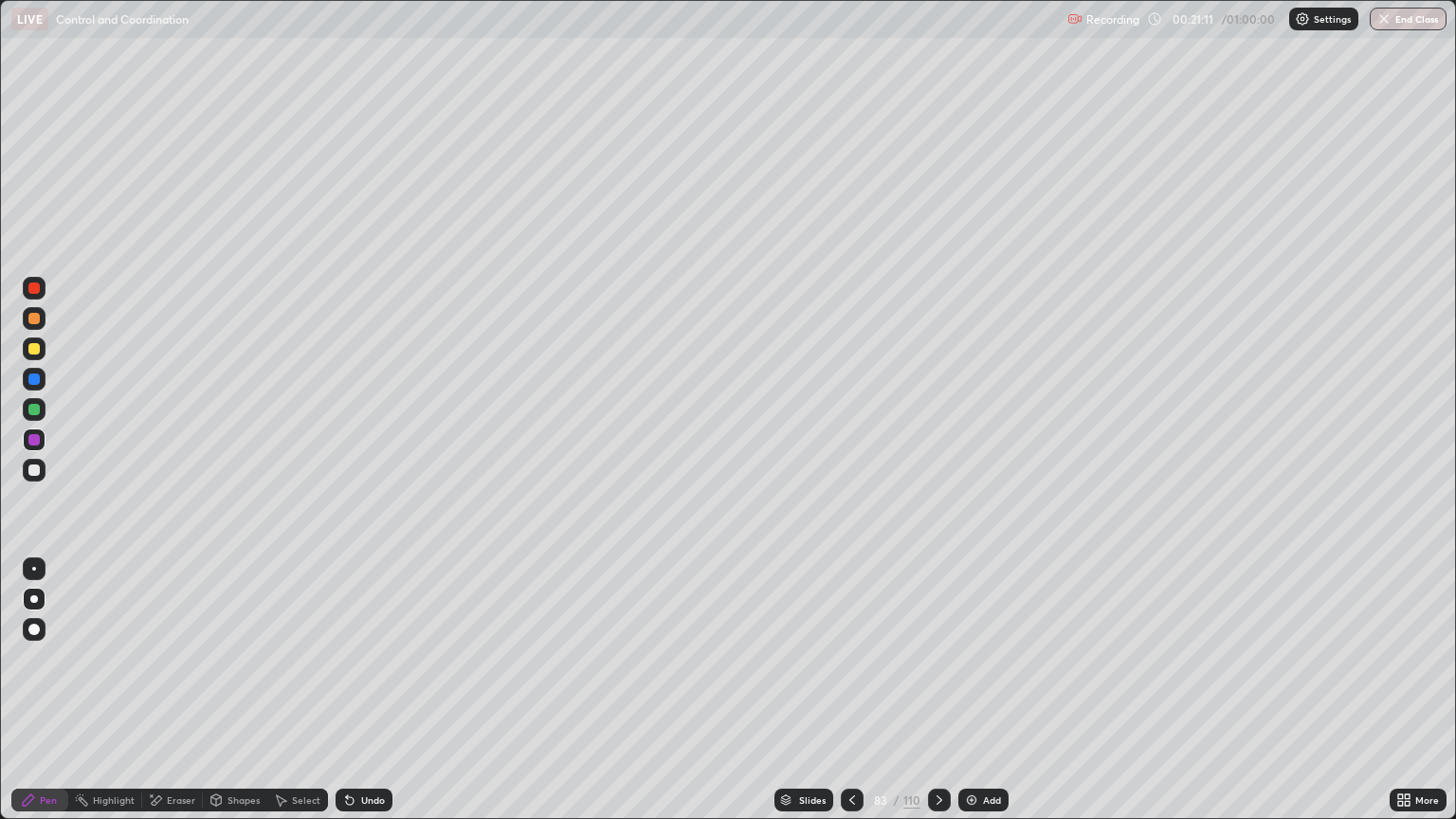 click on "Eraser" at bounding box center (173, 800) 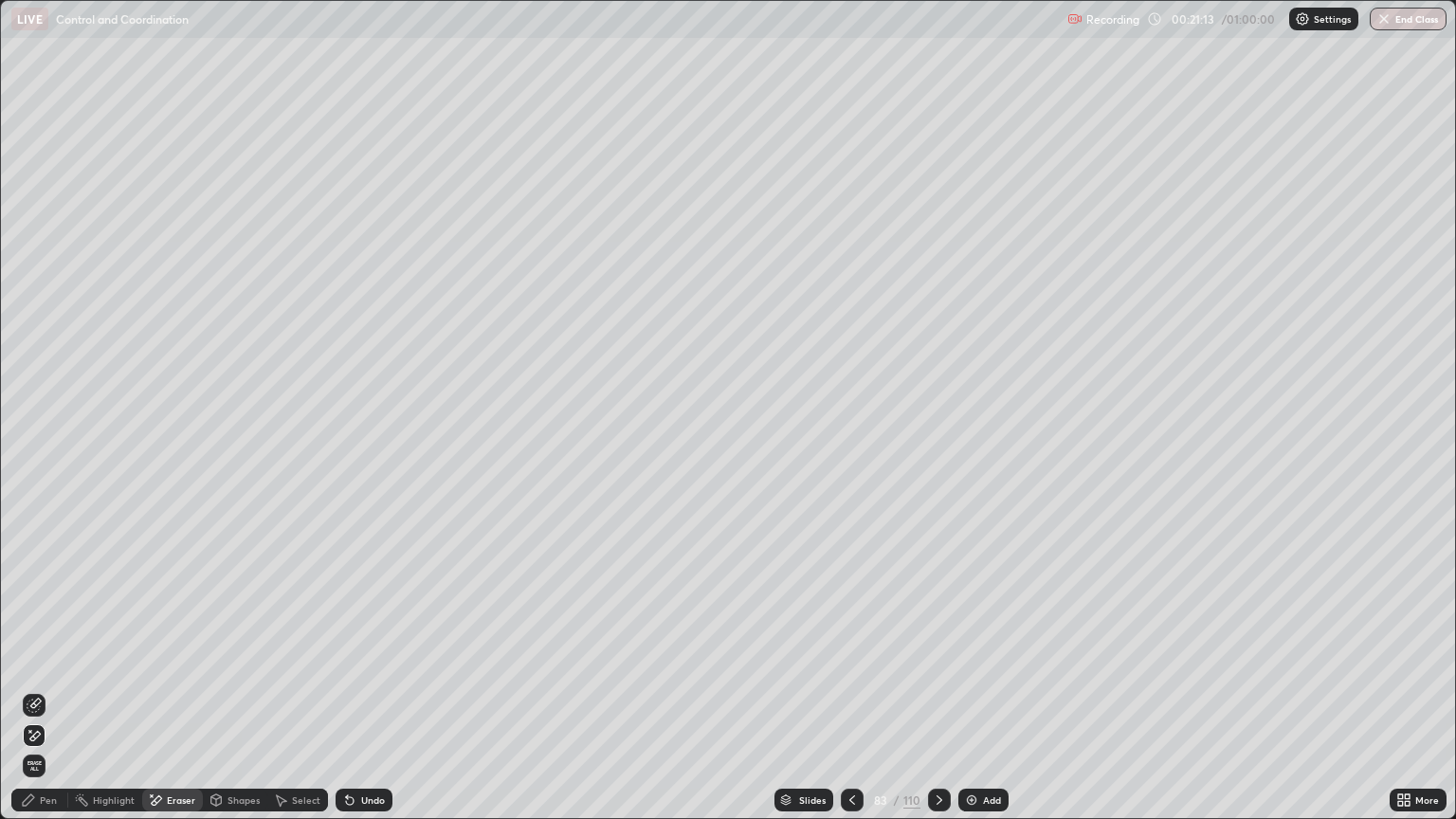 click on "Pen" at bounding box center (40, 800) 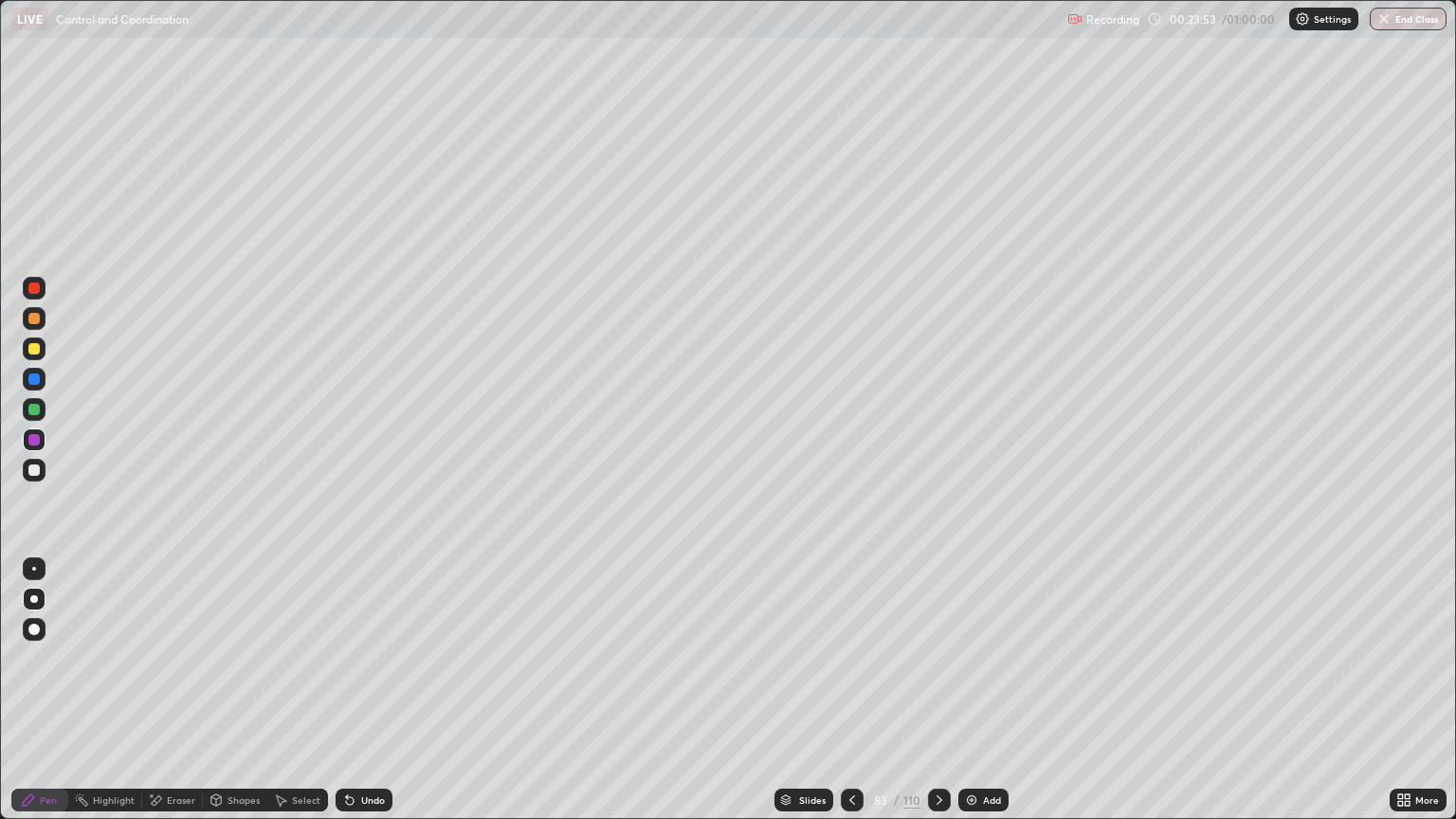 click 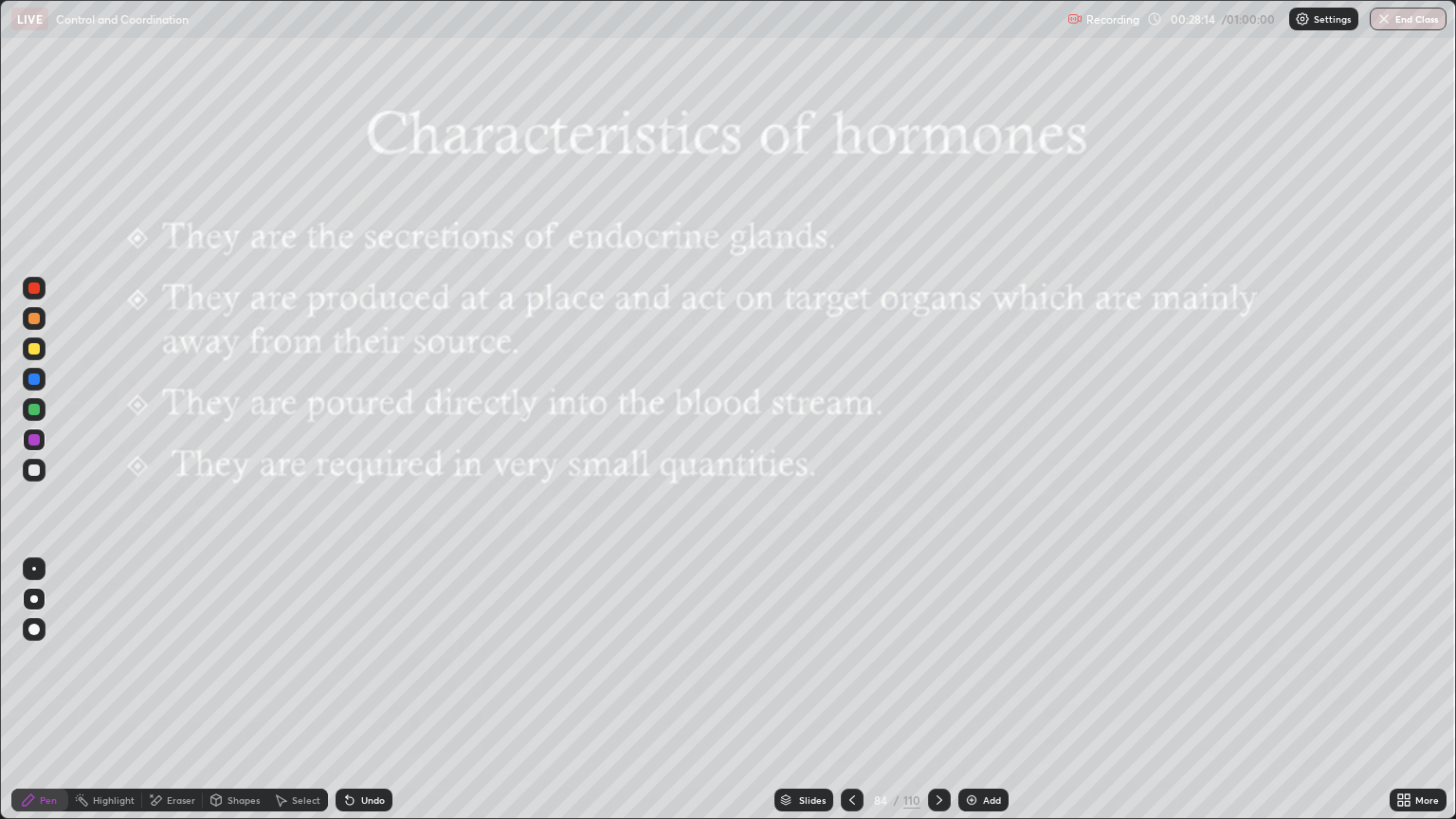 click 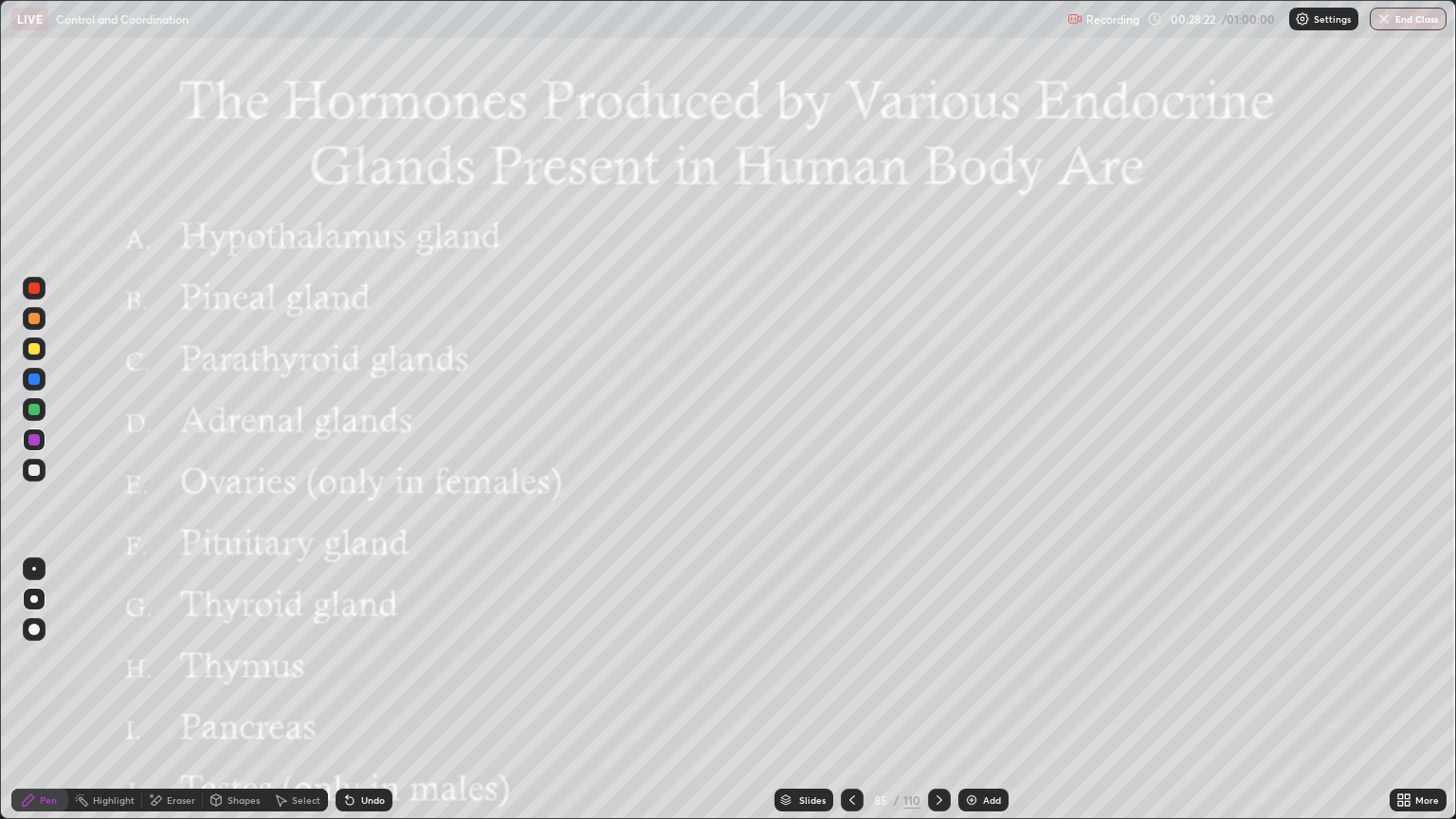 click 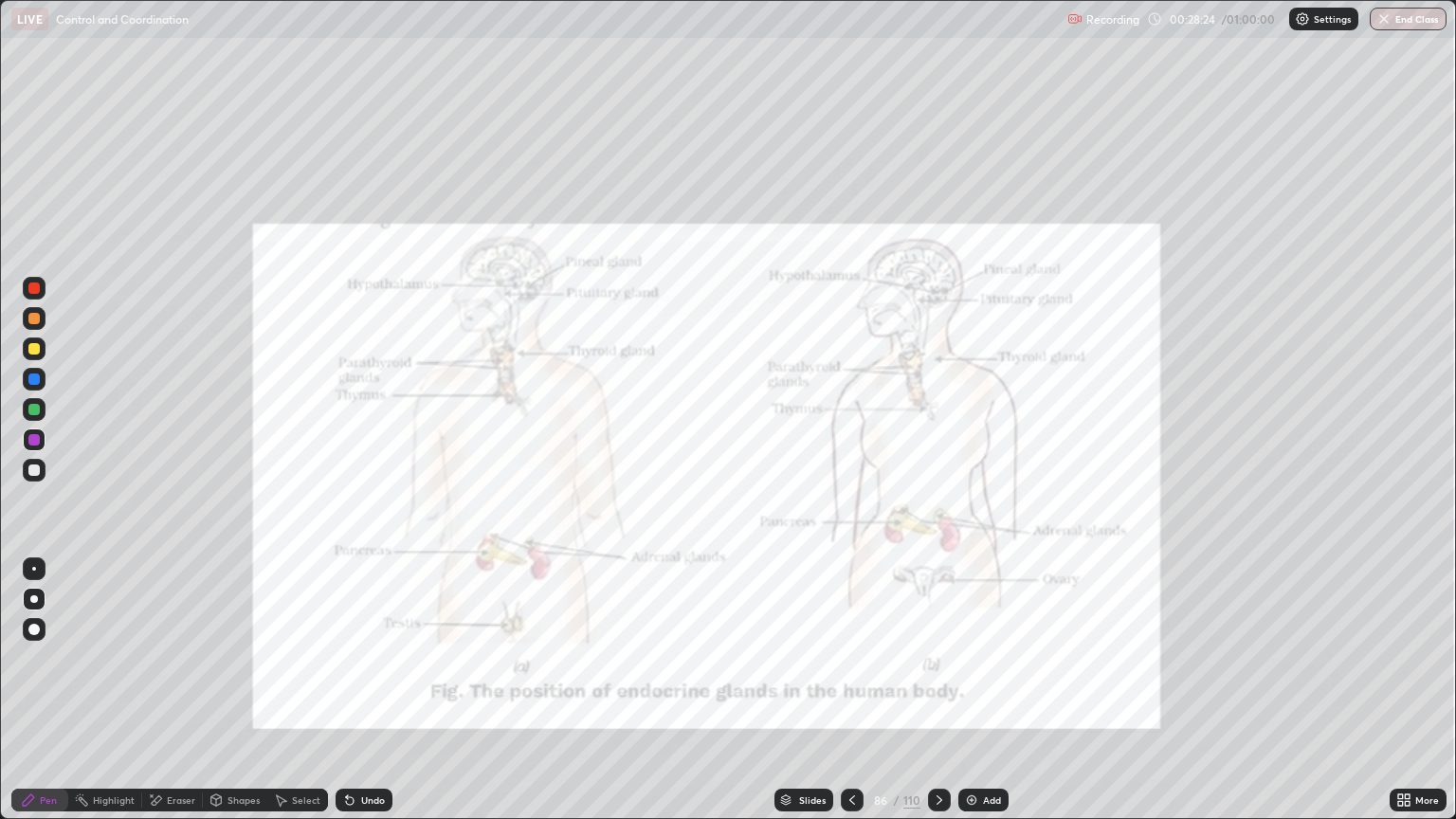 click 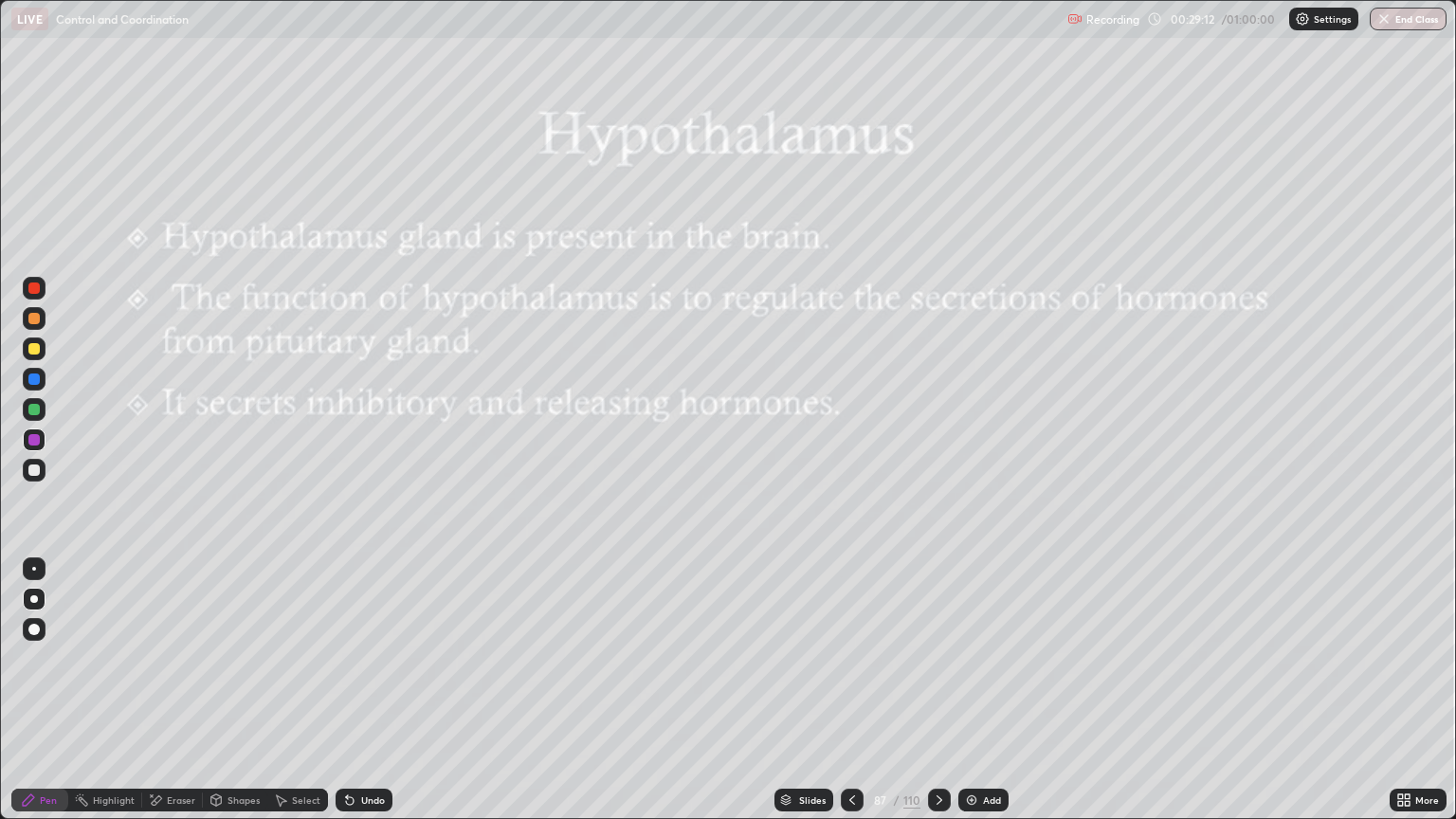 click at bounding box center (939, 800) 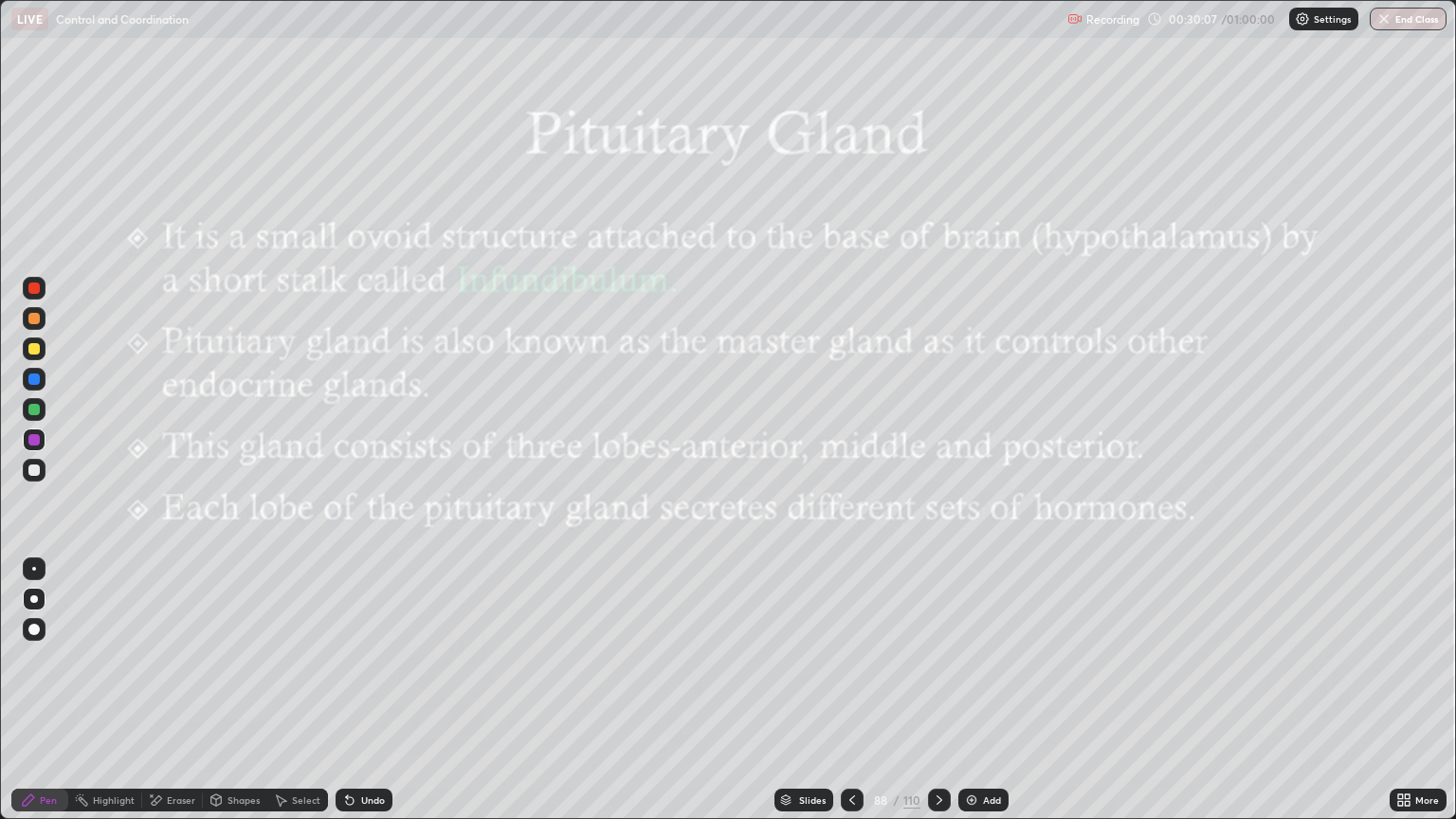 click 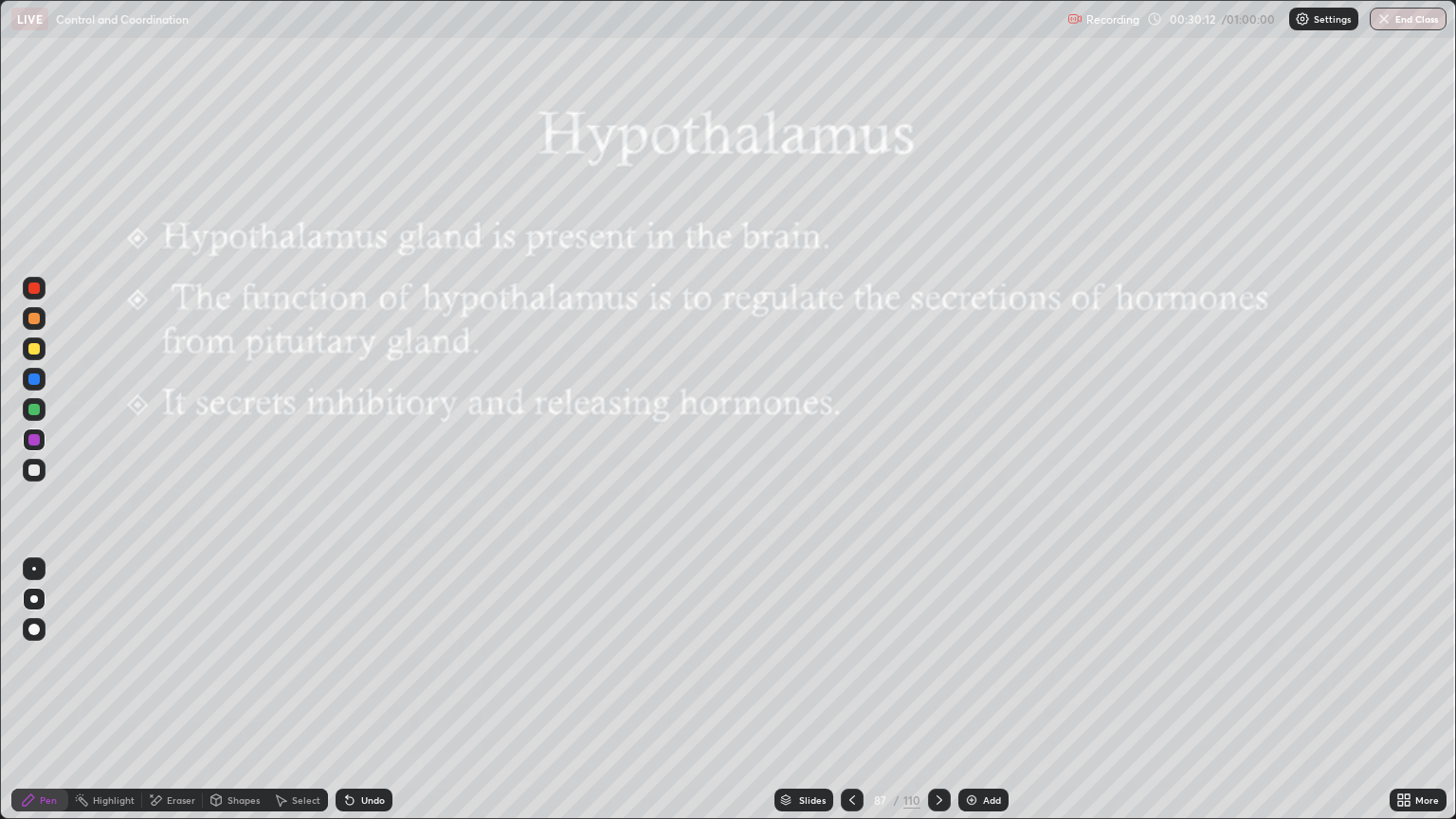 click 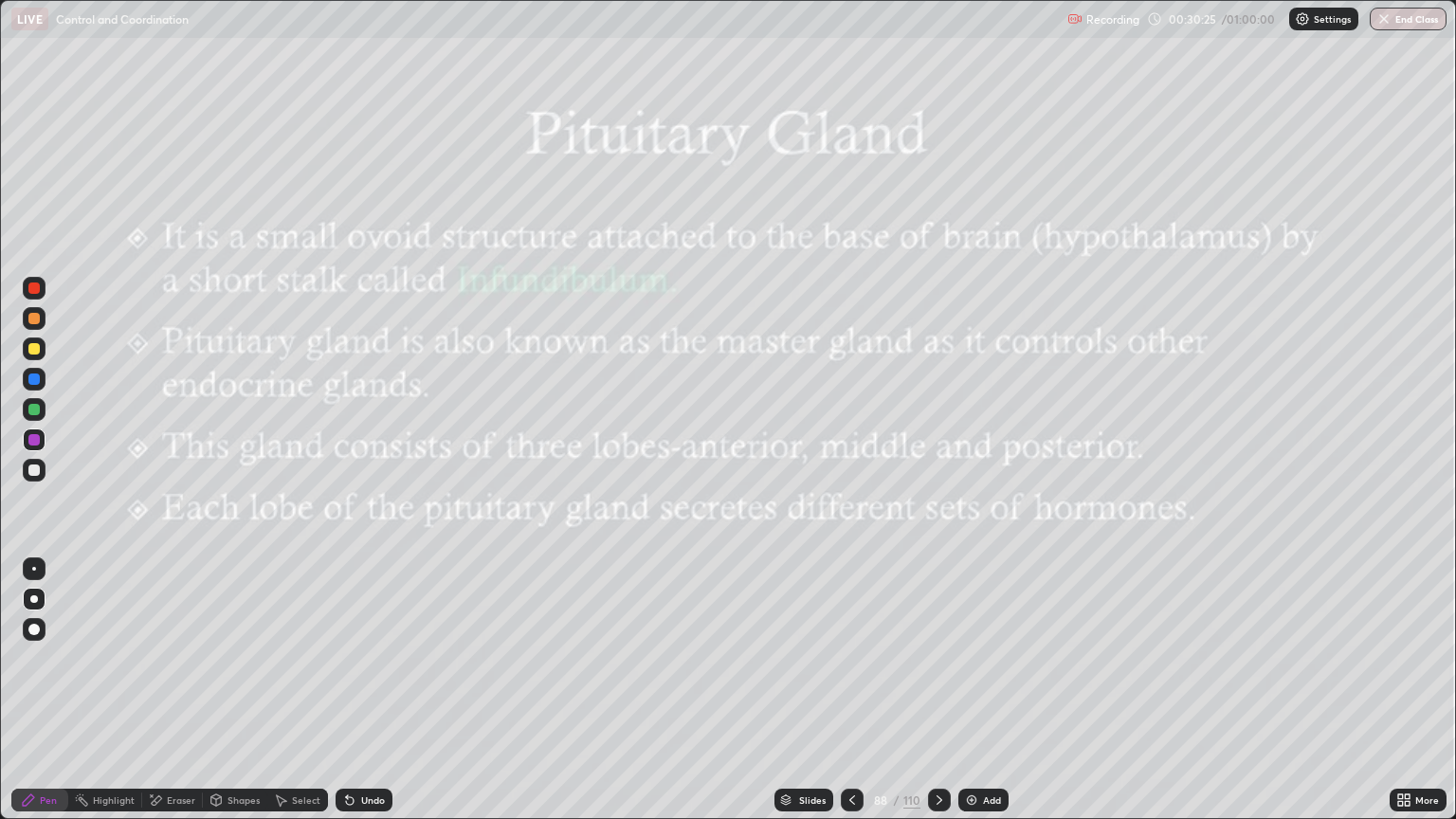 click at bounding box center (939, 800) 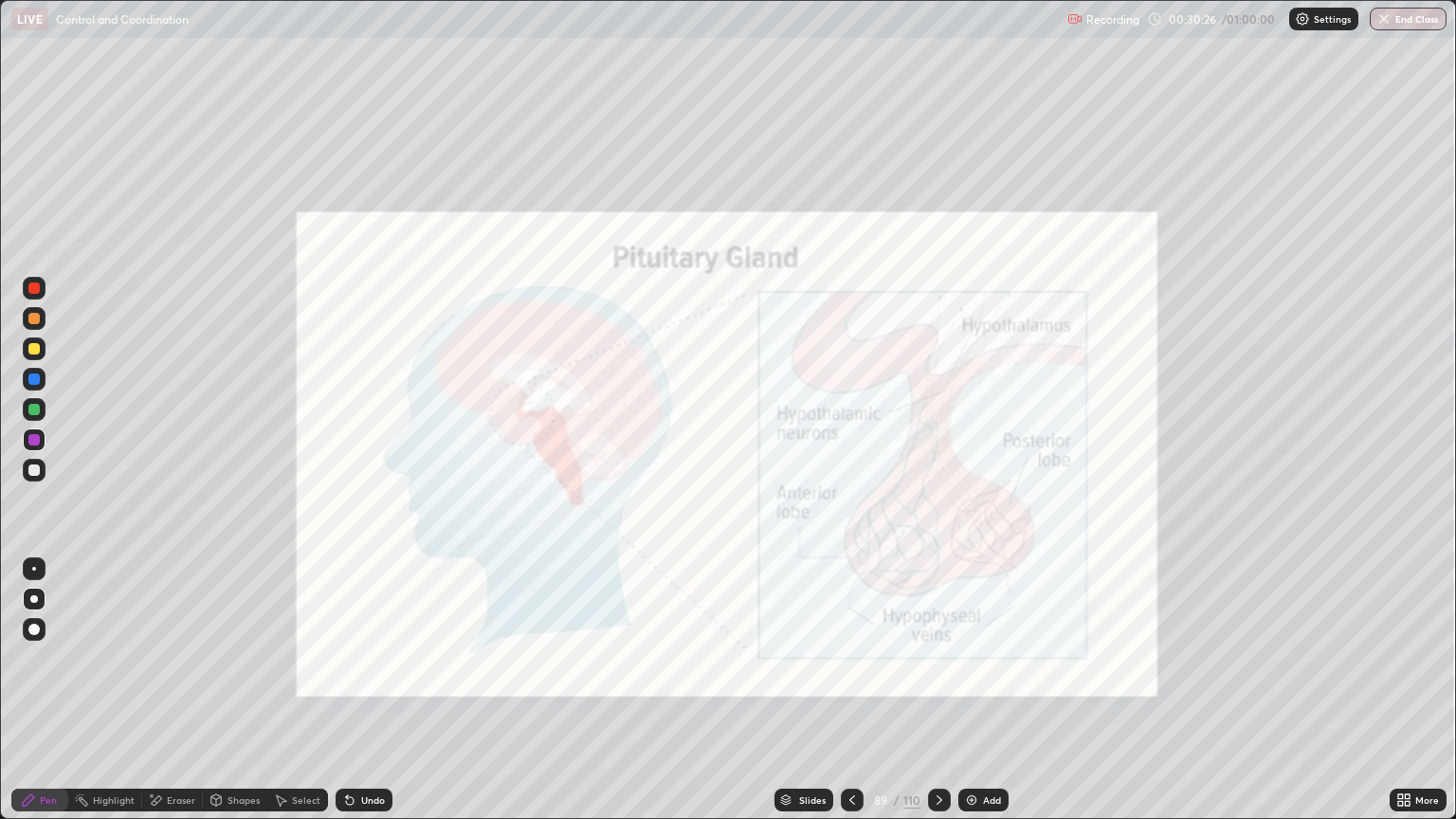 click 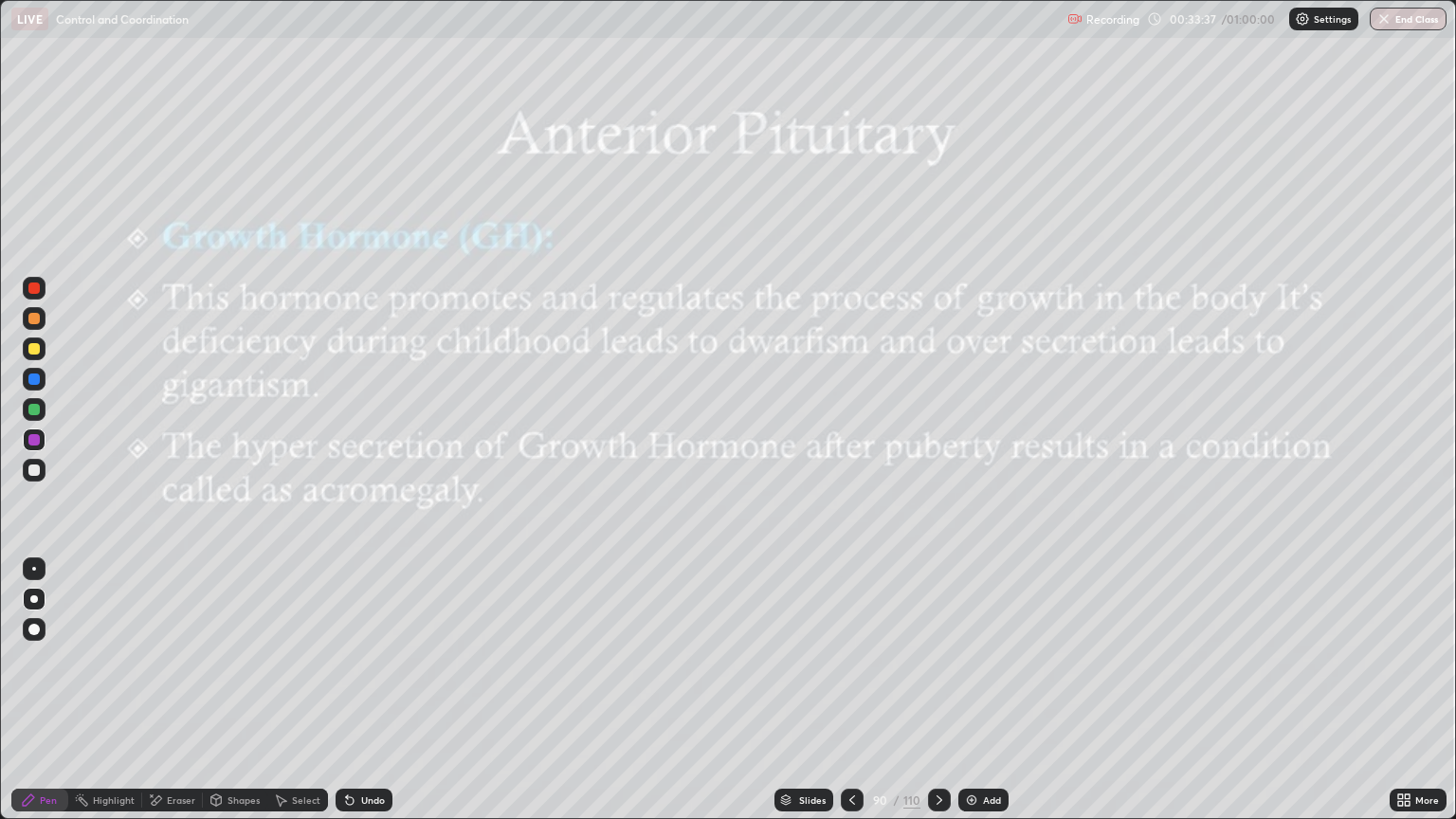 click 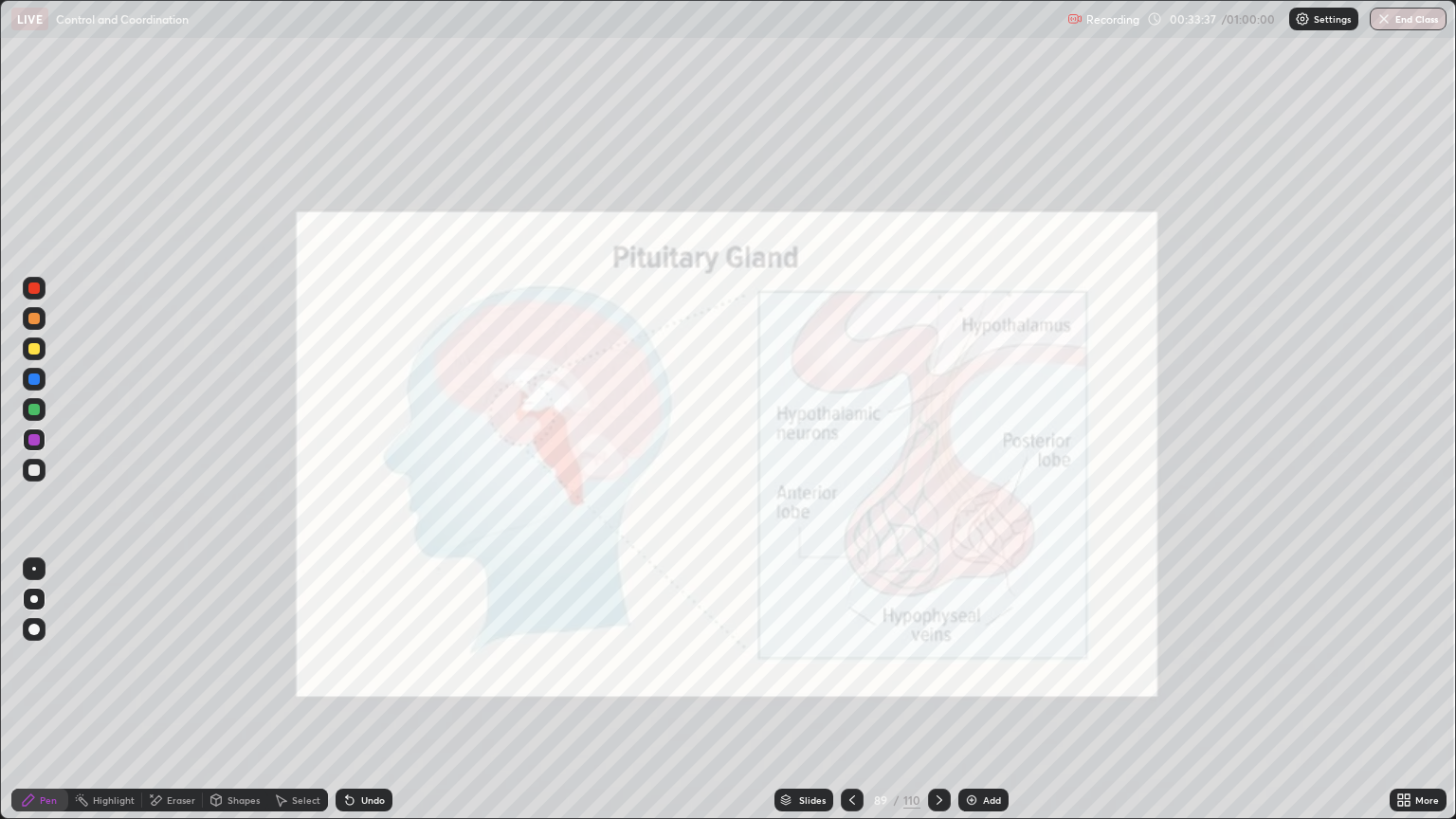 click at bounding box center [852, 800] 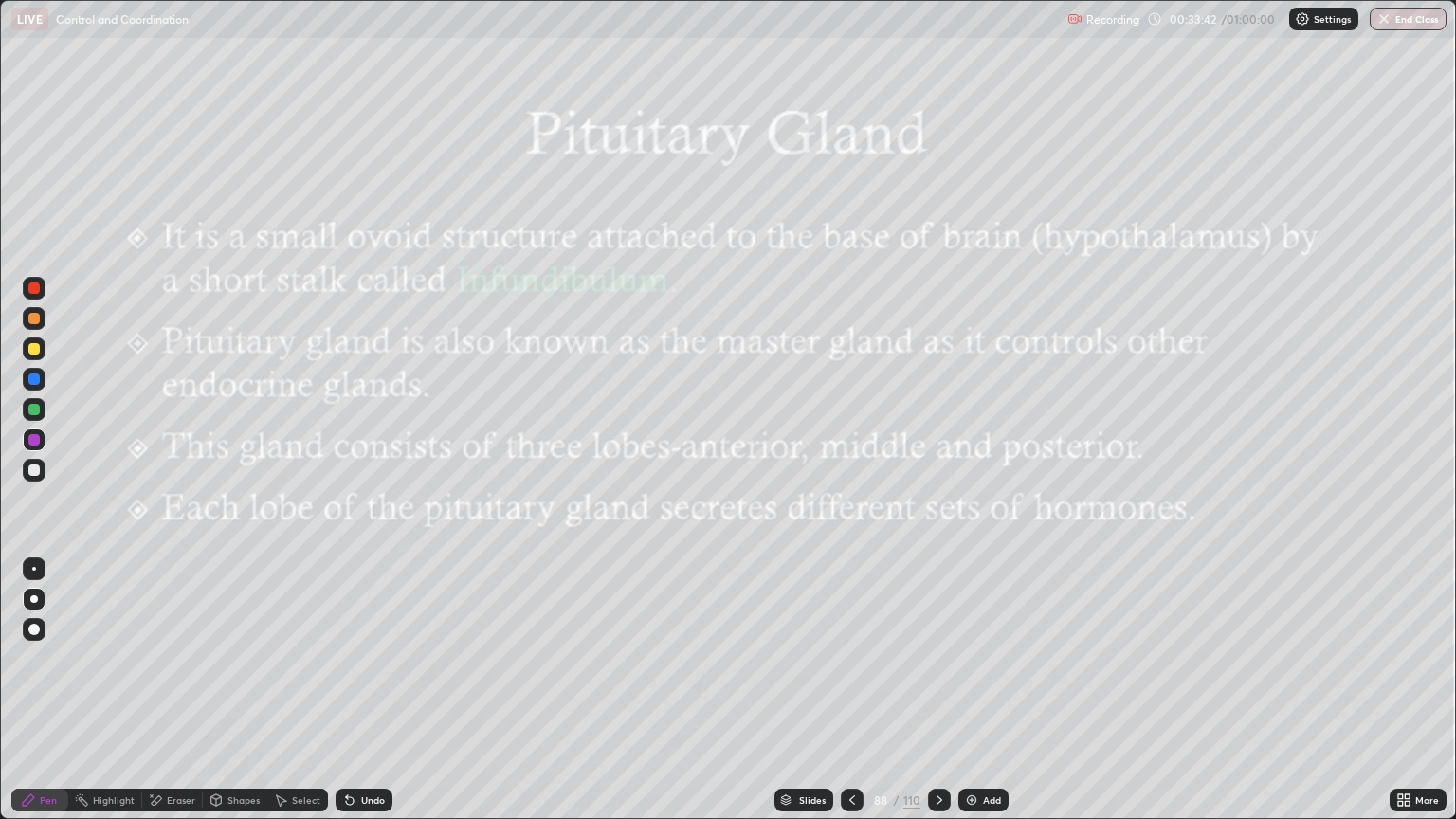 click at bounding box center [852, 800] 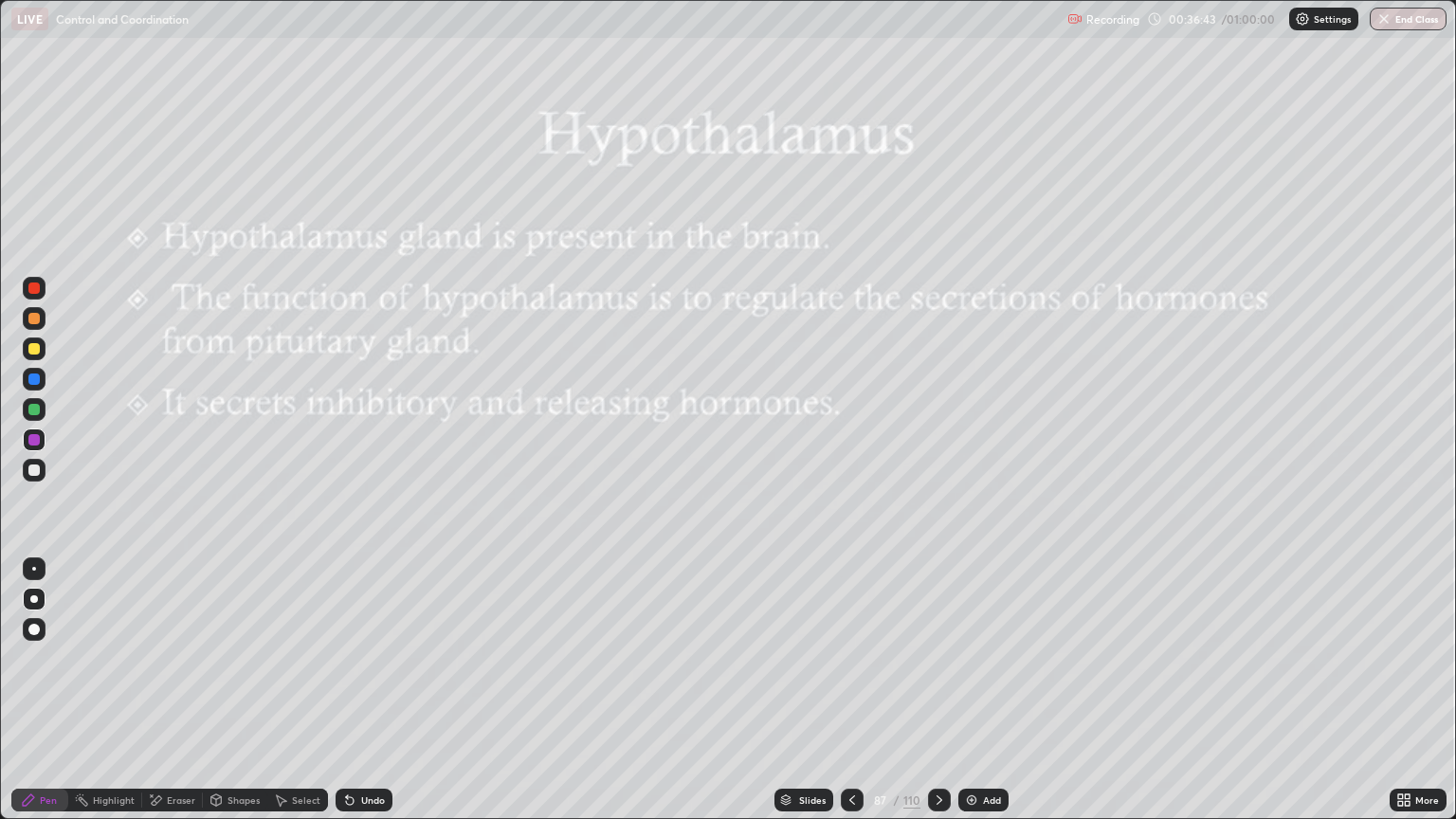 click 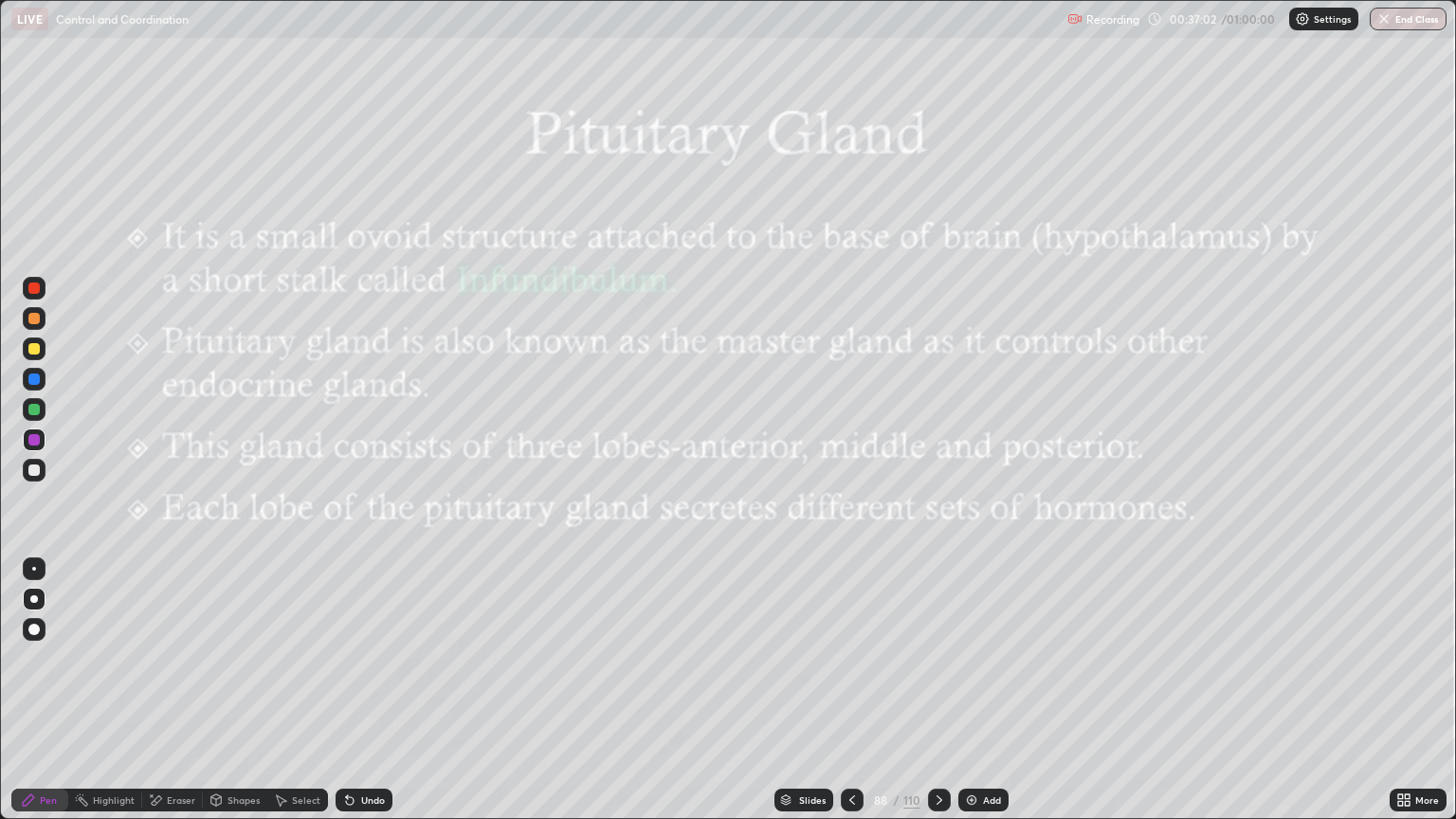 click on "Slides" at bounding box center [812, 800] 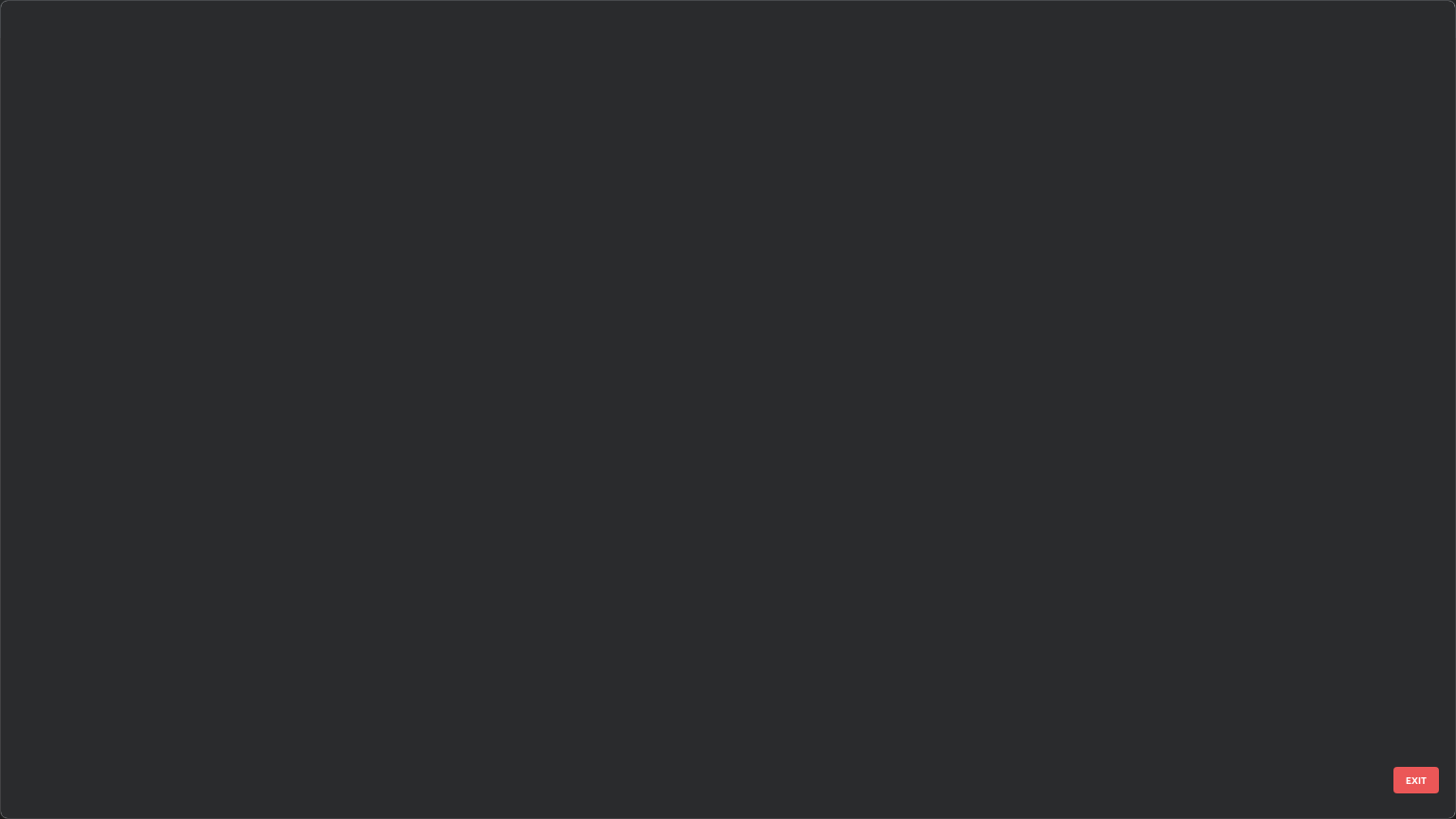 scroll, scrollTop: 6935, scrollLeft: 0, axis: vertical 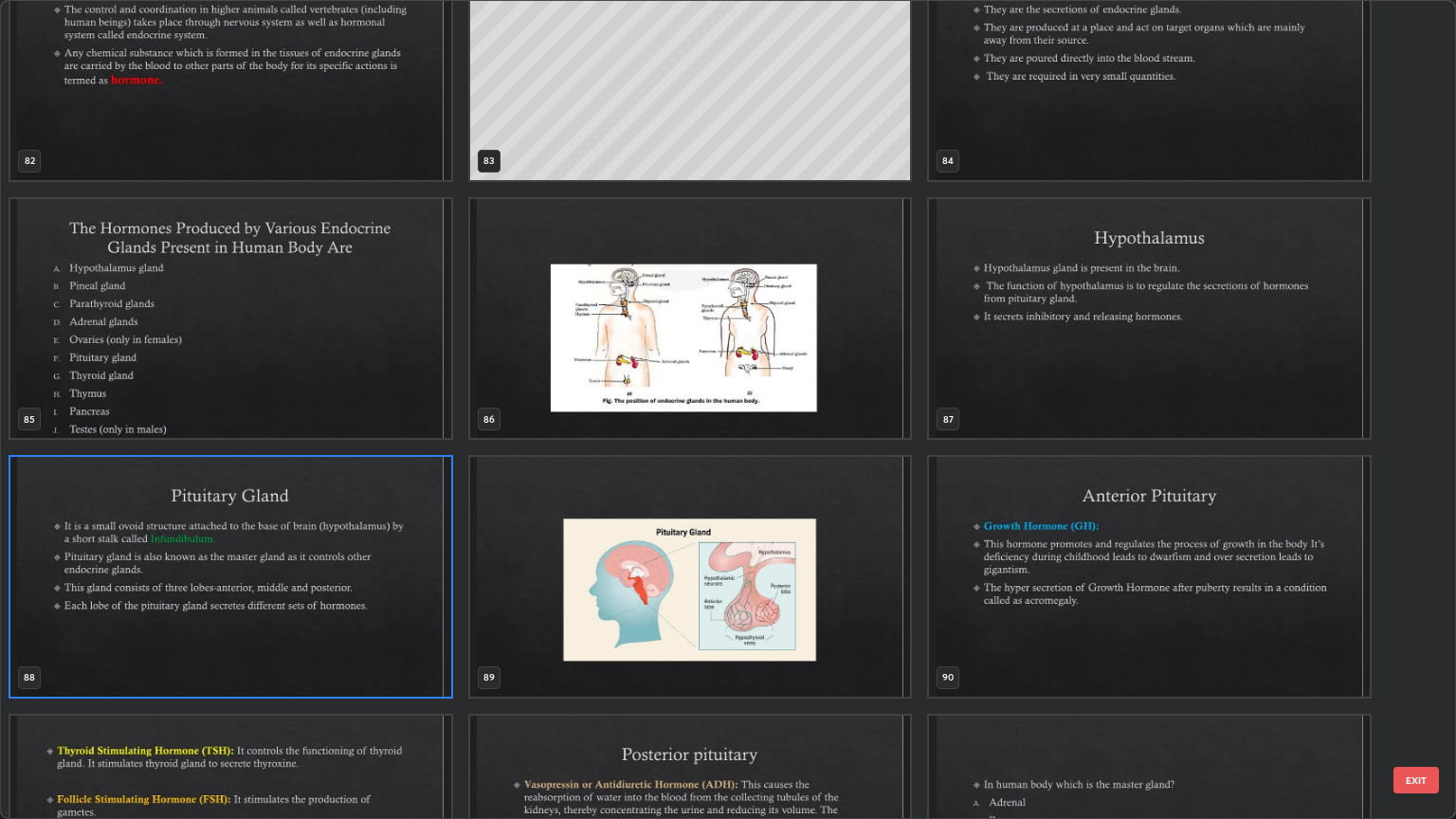 click at bounding box center (690, 318) 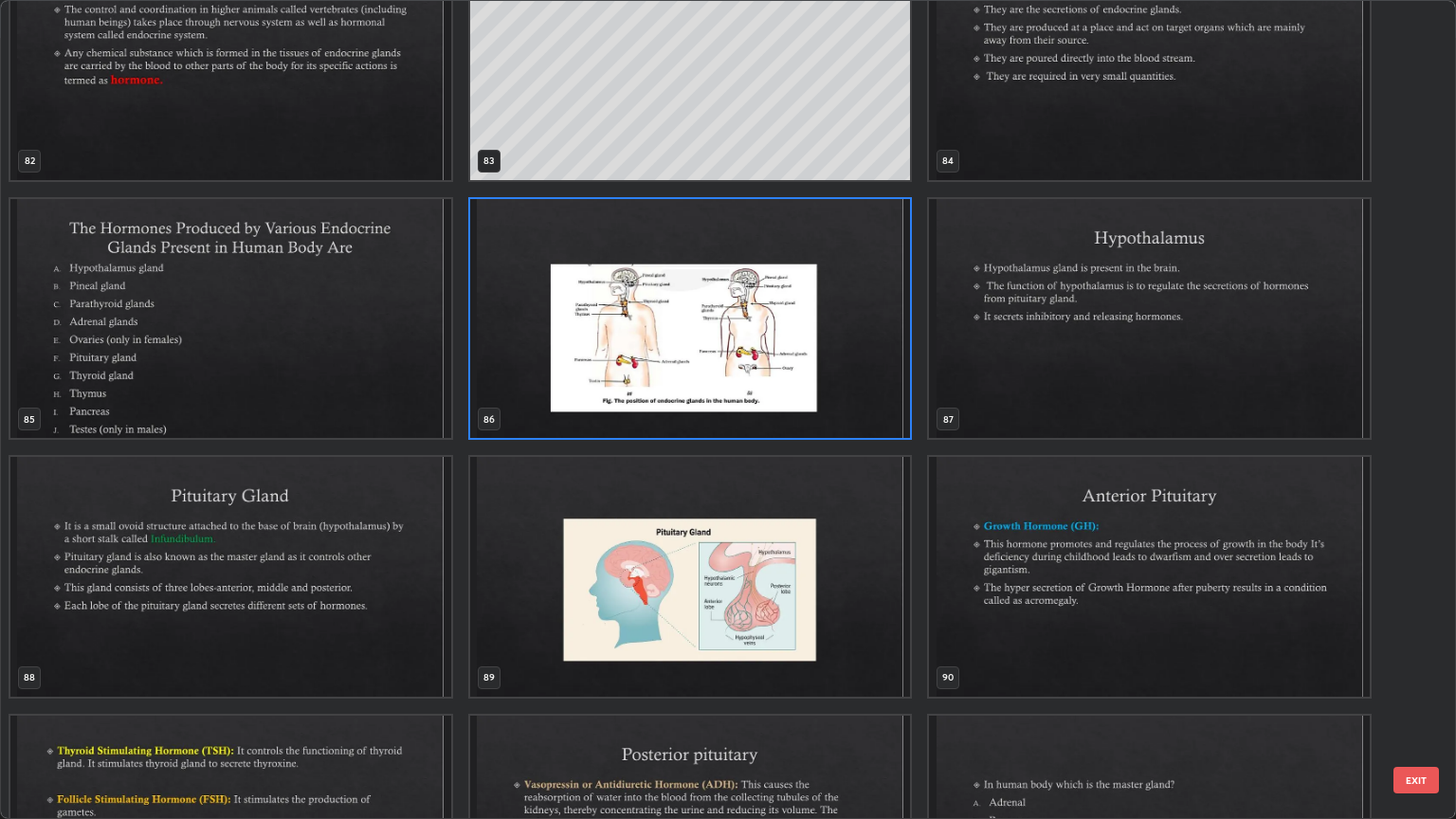 click at bounding box center [690, 318] 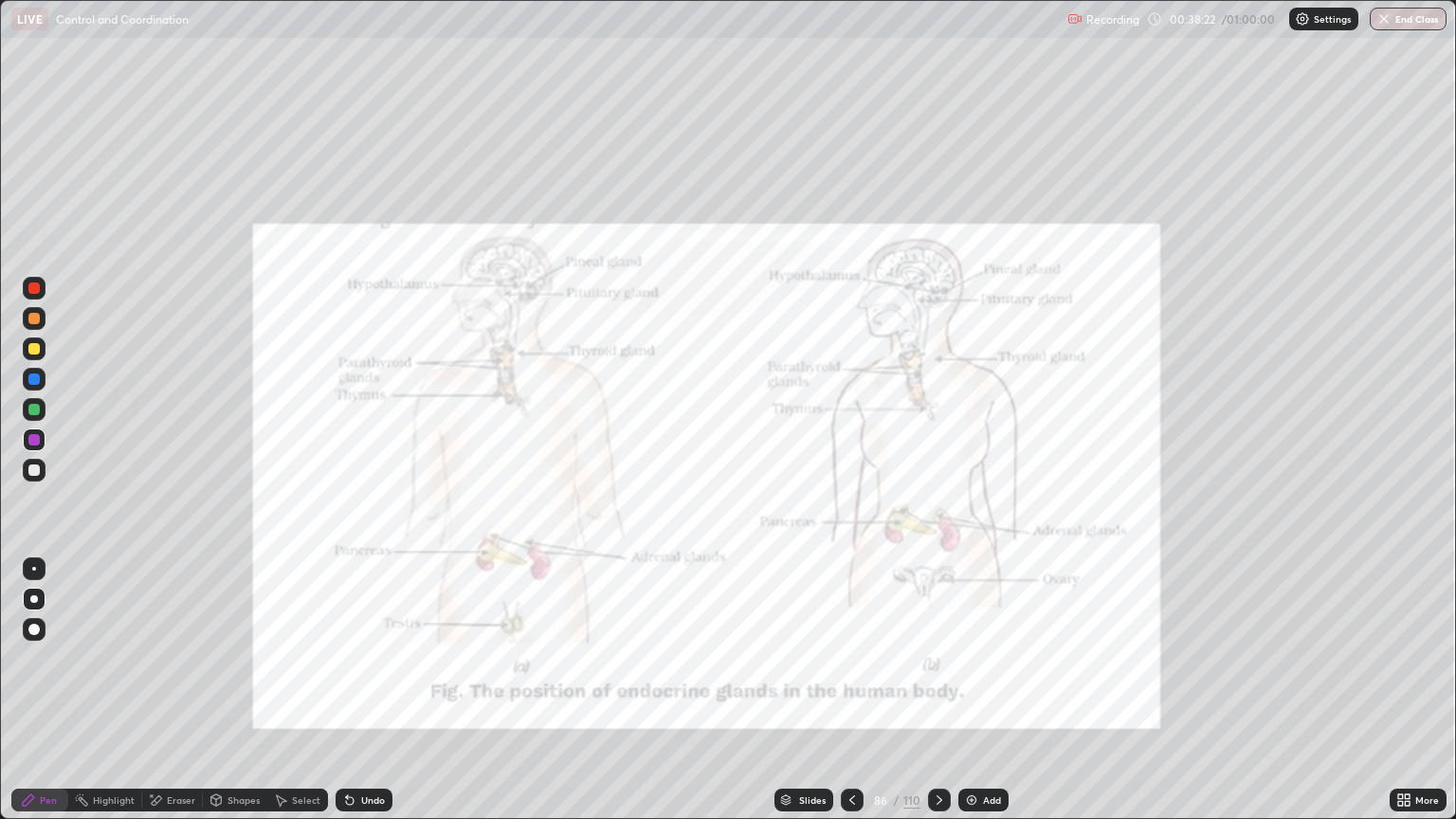 click at bounding box center (852, 800) 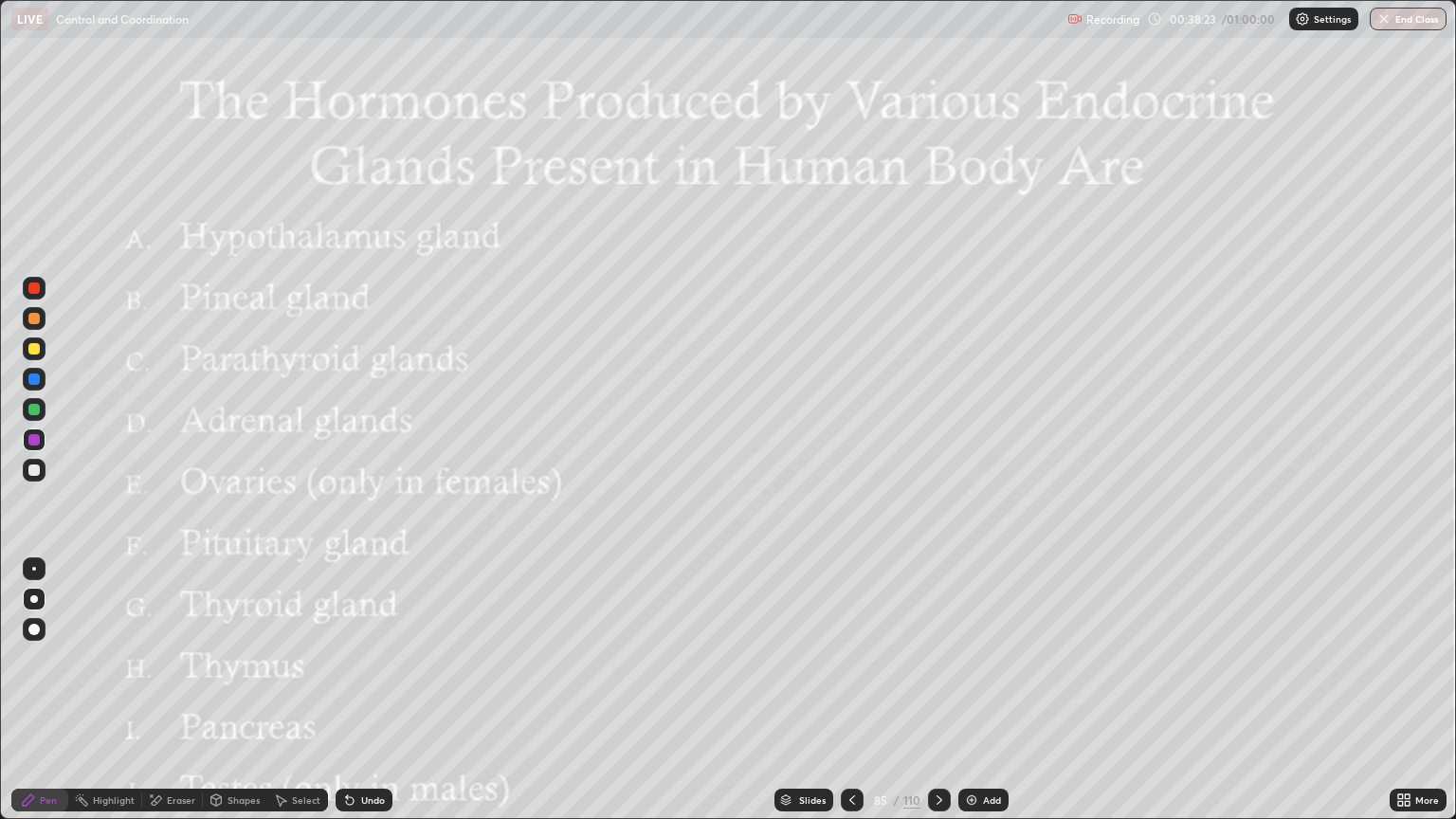 click at bounding box center (939, 800) 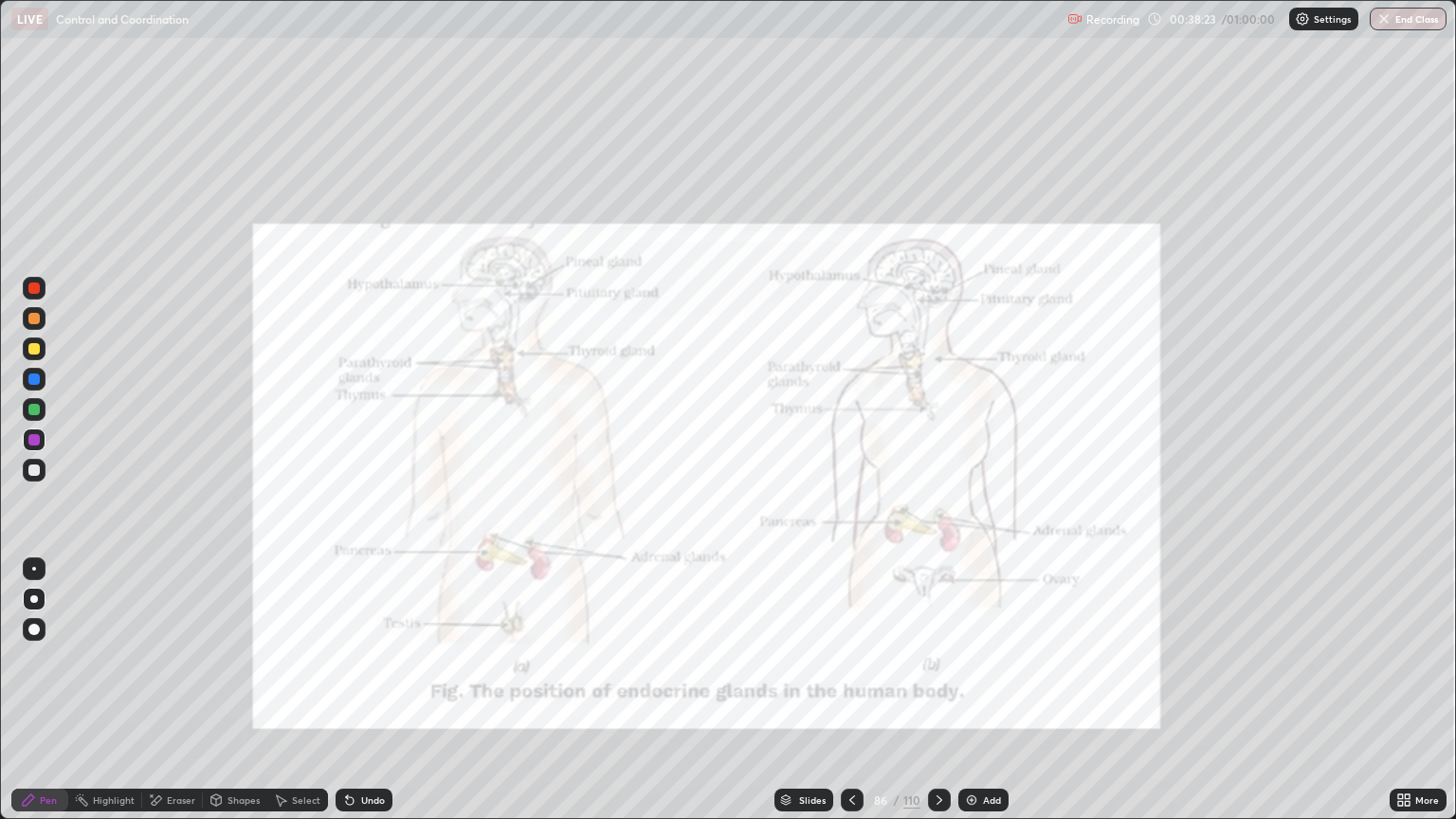 click at bounding box center [939, 800] 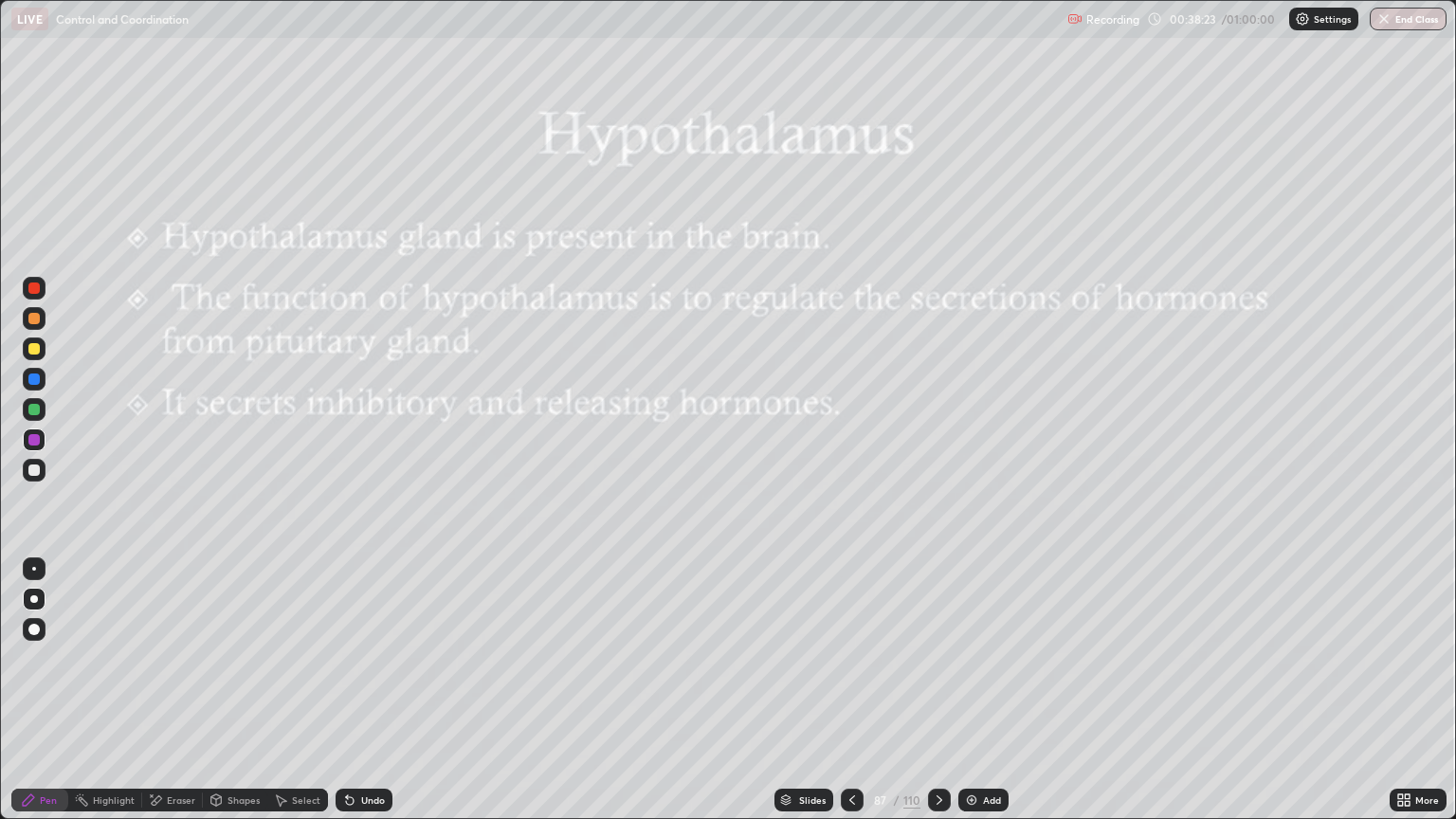 click at bounding box center (939, 800) 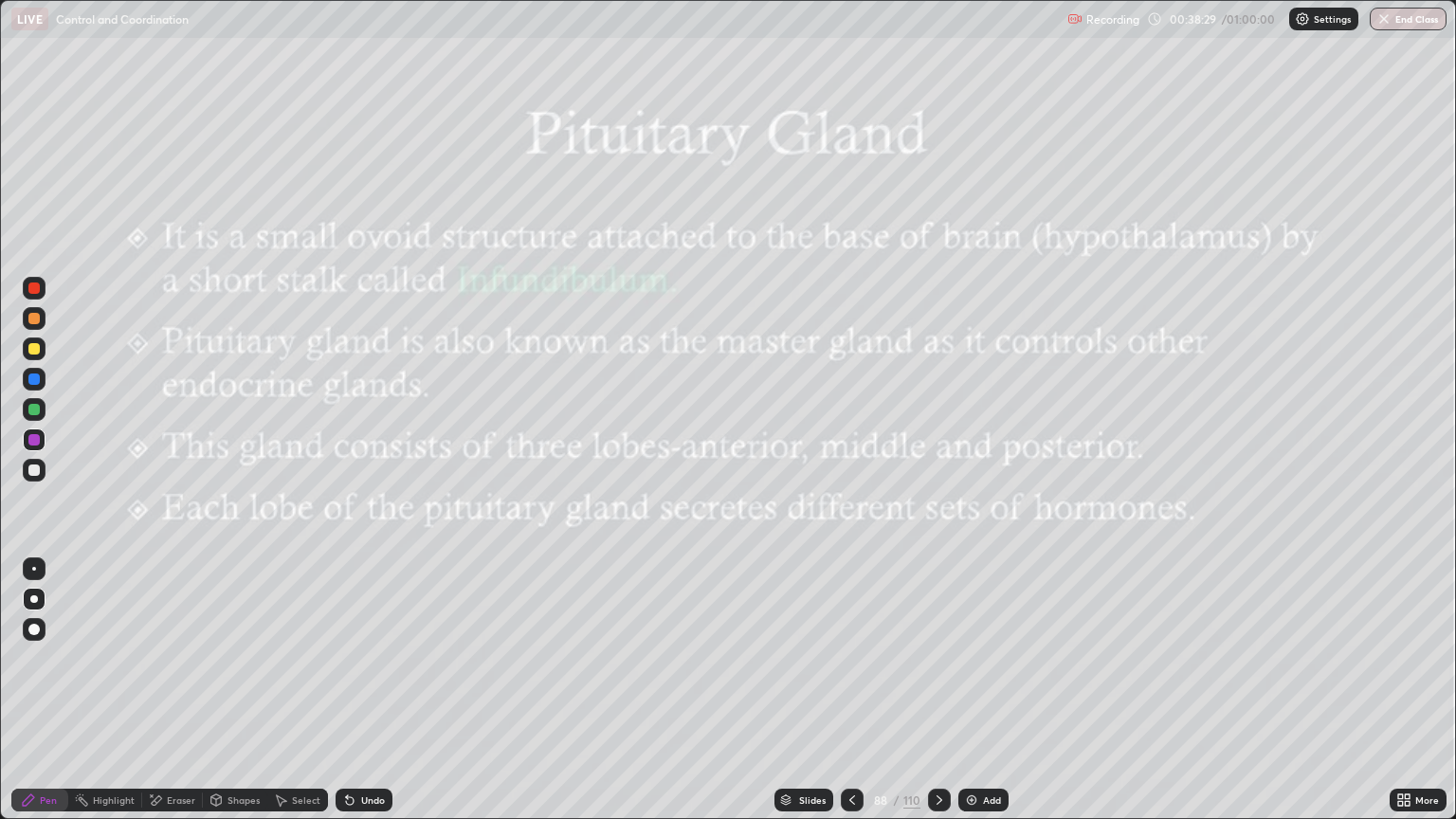 click at bounding box center (939, 800) 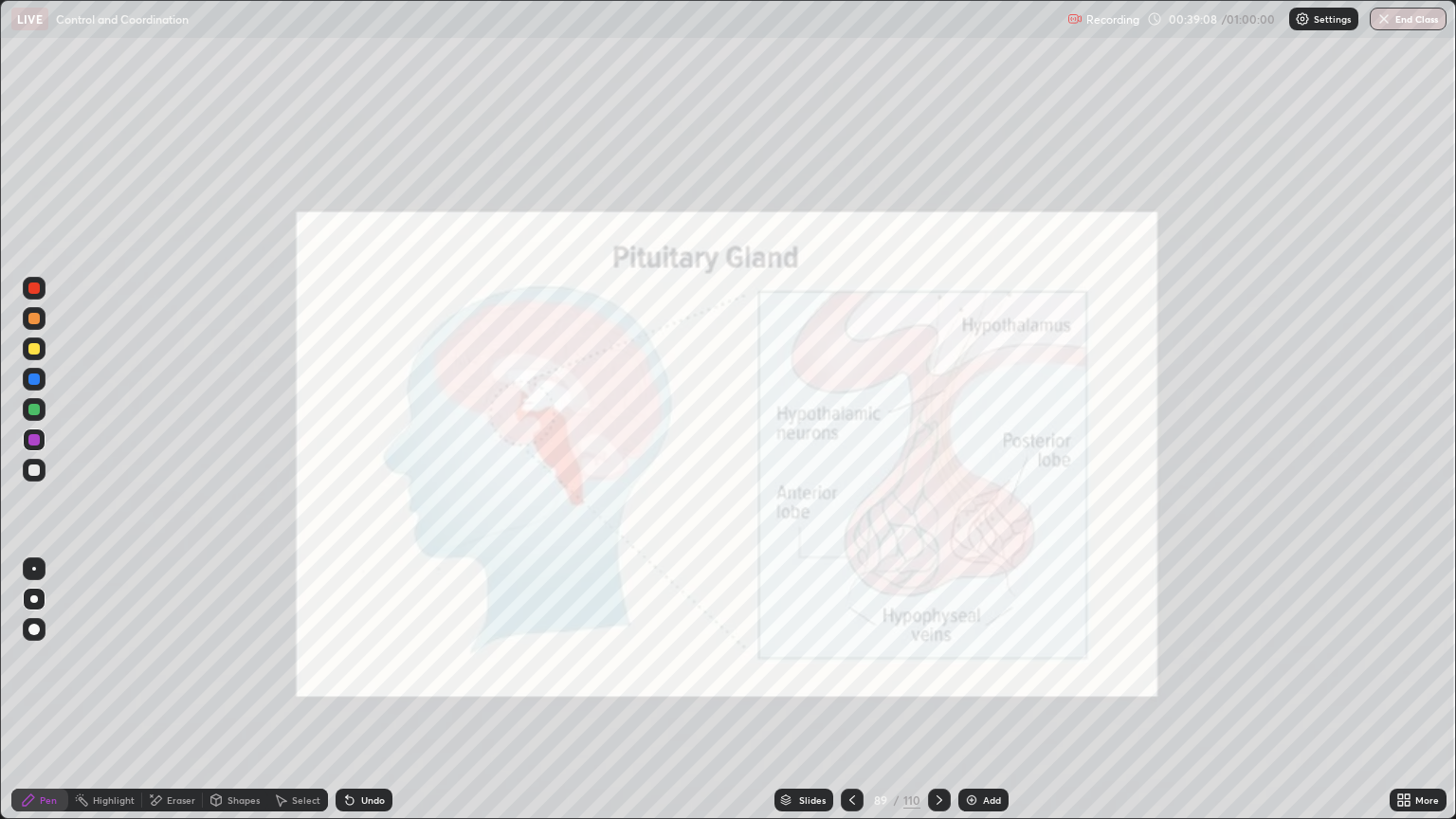 click at bounding box center [852, 800] 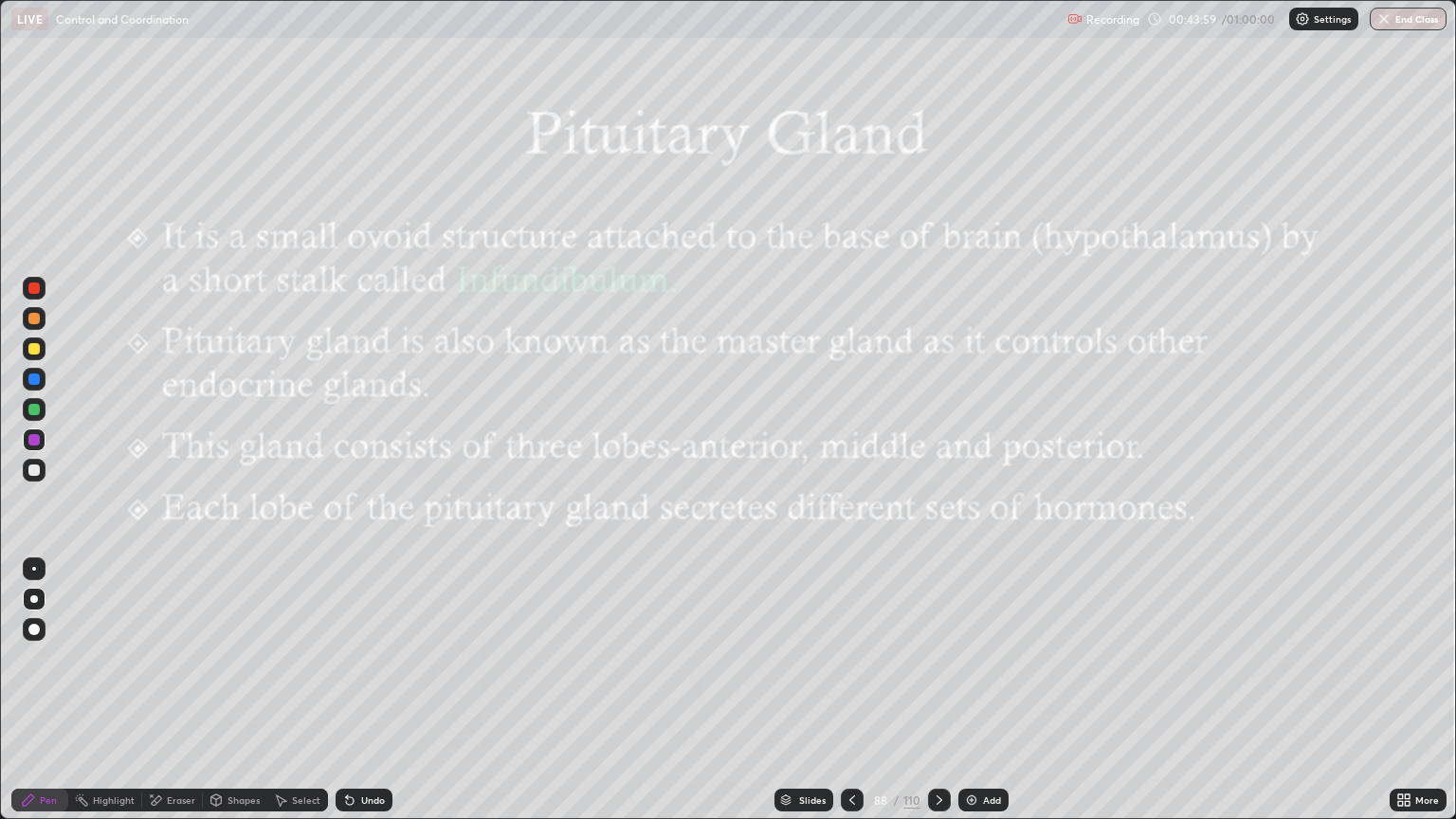 click on "Undo" at bounding box center [364, 800] 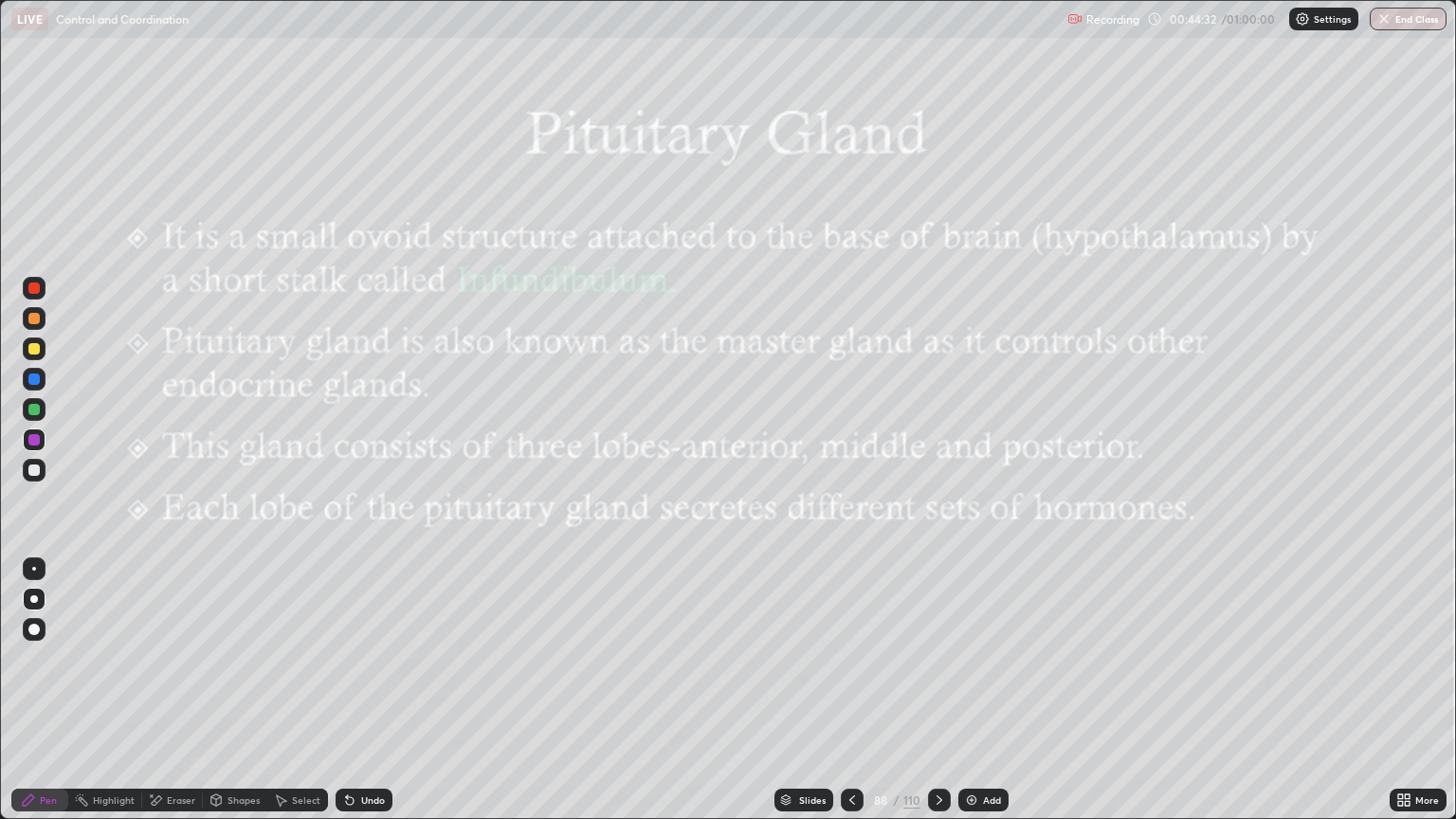 click 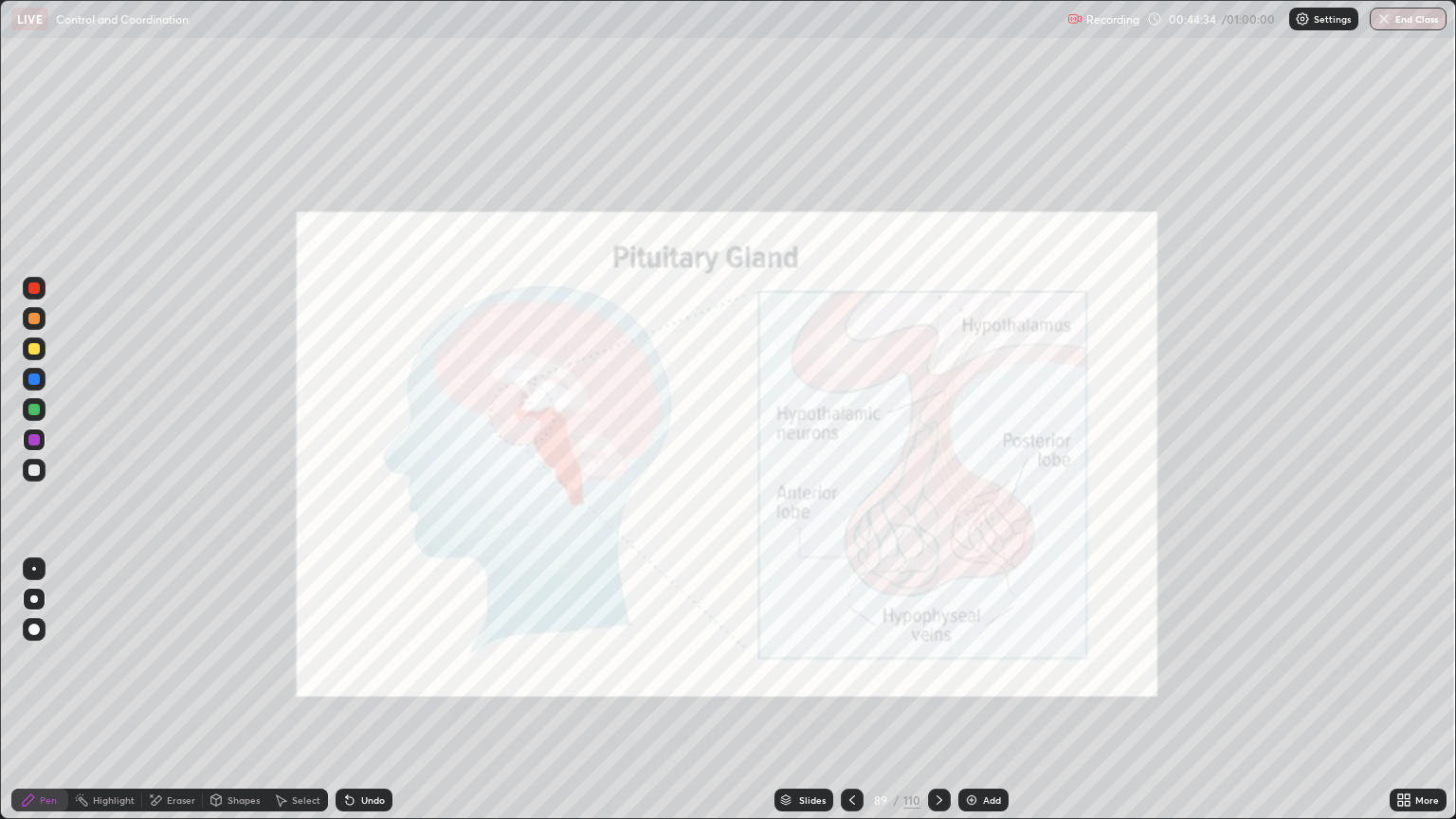 click at bounding box center (939, 800) 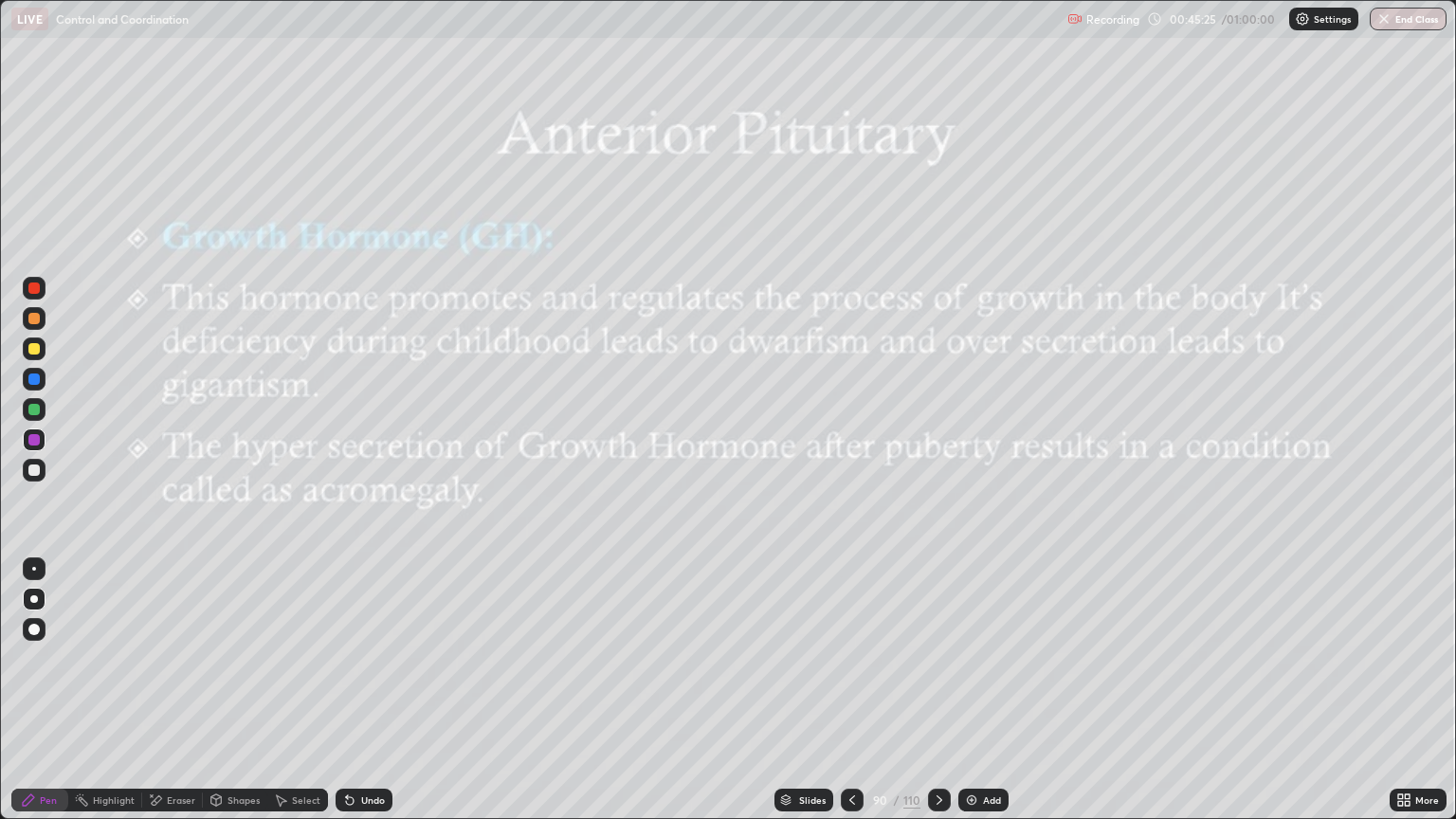 click at bounding box center (972, 800) 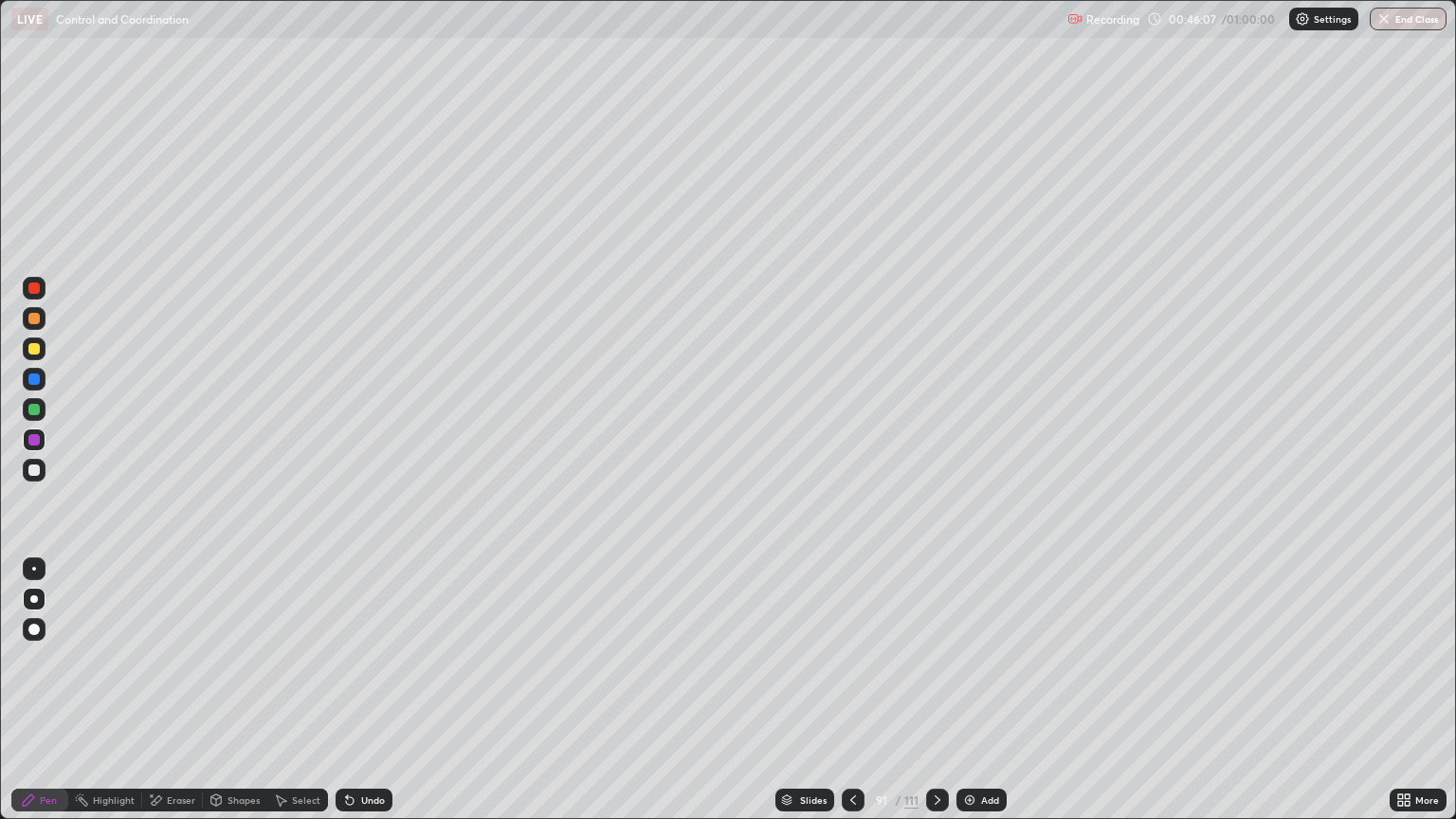 click at bounding box center [853, 800] 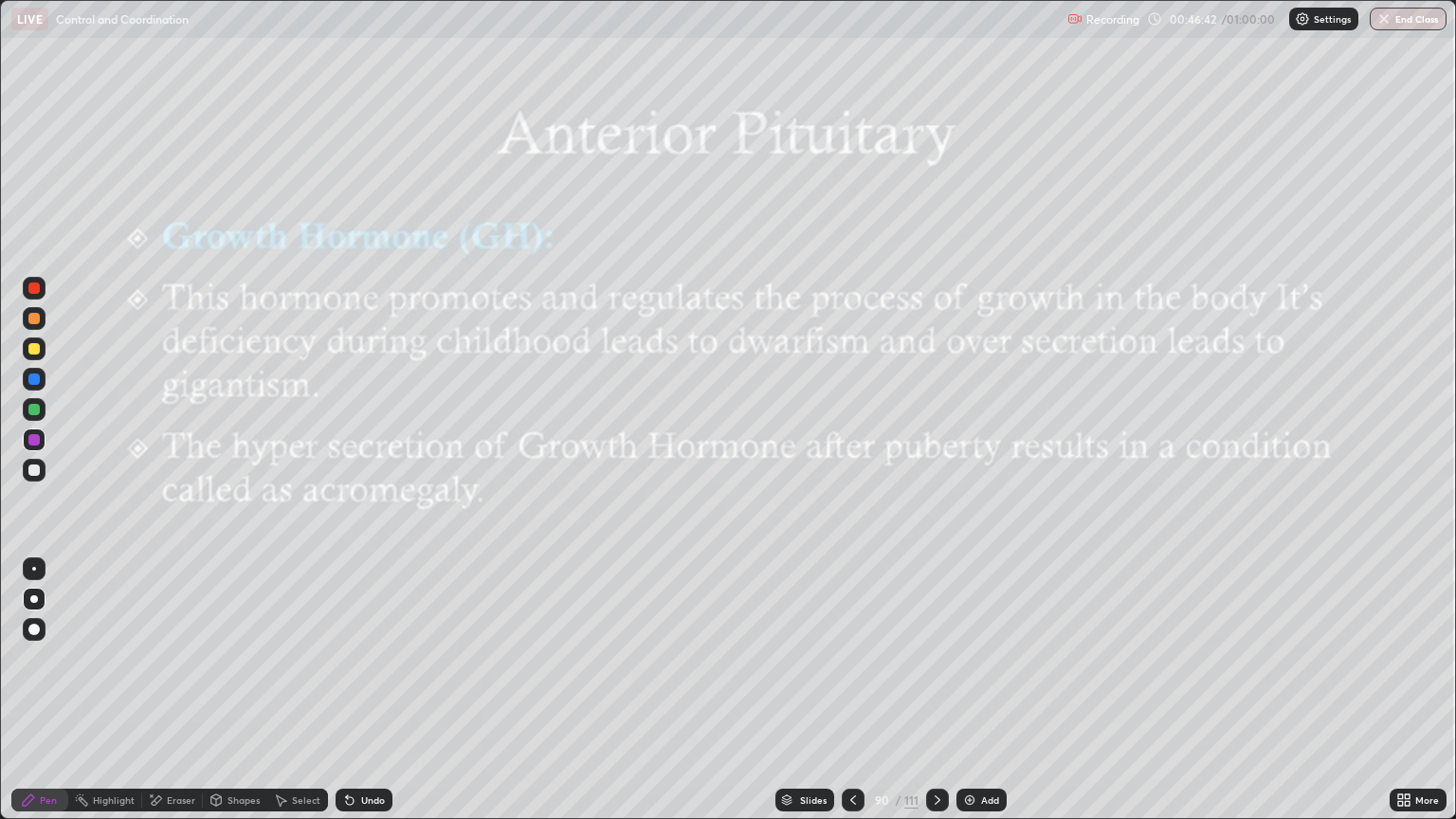 click on "Undo" at bounding box center [373, 800] 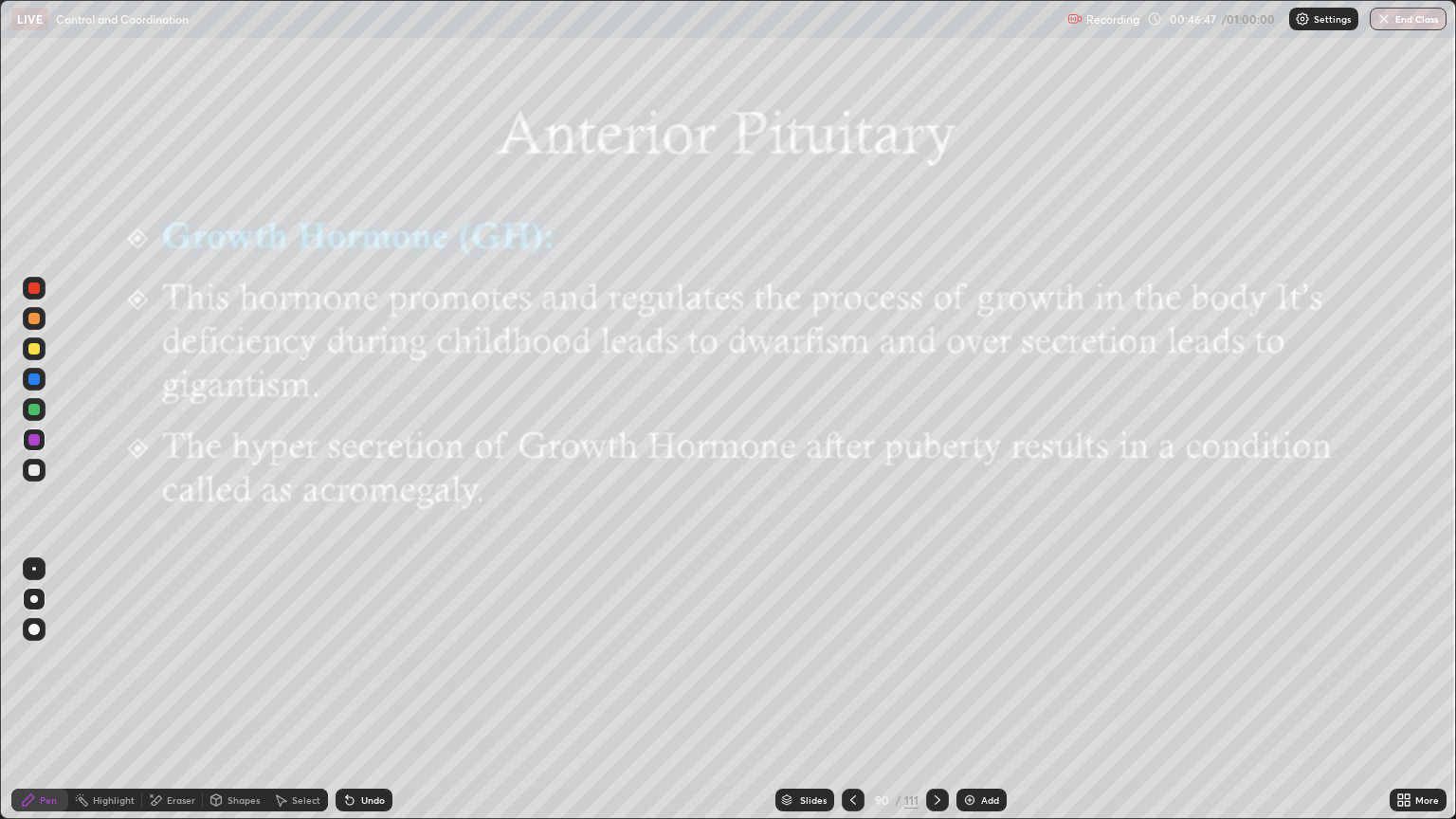 click on "Eraser" at bounding box center (181, 800) 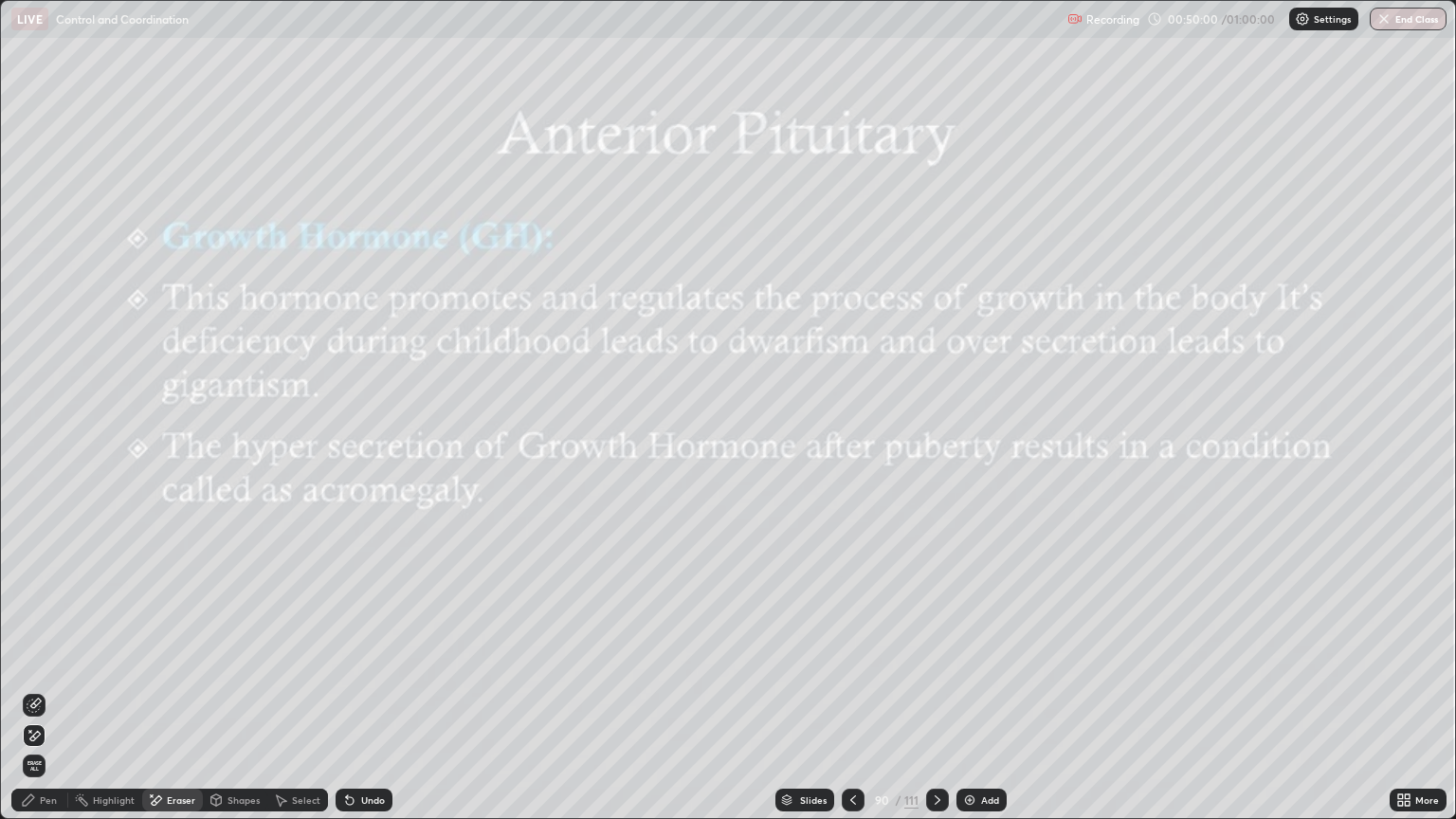 click 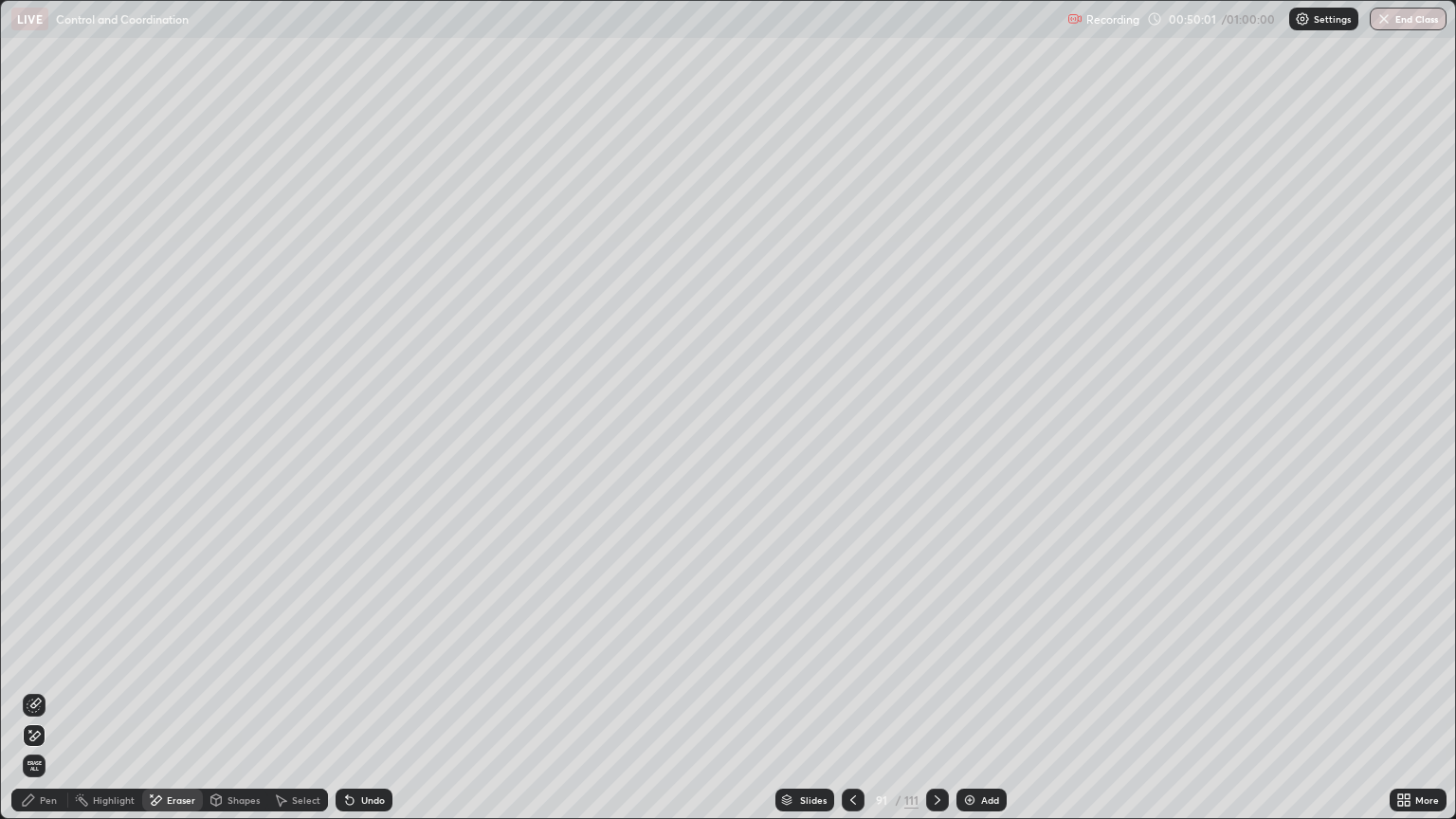 click 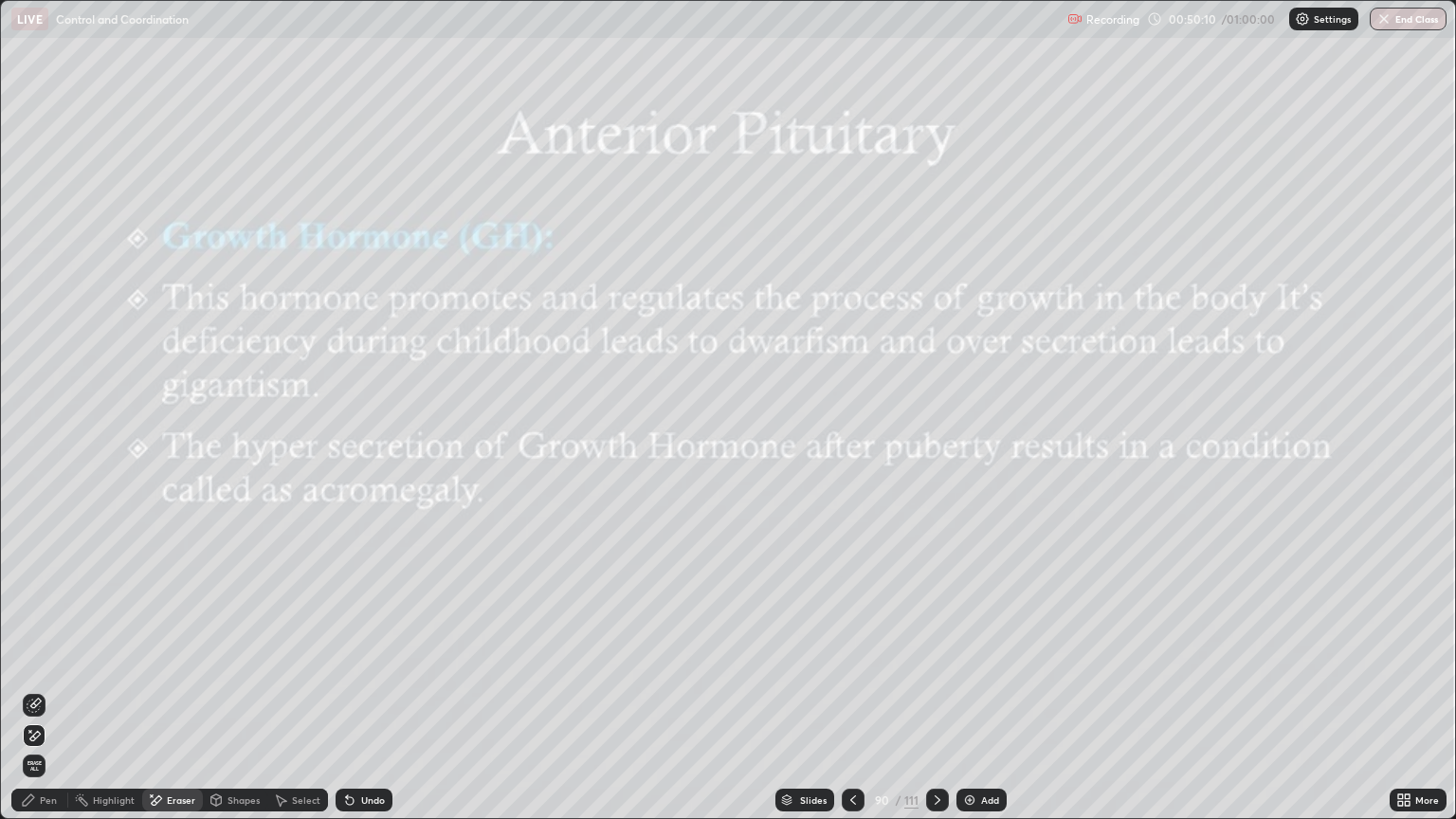 click at bounding box center [937, 800] 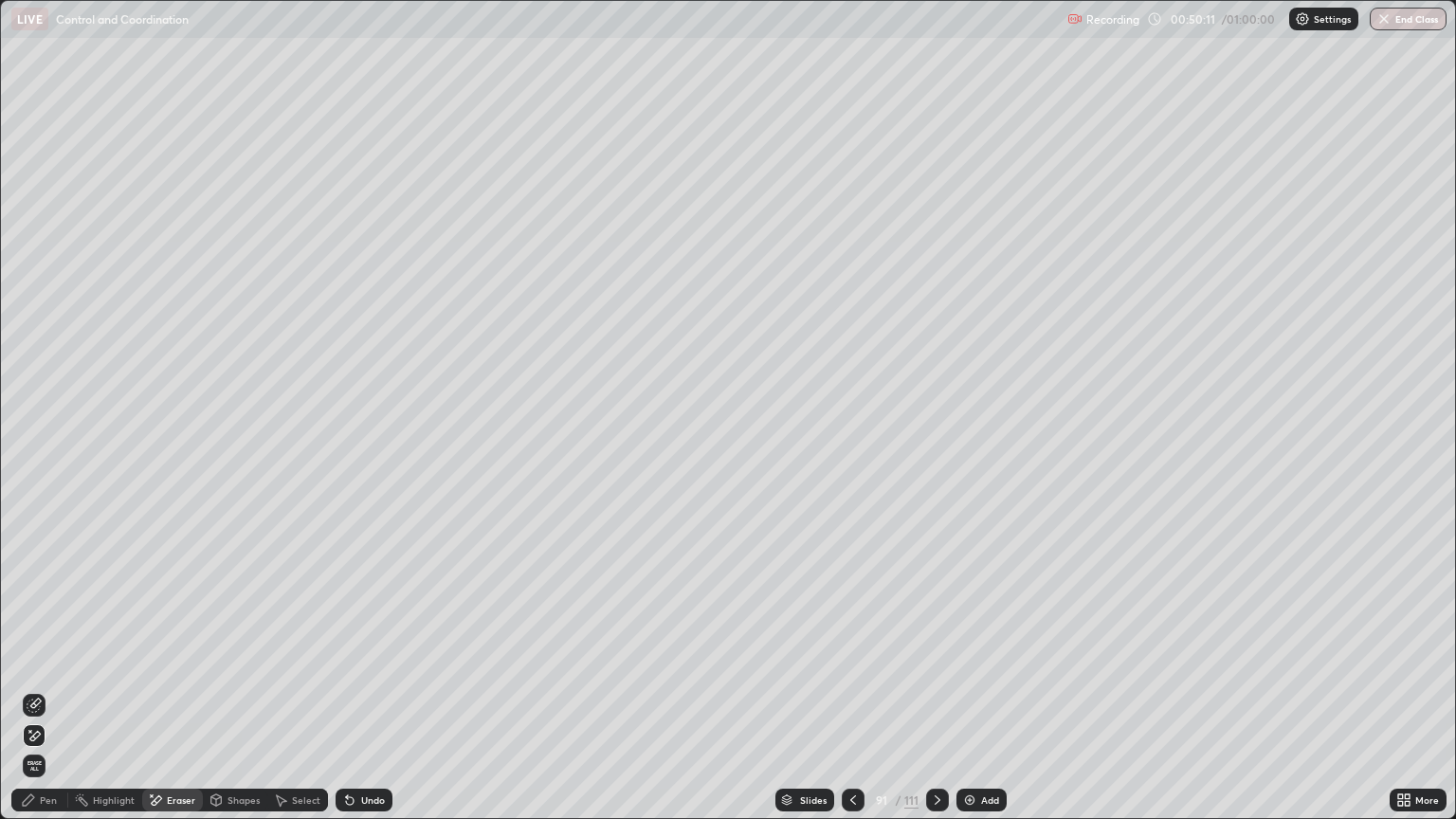 click 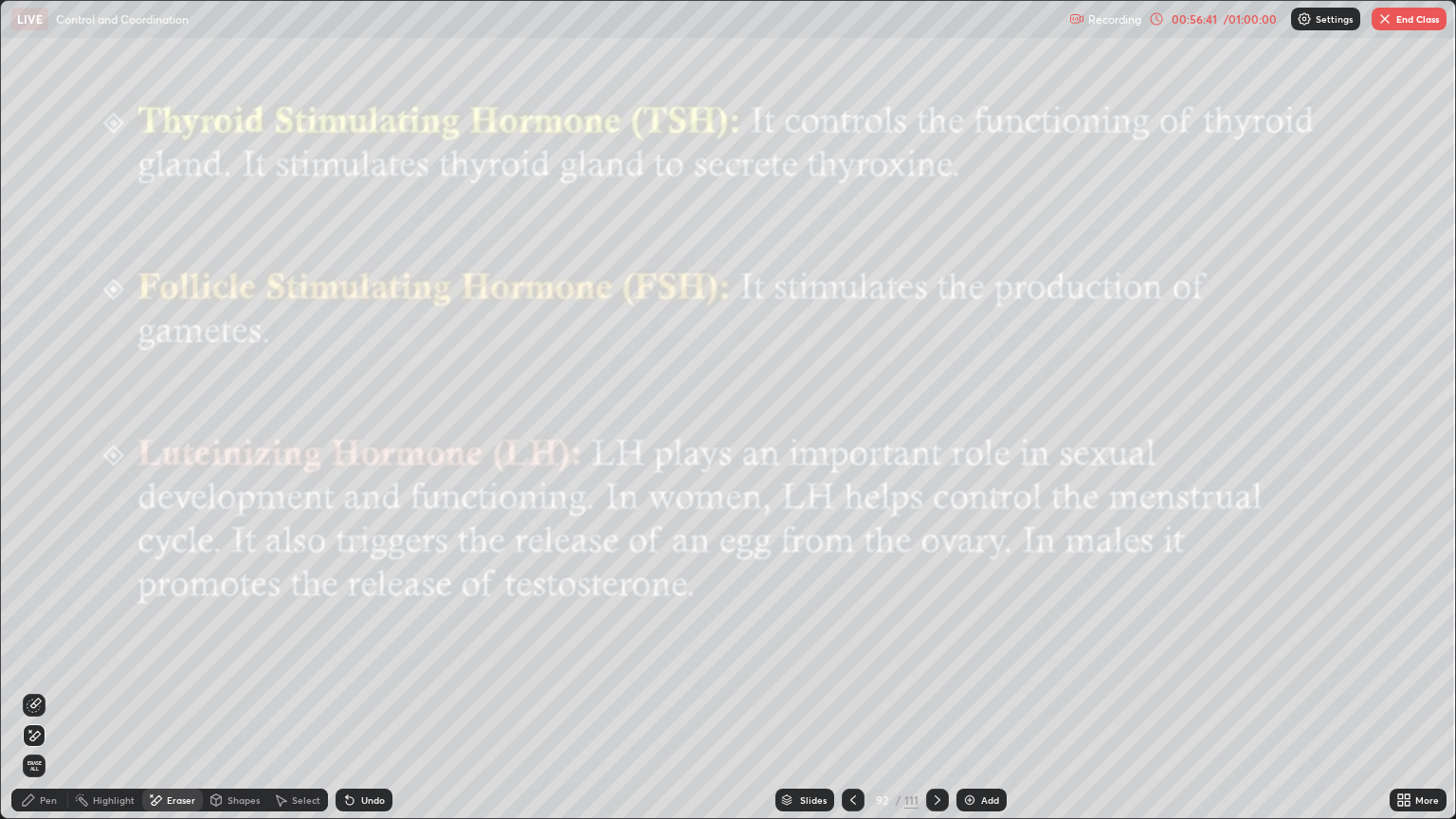 click on "Slides" at bounding box center (813, 800) 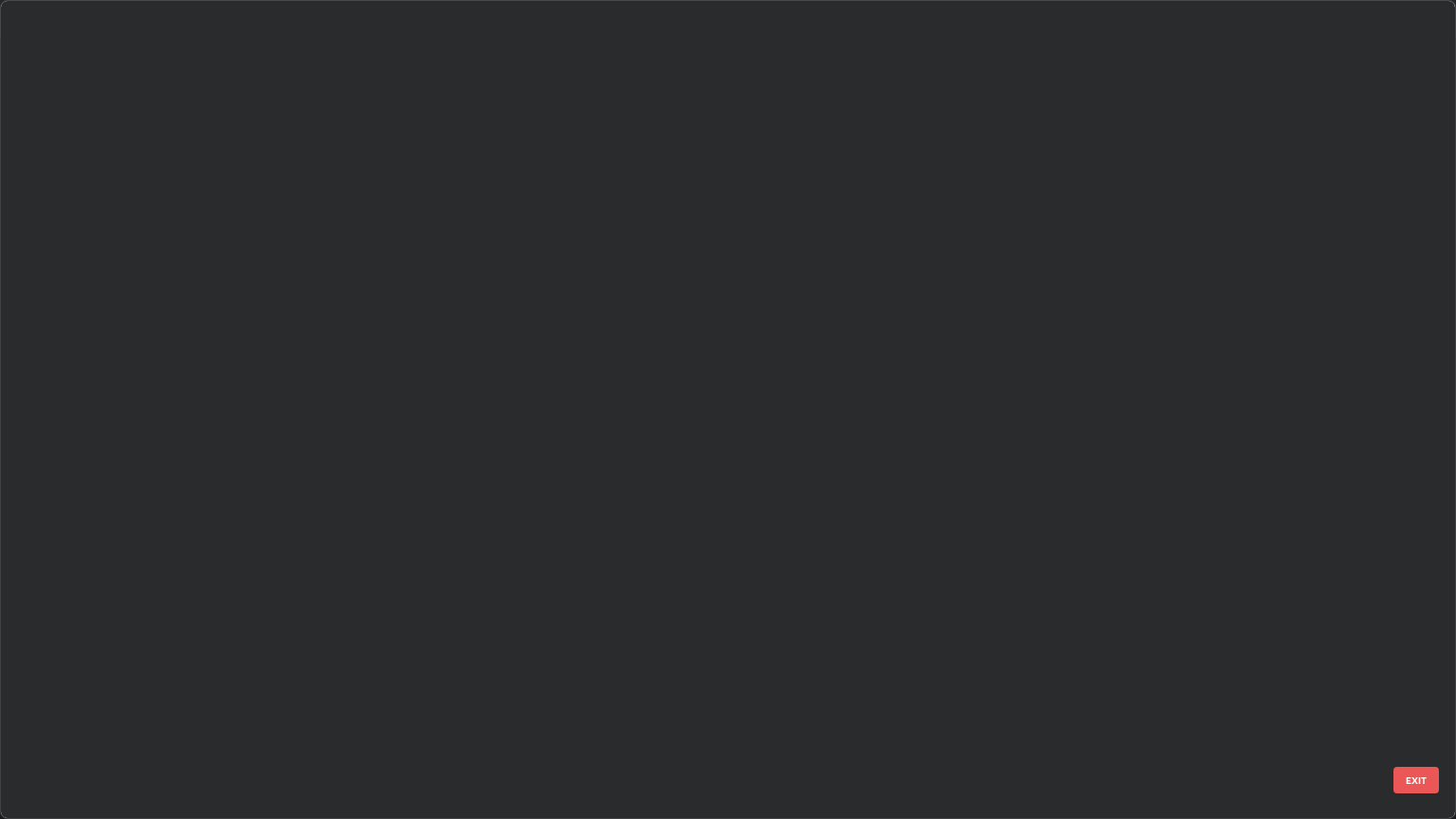 scroll, scrollTop: 7194, scrollLeft: 0, axis: vertical 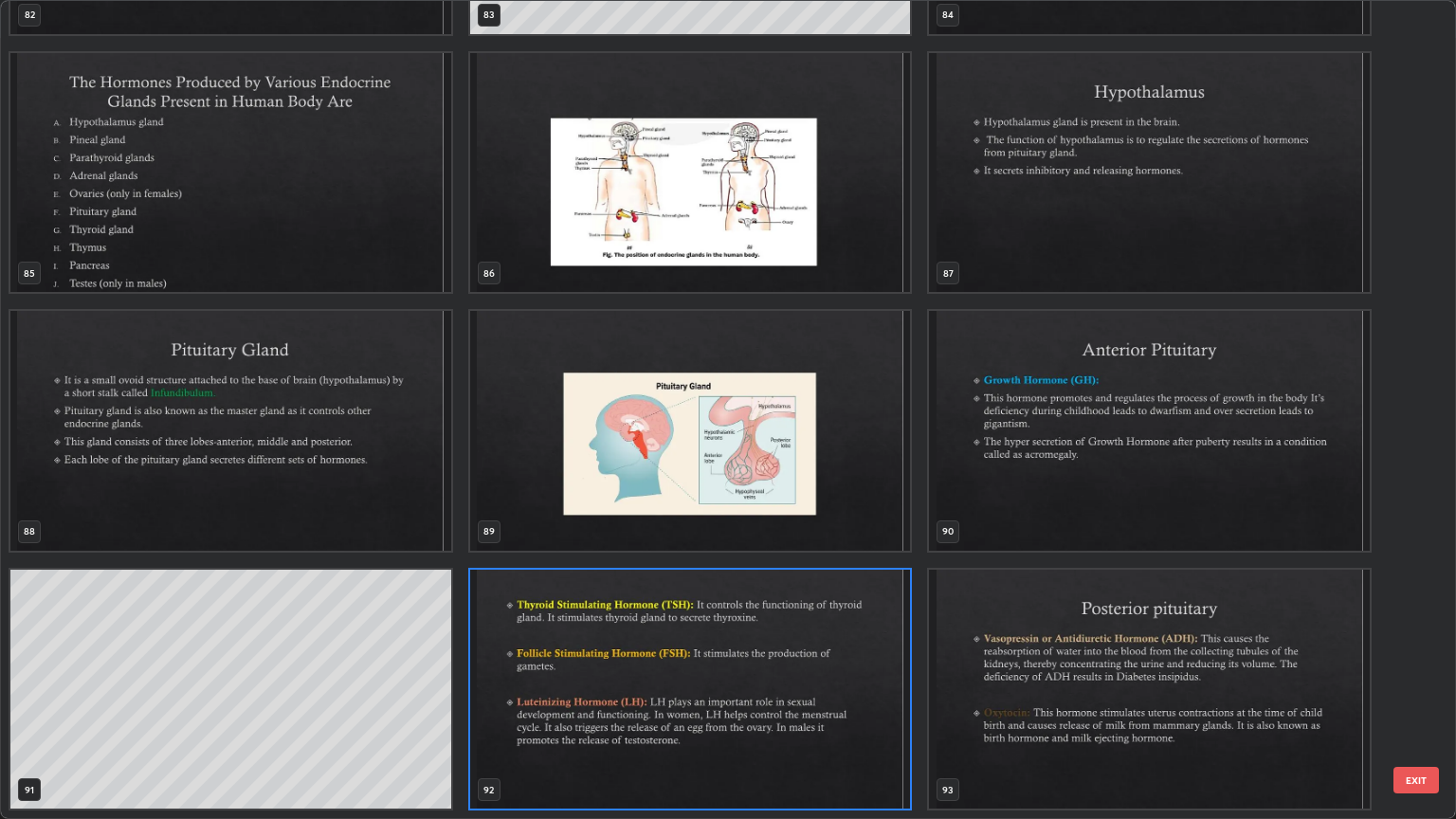 click at bounding box center [690, 689] 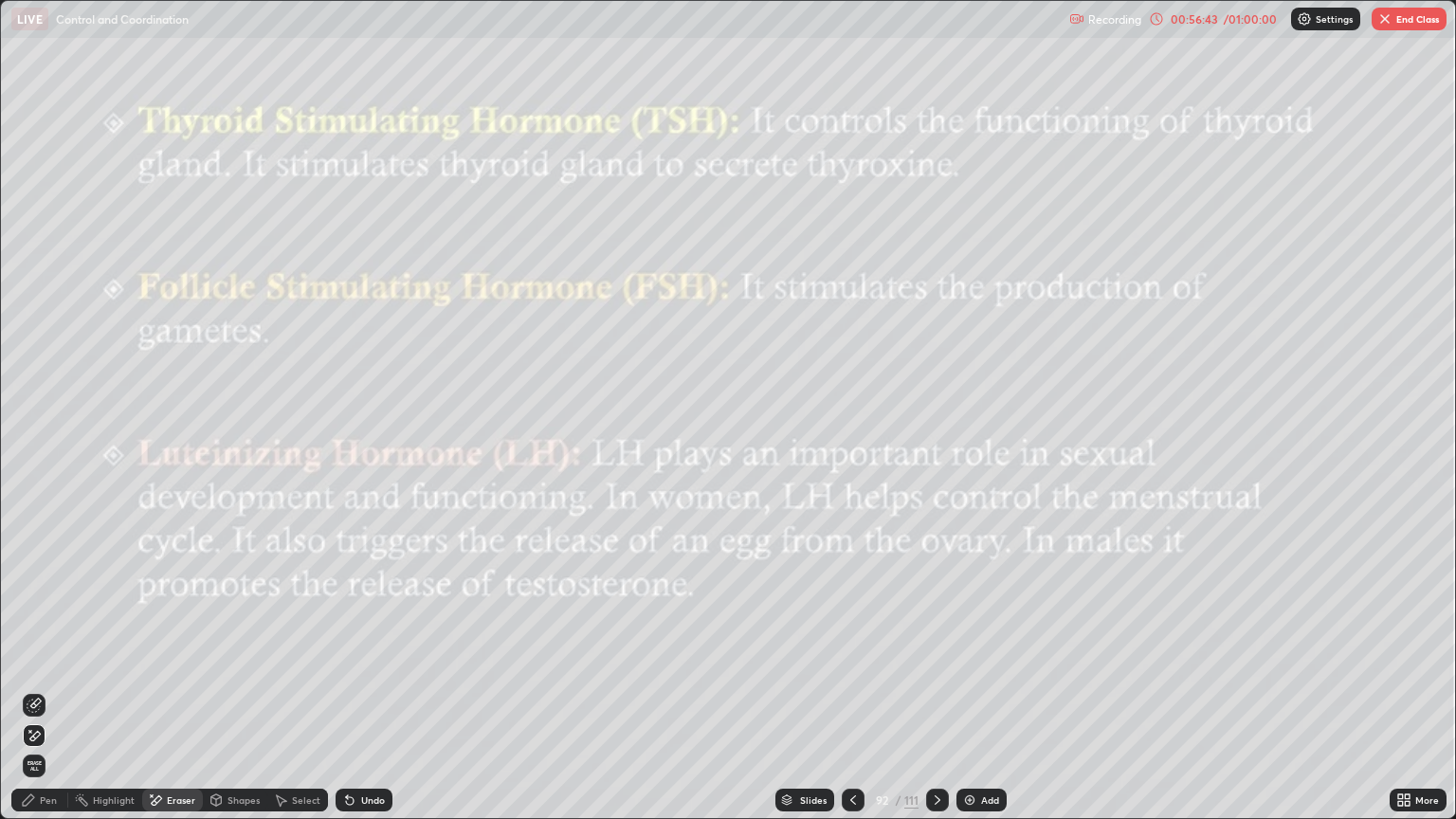 click at bounding box center [690, 689] 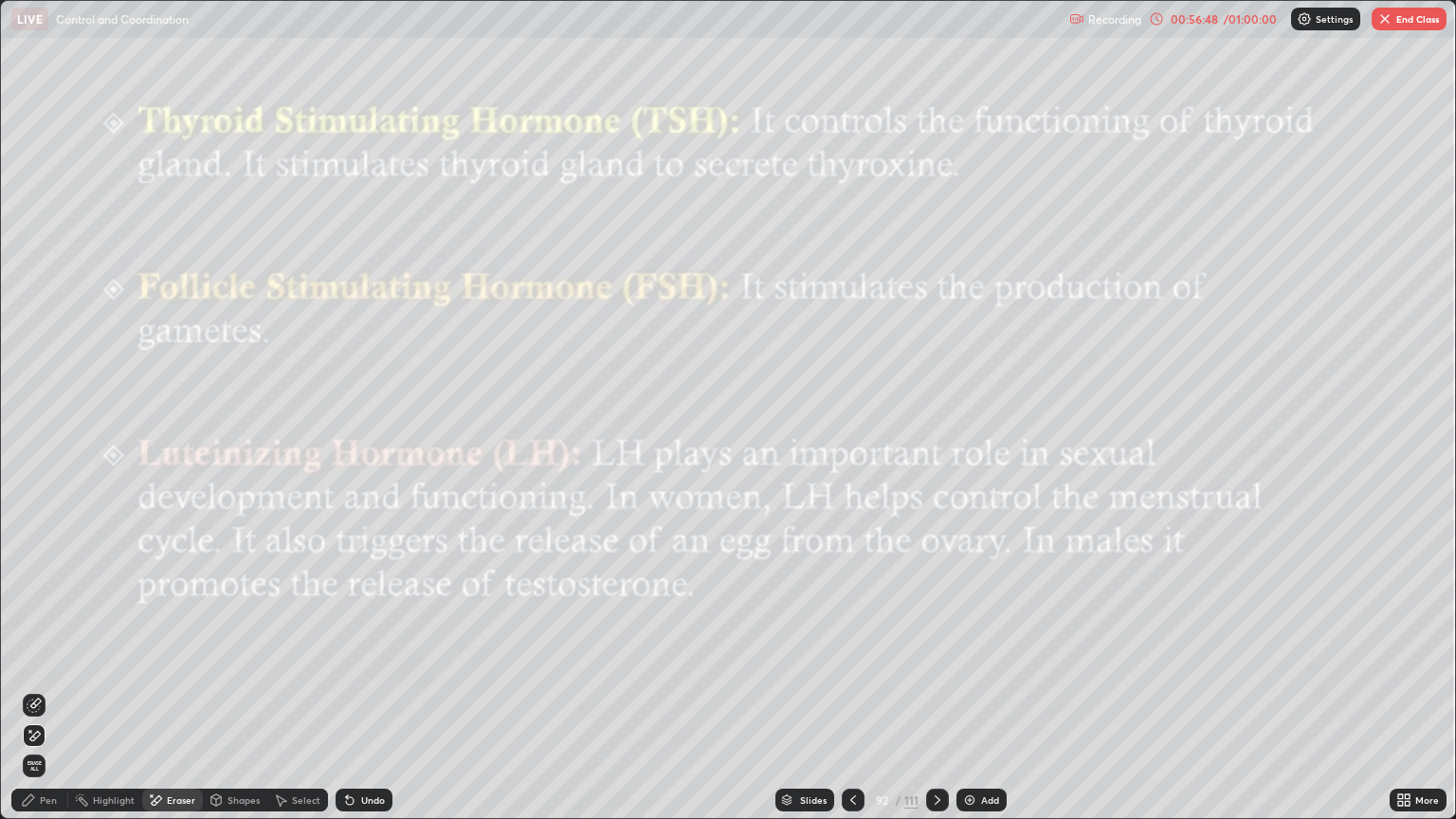 click on "Slides" at bounding box center [805, 800] 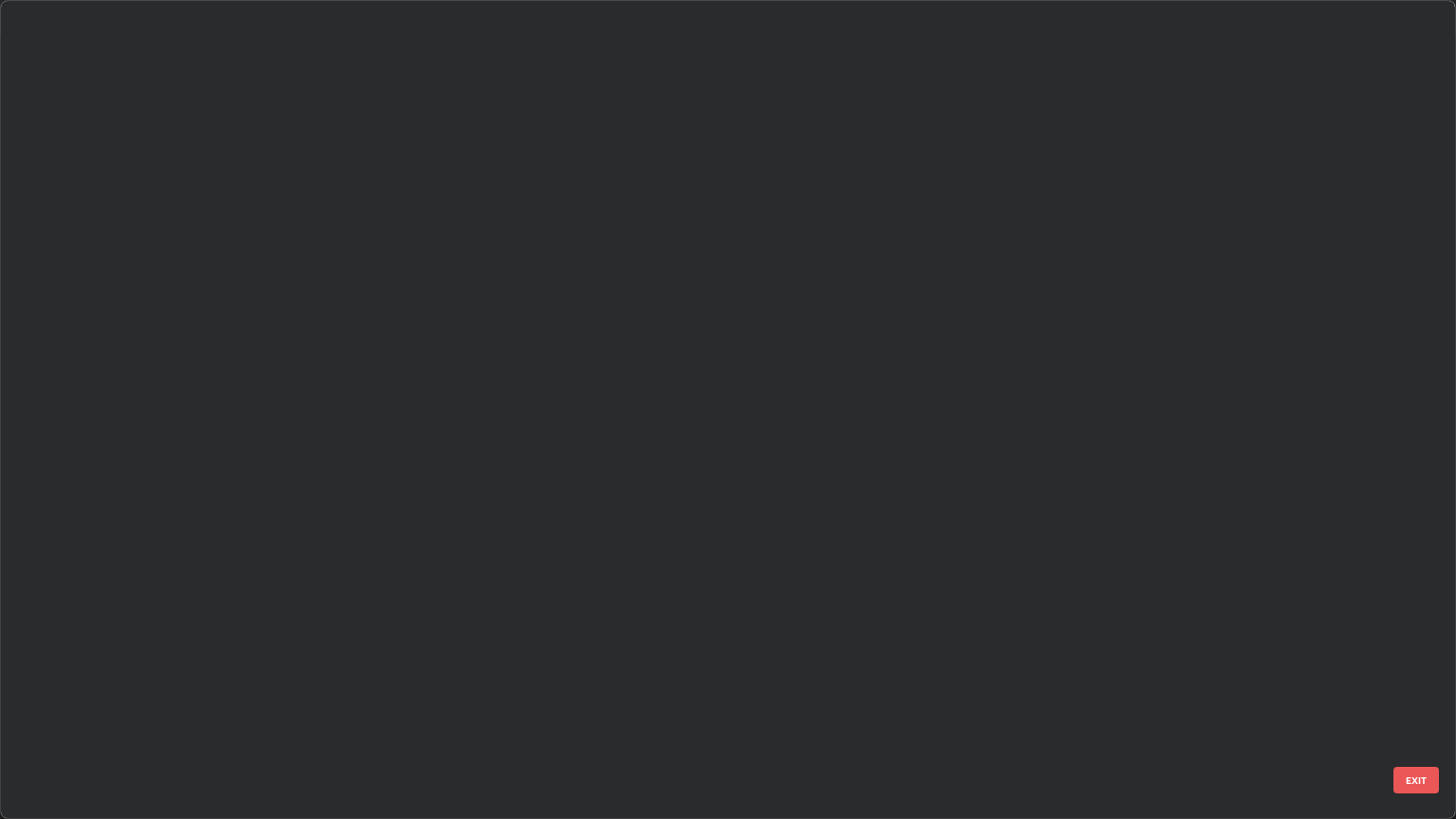scroll, scrollTop: 7194, scrollLeft: 0, axis: vertical 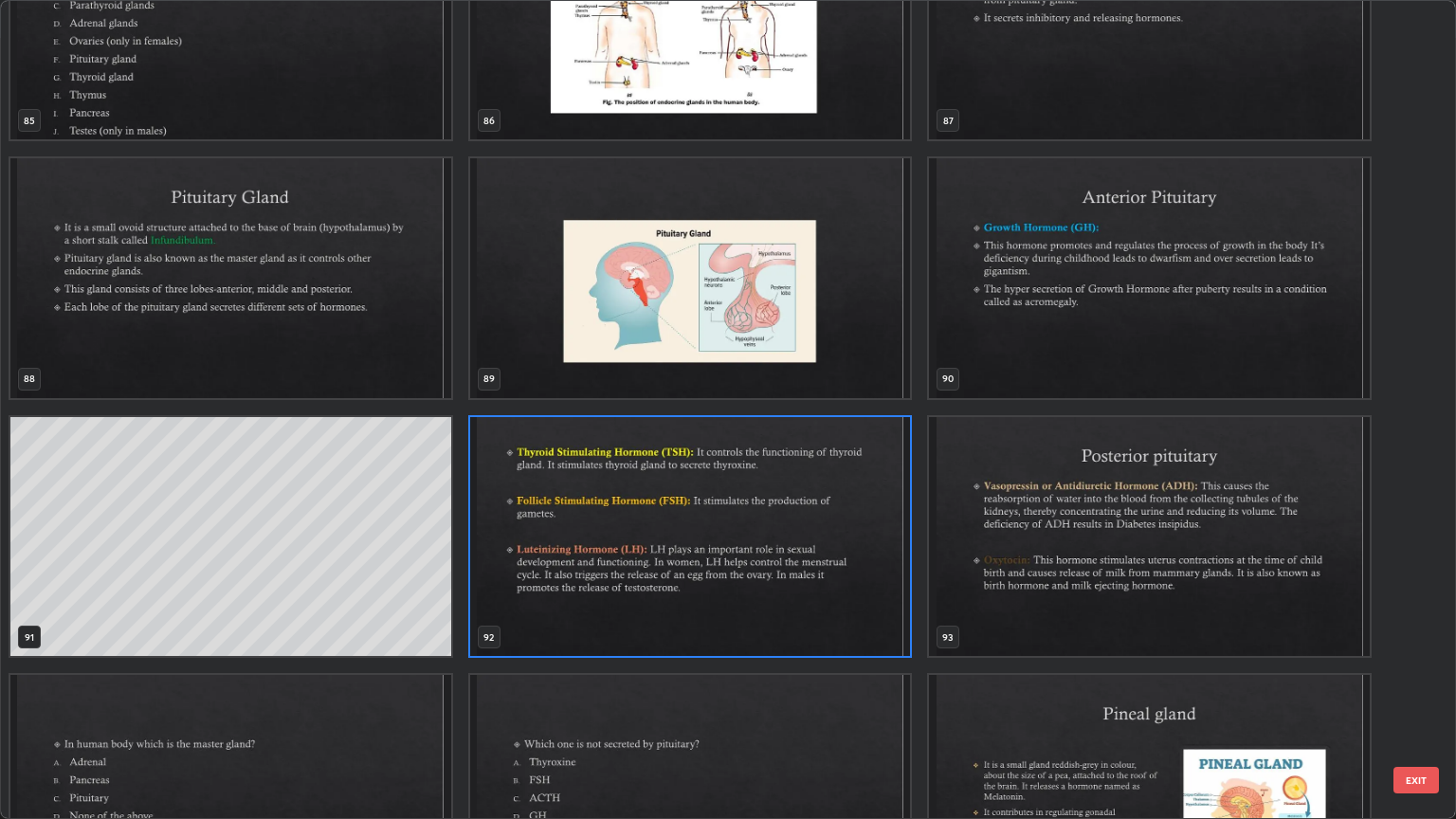 click at bounding box center [690, 537] 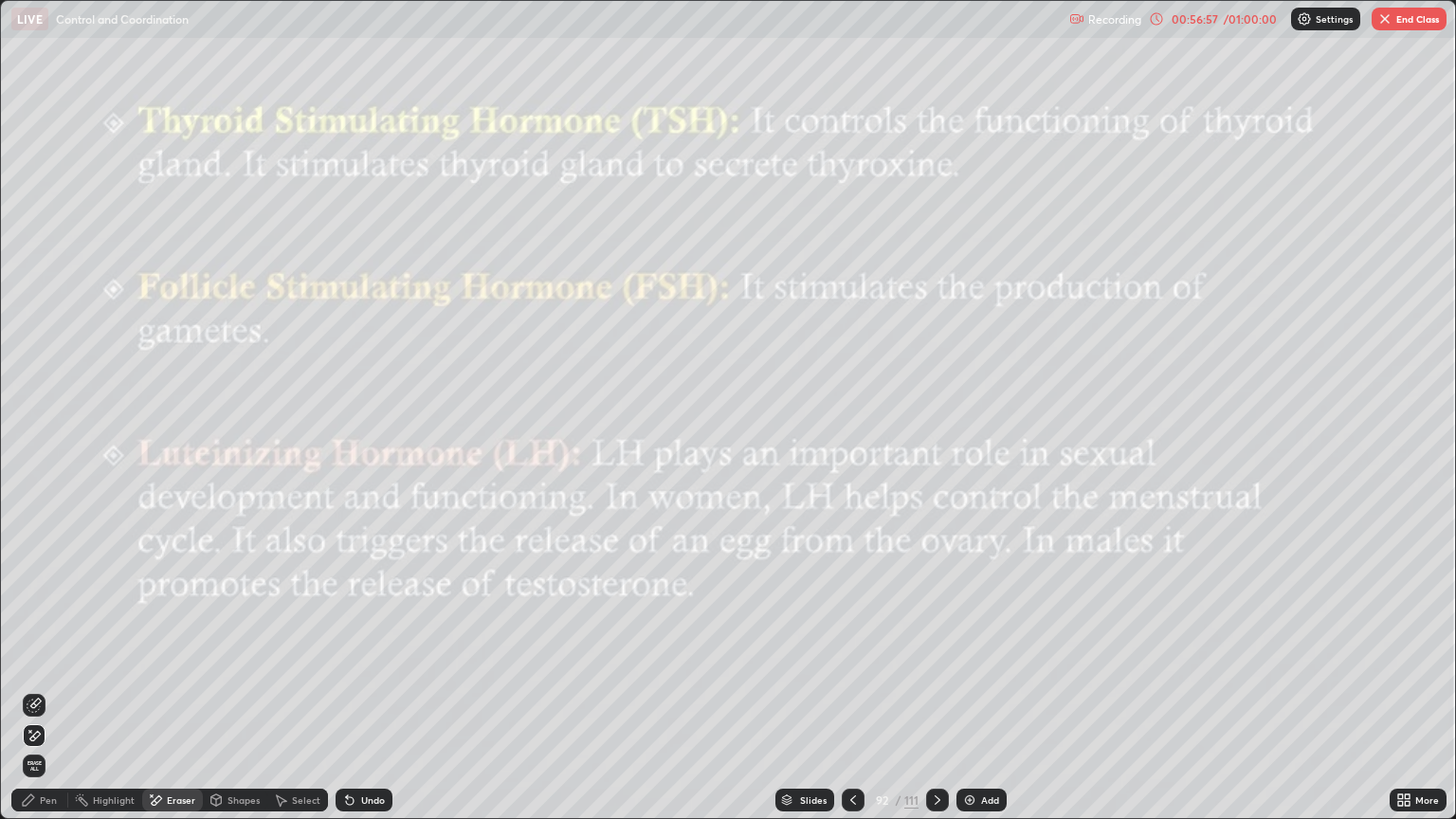 click at bounding box center (690, 537) 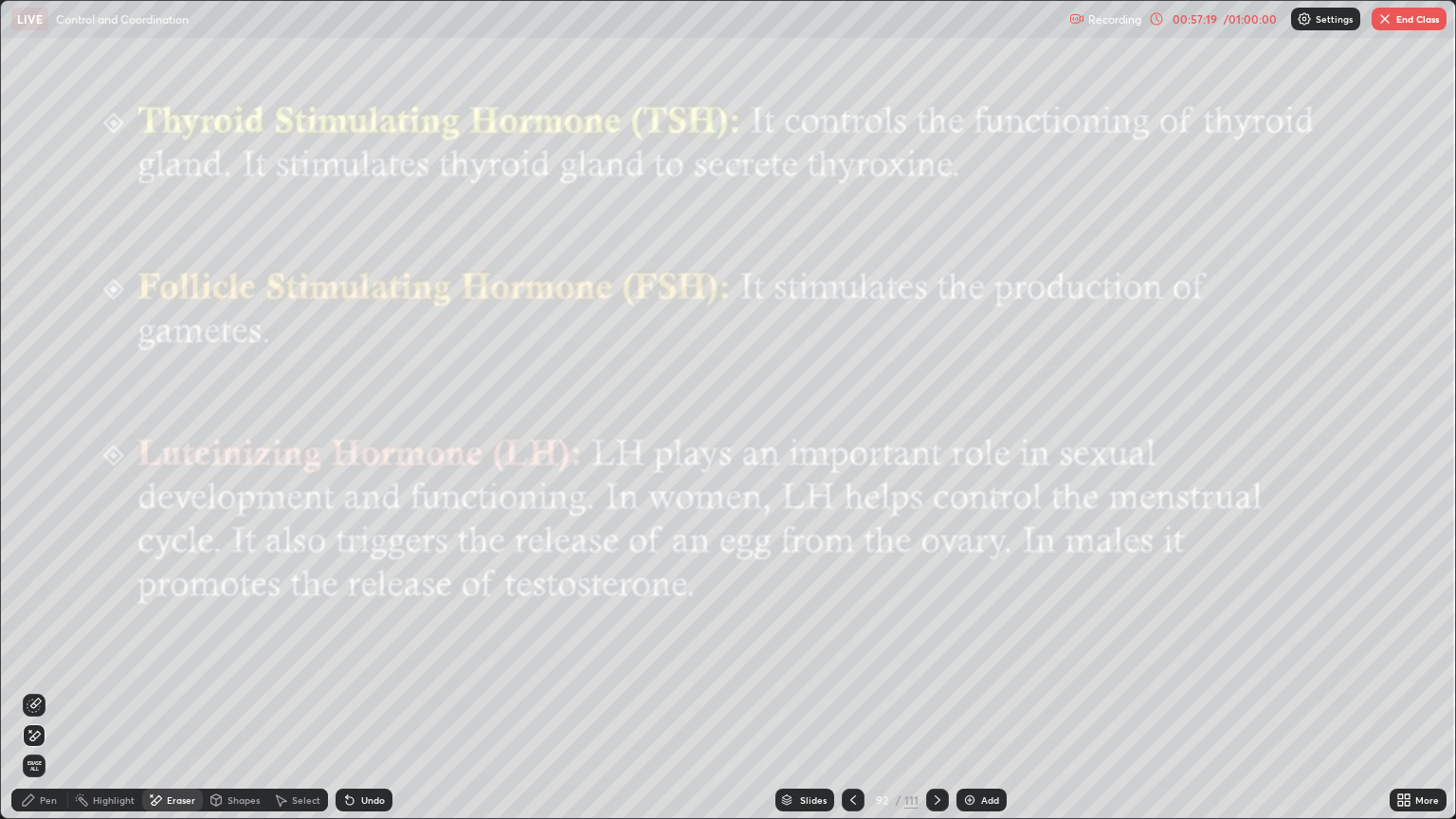 click on "Slides 92 / 111 Add" at bounding box center (891, 800) 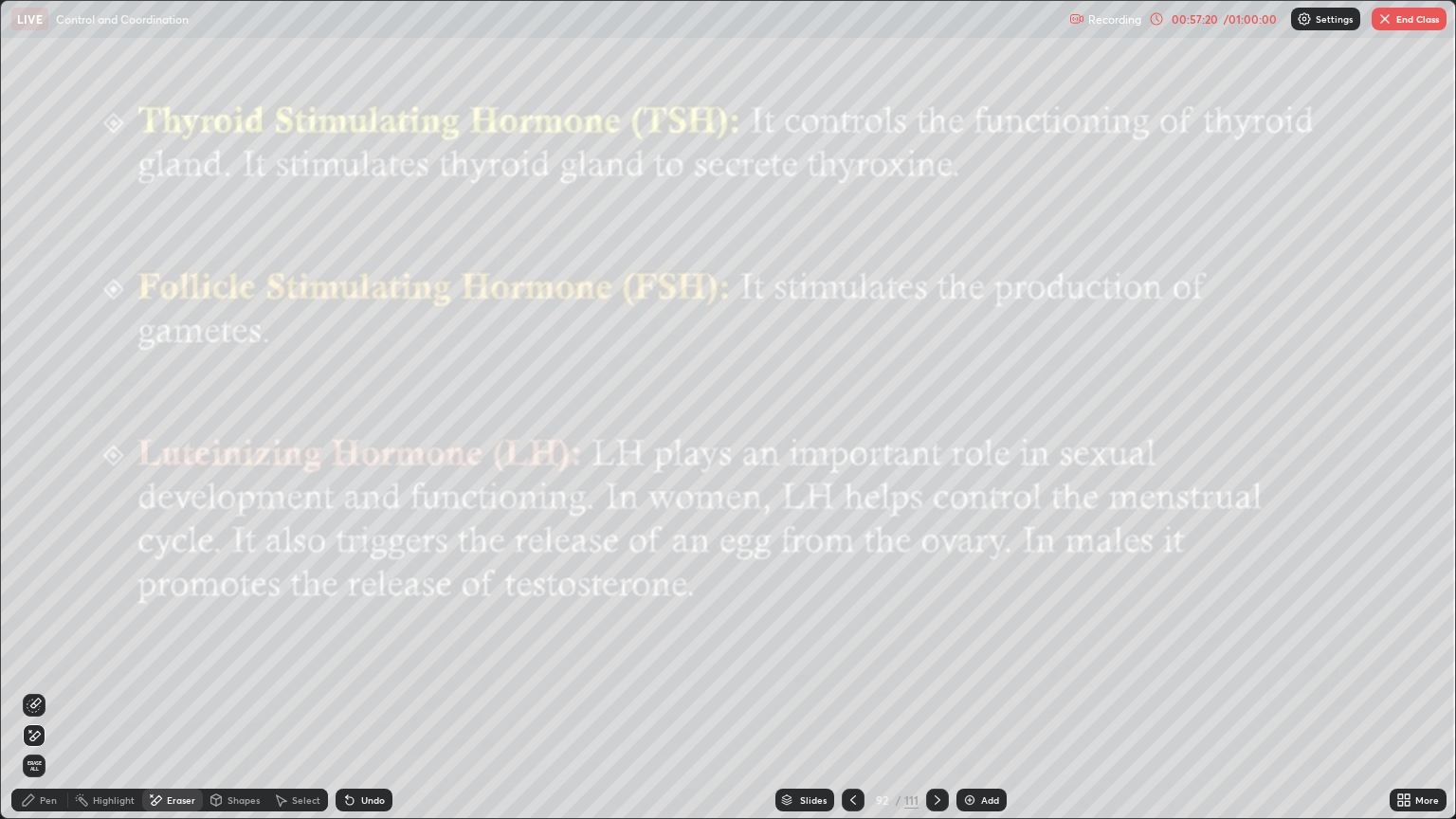 click on "Slides" at bounding box center (813, 800) 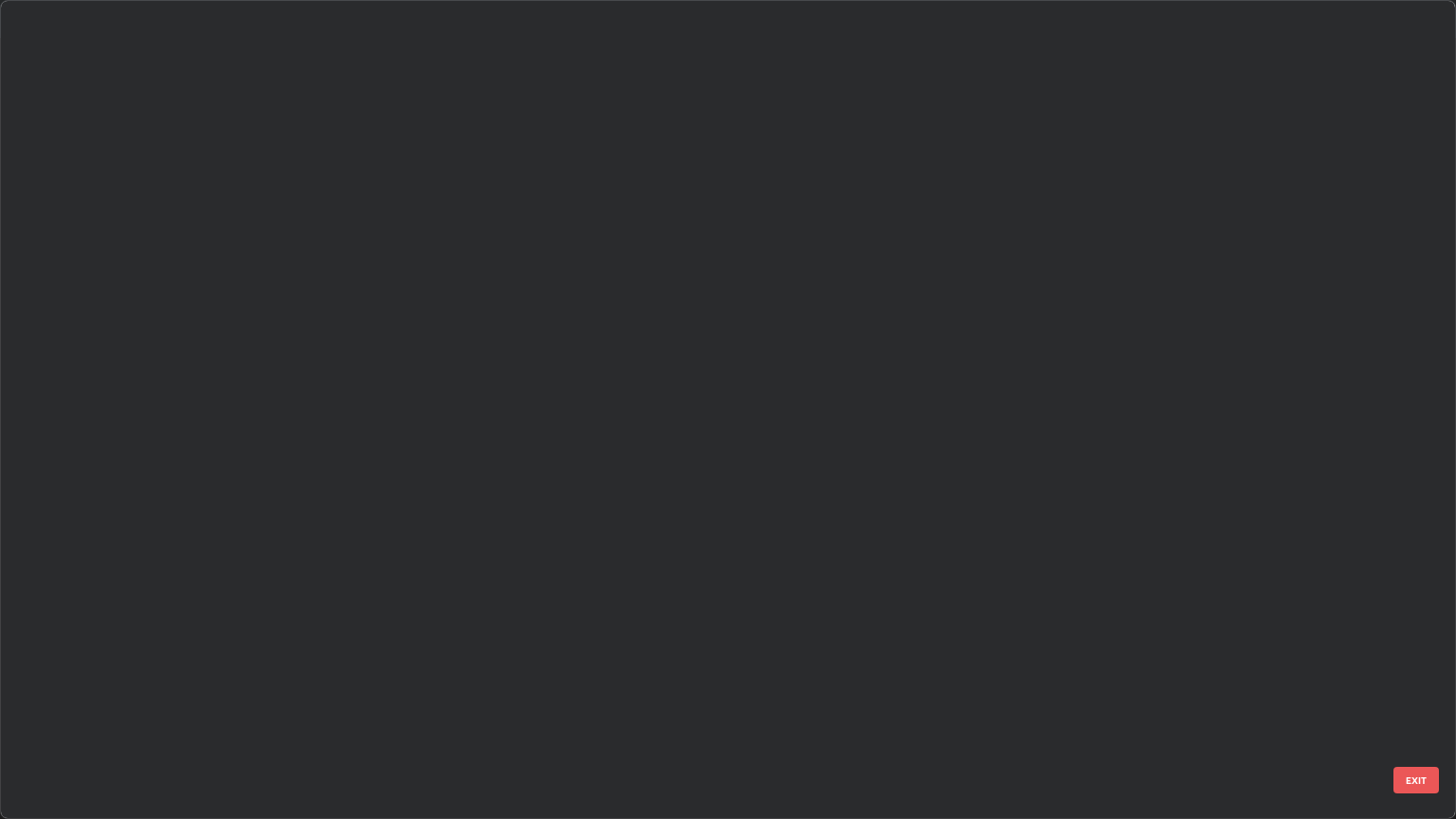 scroll, scrollTop: 7194, scrollLeft: 0, axis: vertical 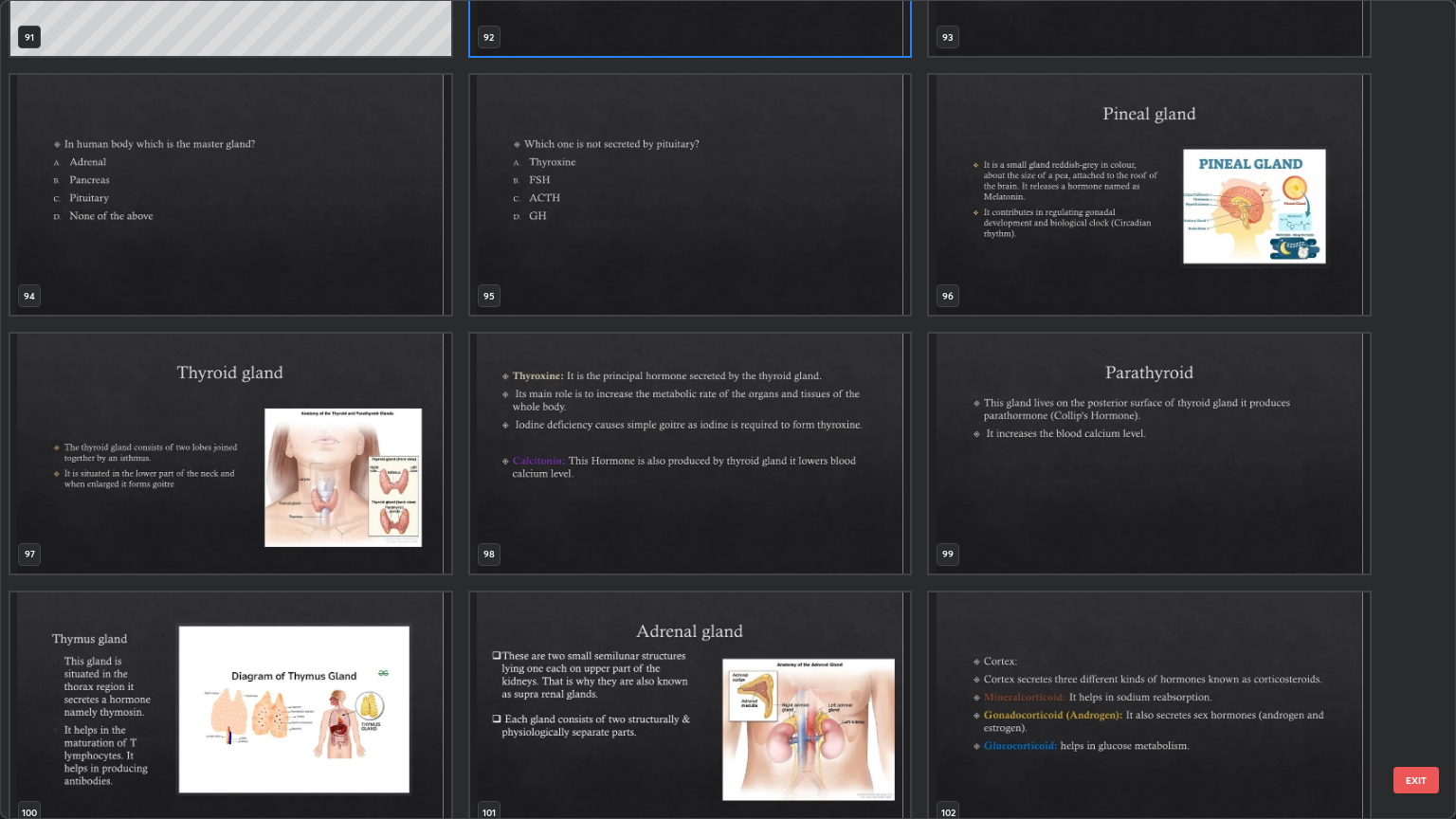 click at bounding box center (1149, 194) 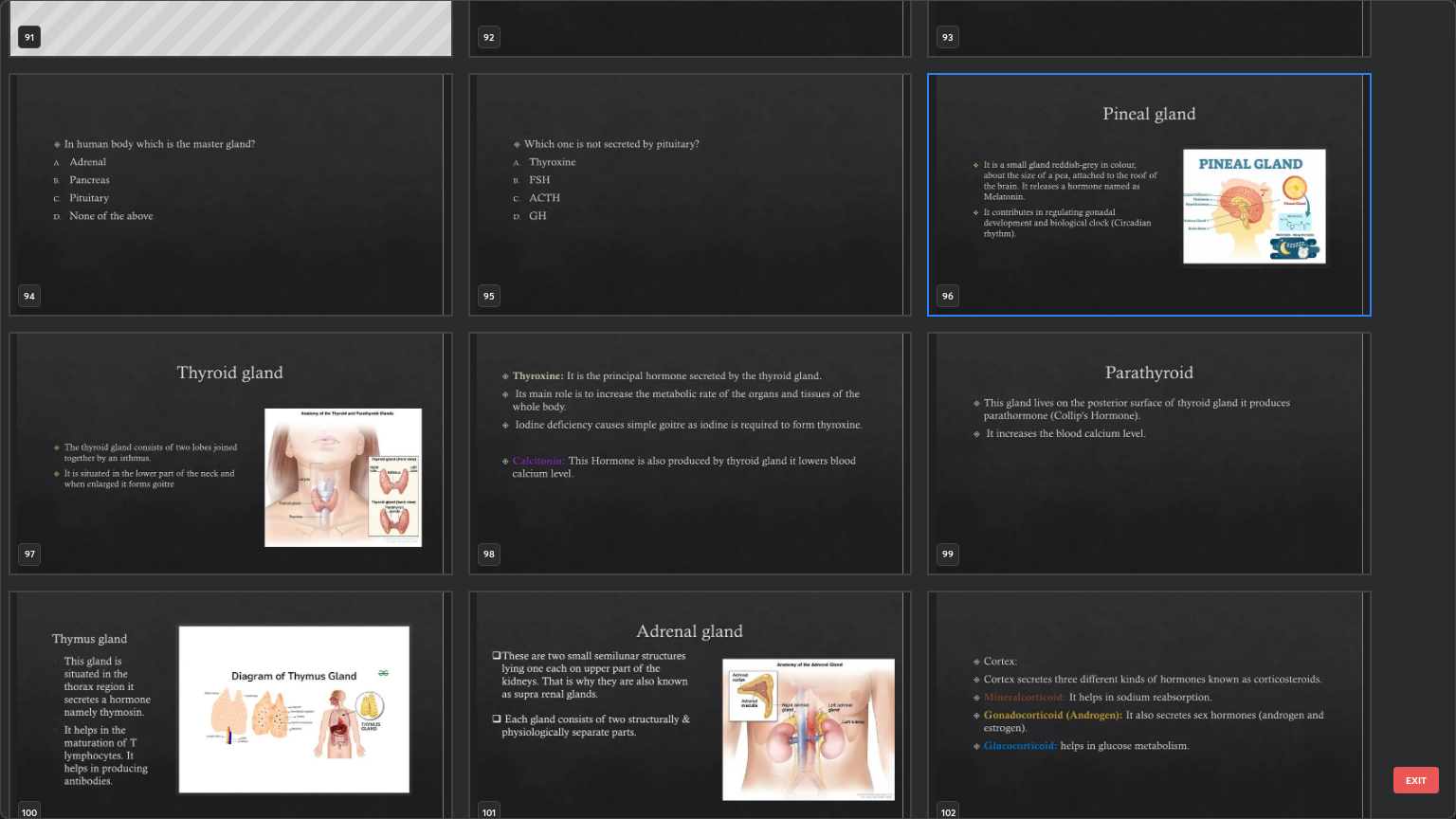 click on "EXIT" at bounding box center [1416, 780] 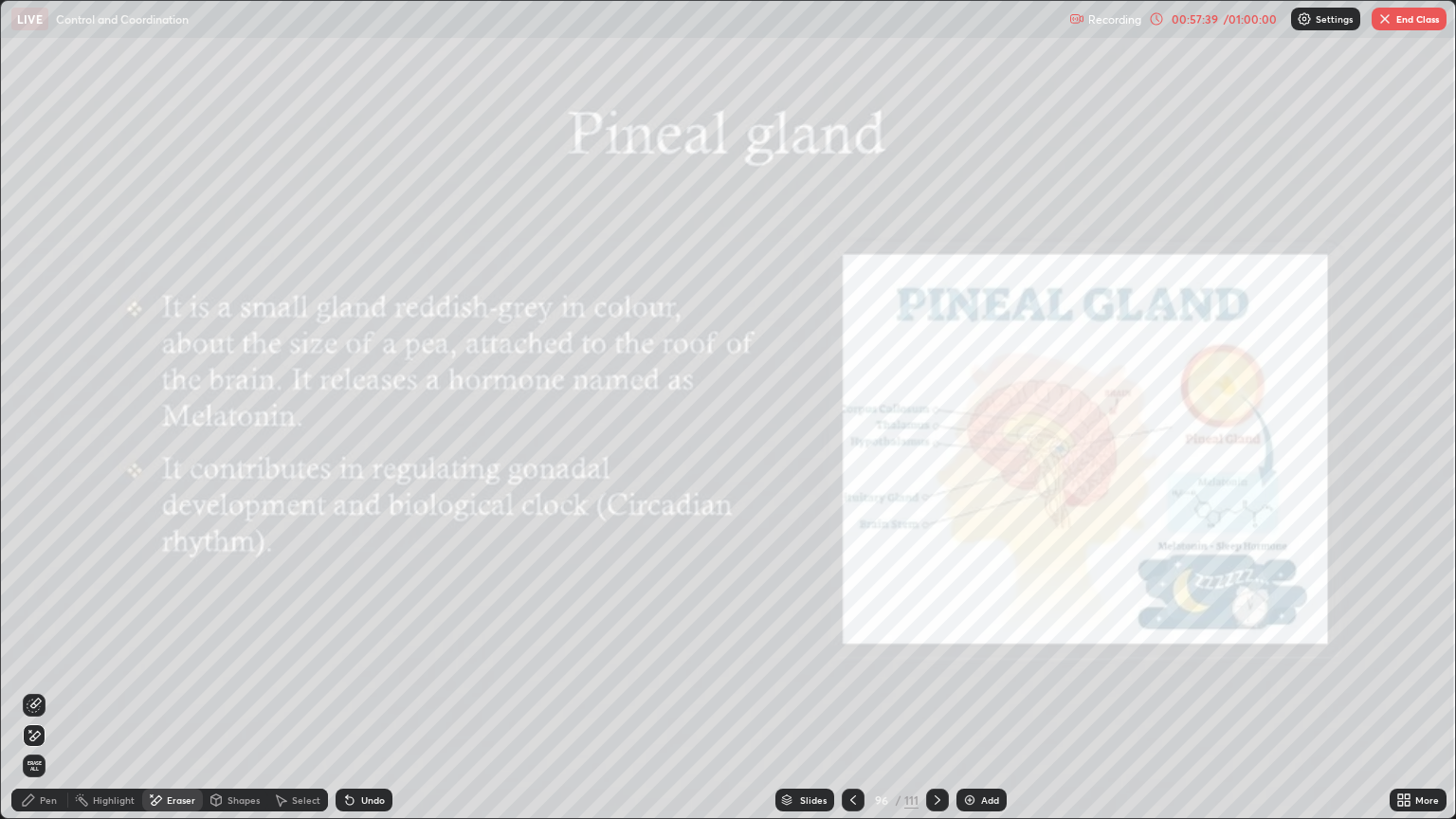 click at bounding box center [1385, 19] 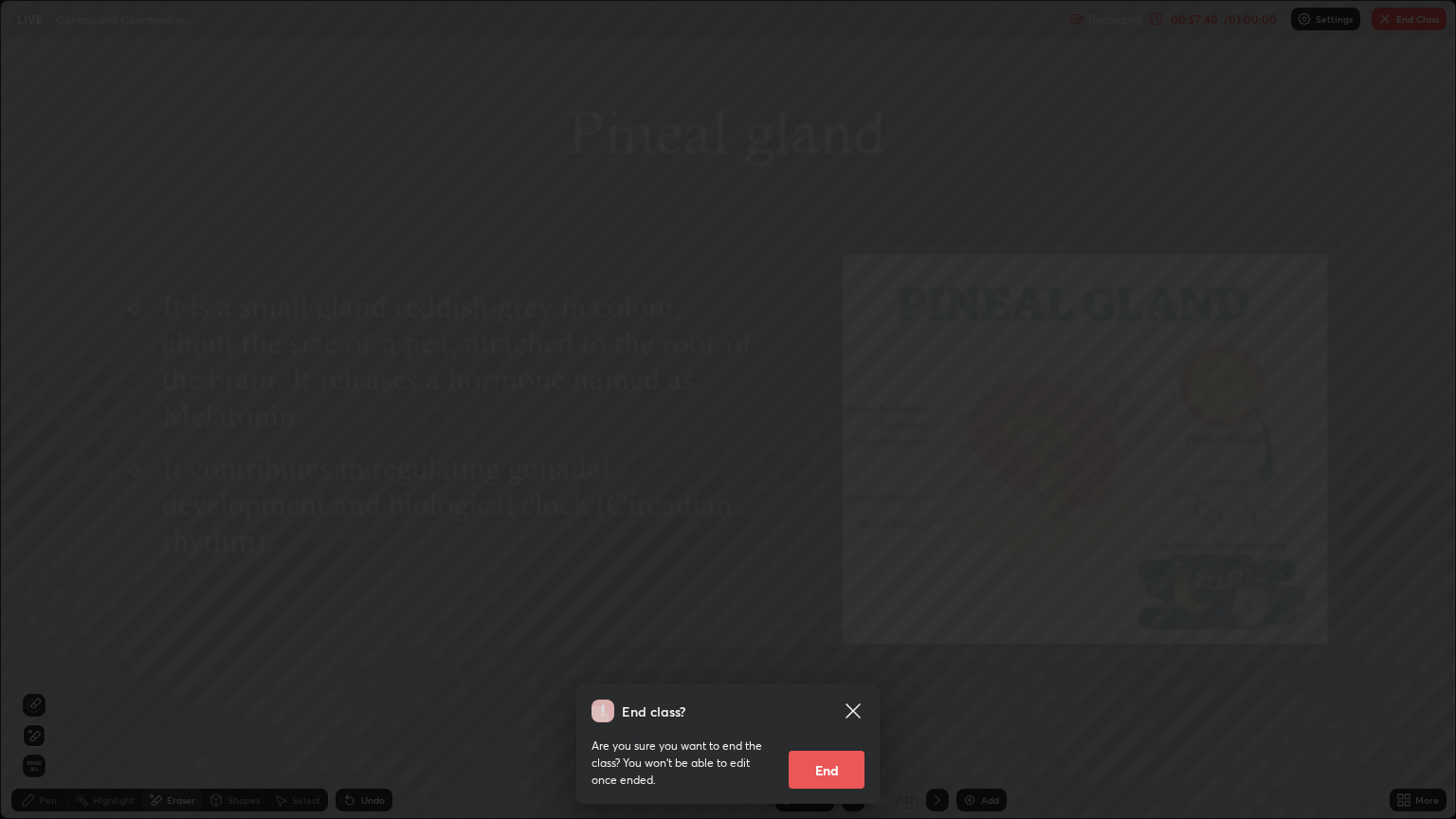 click on "End" at bounding box center (827, 770) 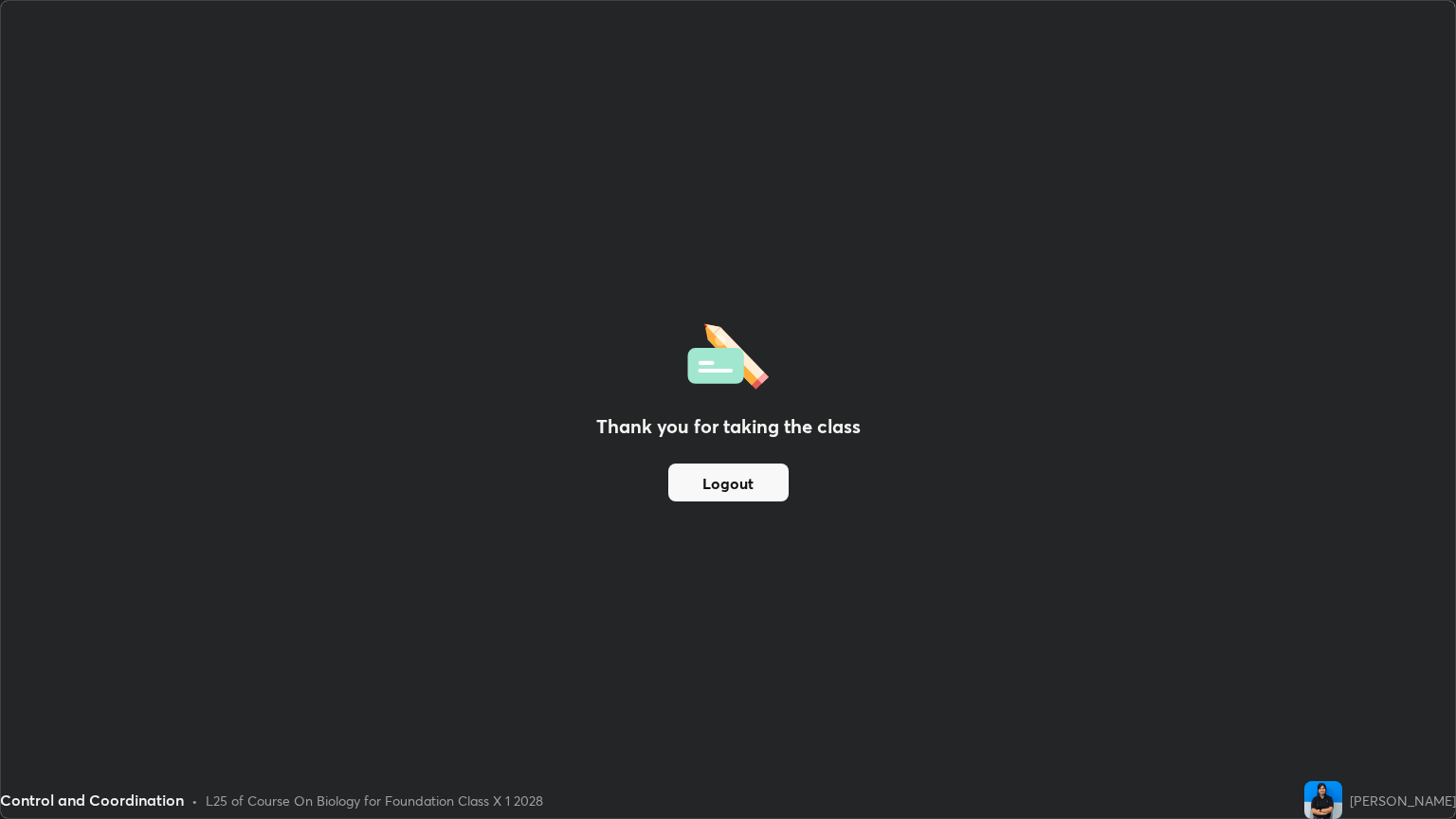 click on "Logout" at bounding box center [728, 482] 